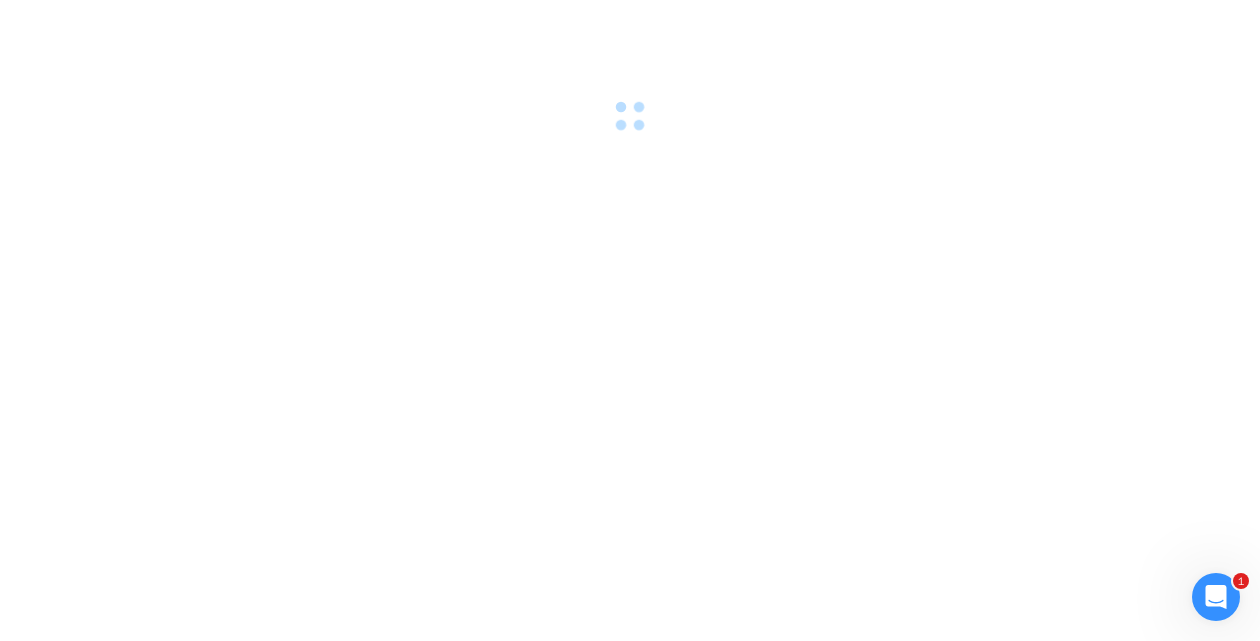scroll, scrollTop: 0, scrollLeft: 0, axis: both 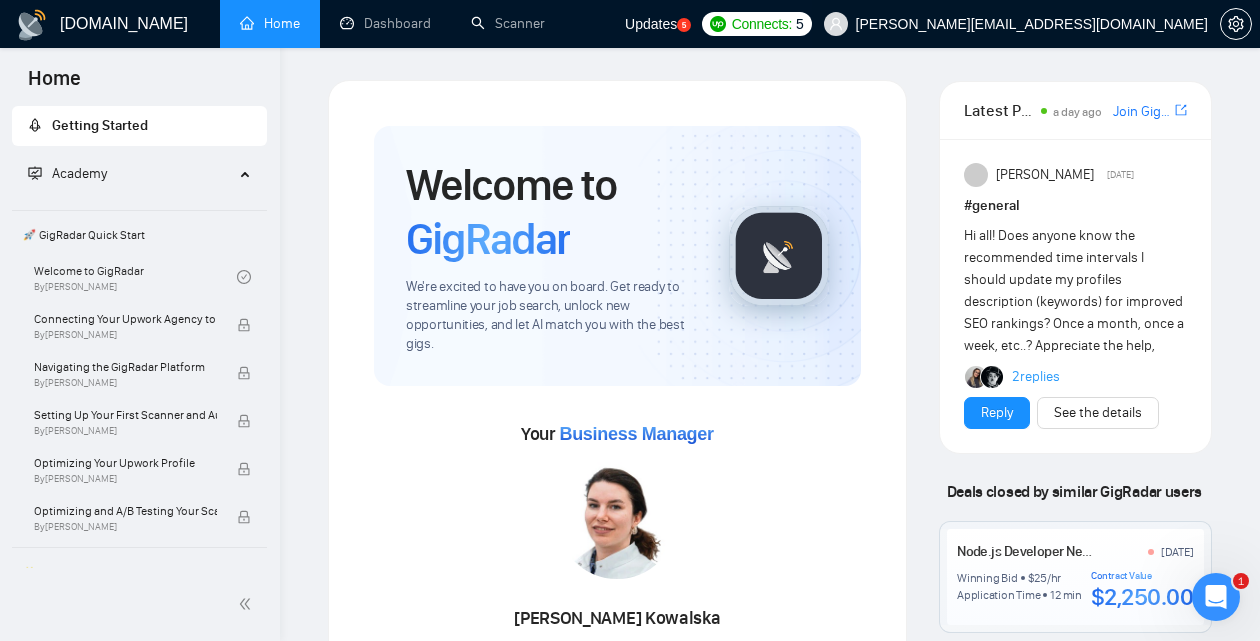 click on "[PERSON_NAME][EMAIL_ADDRESS][DOMAIN_NAME]" at bounding box center [1032, 24] 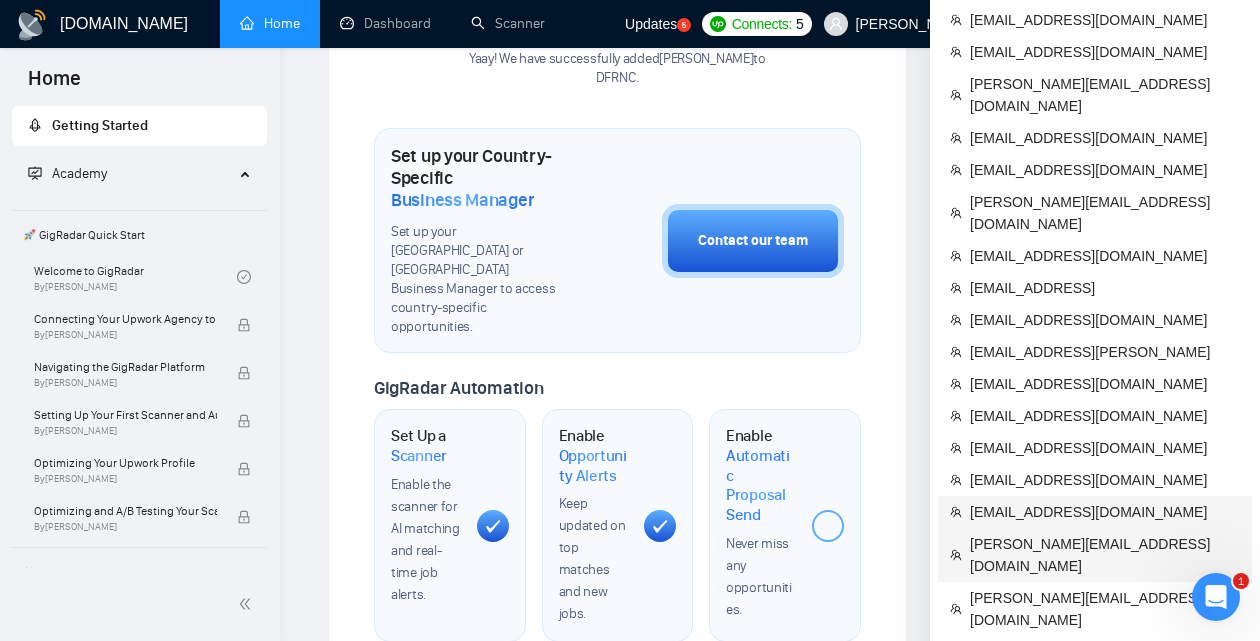 scroll, scrollTop: 0, scrollLeft: 0, axis: both 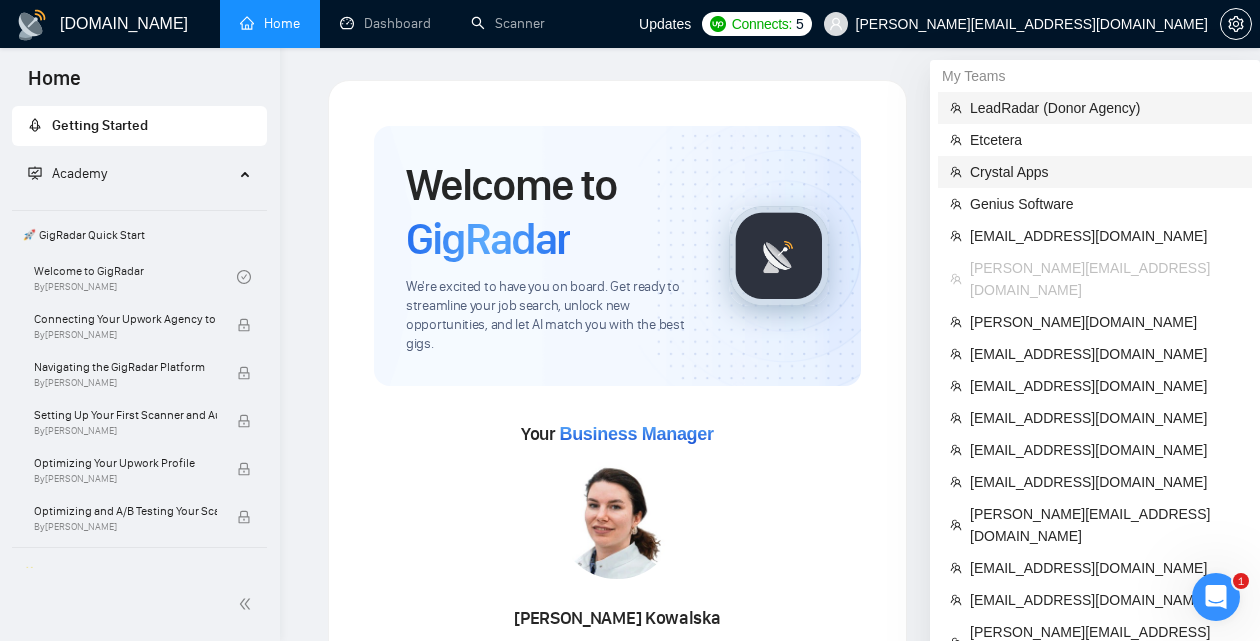 click on "Crystal Apps" at bounding box center [1105, 172] 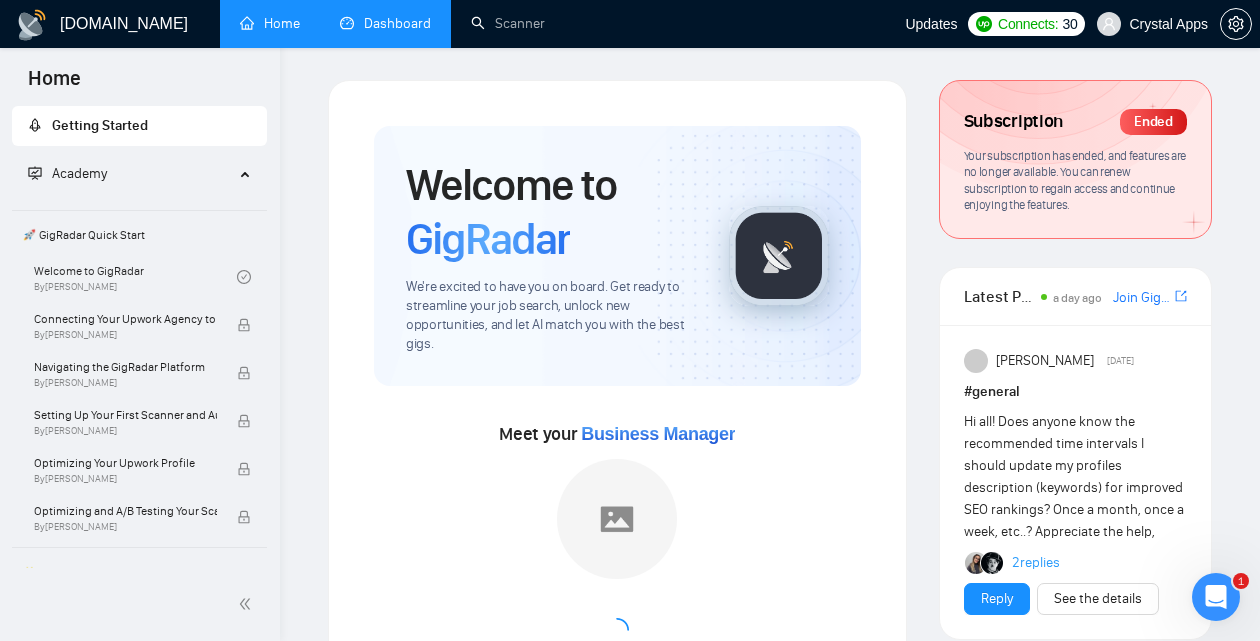 click on "Dashboard" at bounding box center (385, 23) 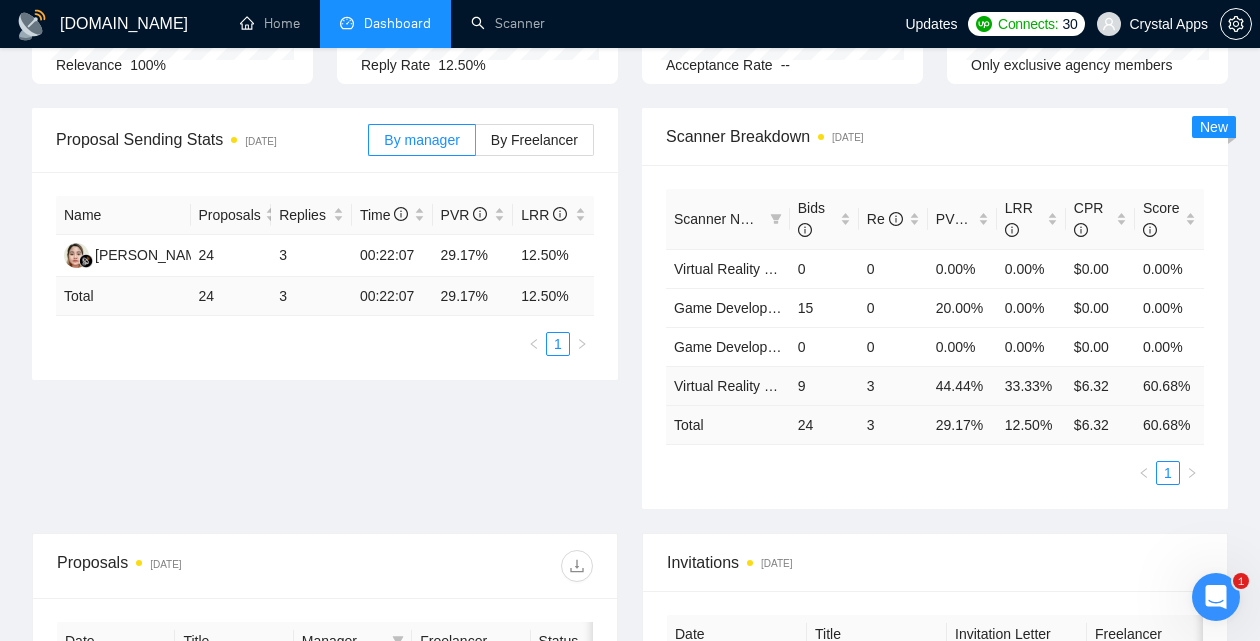 scroll, scrollTop: 0, scrollLeft: 0, axis: both 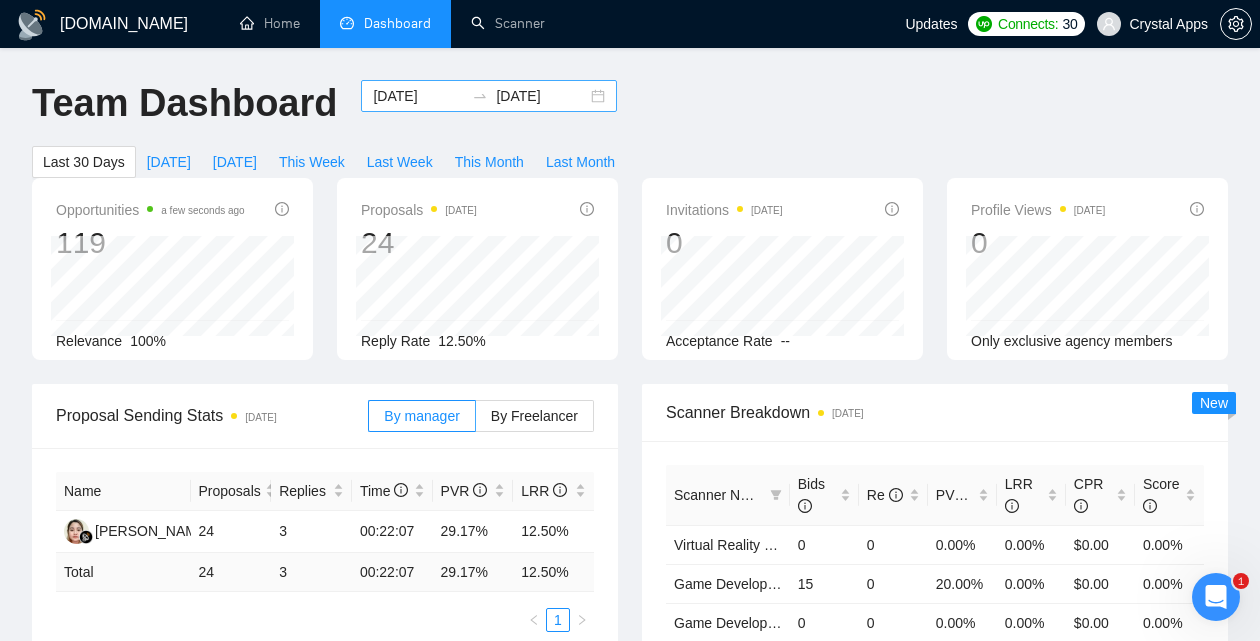 click on "[DATE] [DATE]" at bounding box center (489, 96) 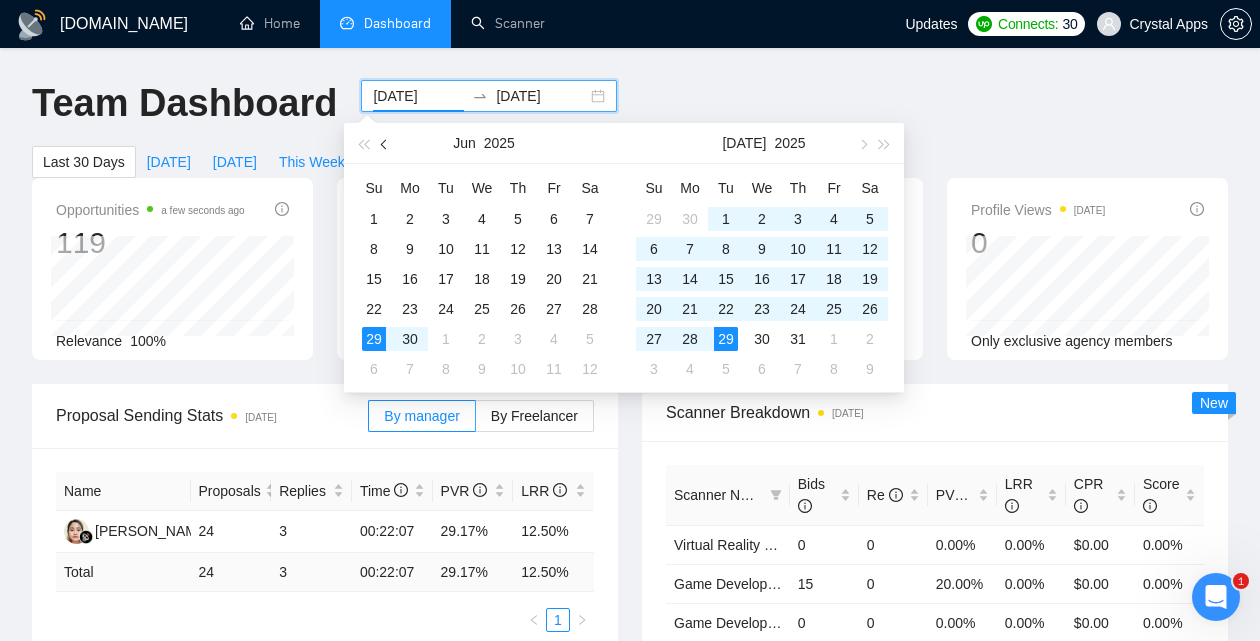 click at bounding box center (386, 144) 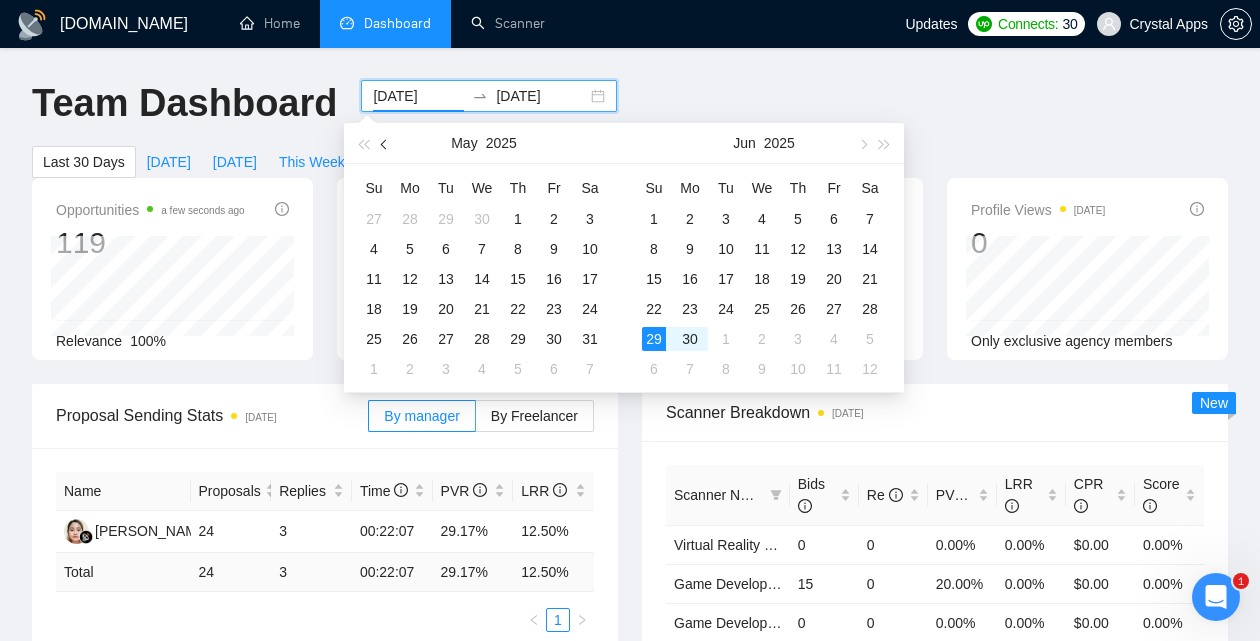 click at bounding box center (386, 144) 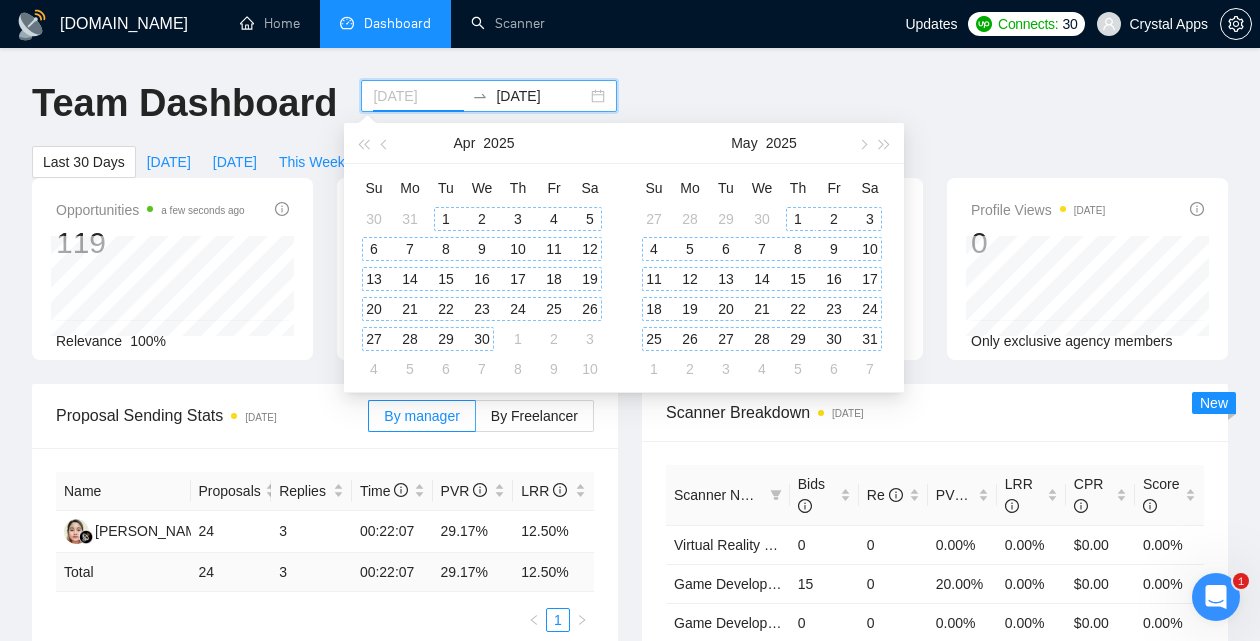 click on "1" at bounding box center (446, 219) 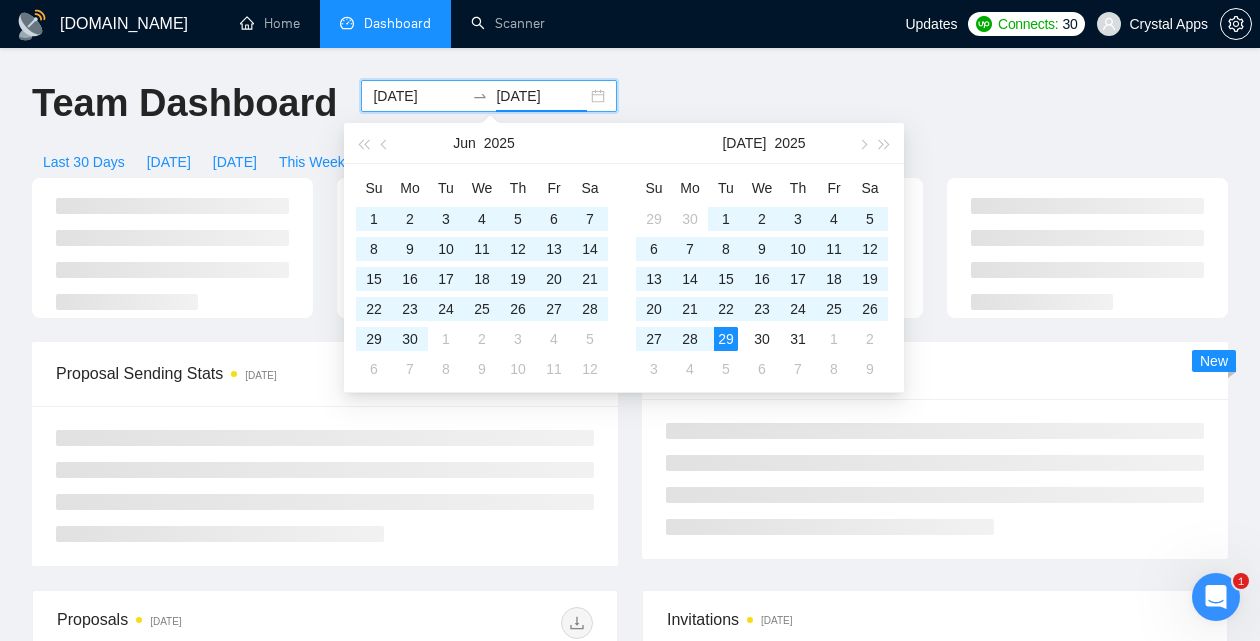 click on "Team Dashboard [DATE] [DATE] Last 30 Days [DATE] [DATE] This Week Last Week This Month Last Month" at bounding box center (630, 129) 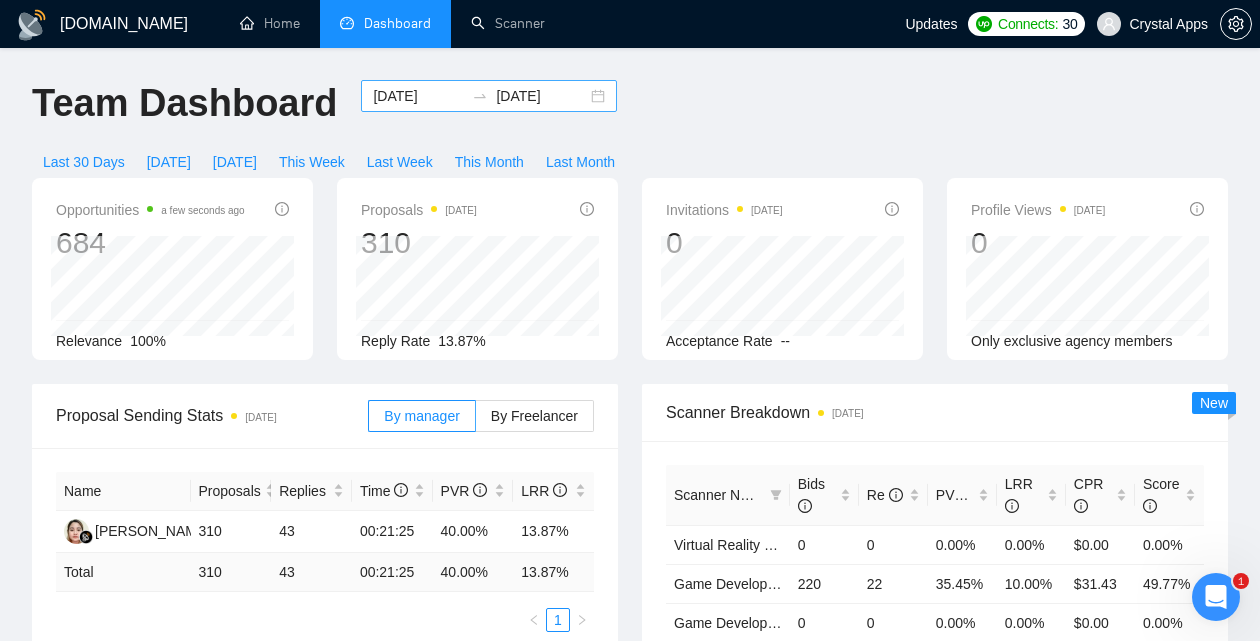 click on "[DATE] [DATE]" at bounding box center (489, 96) 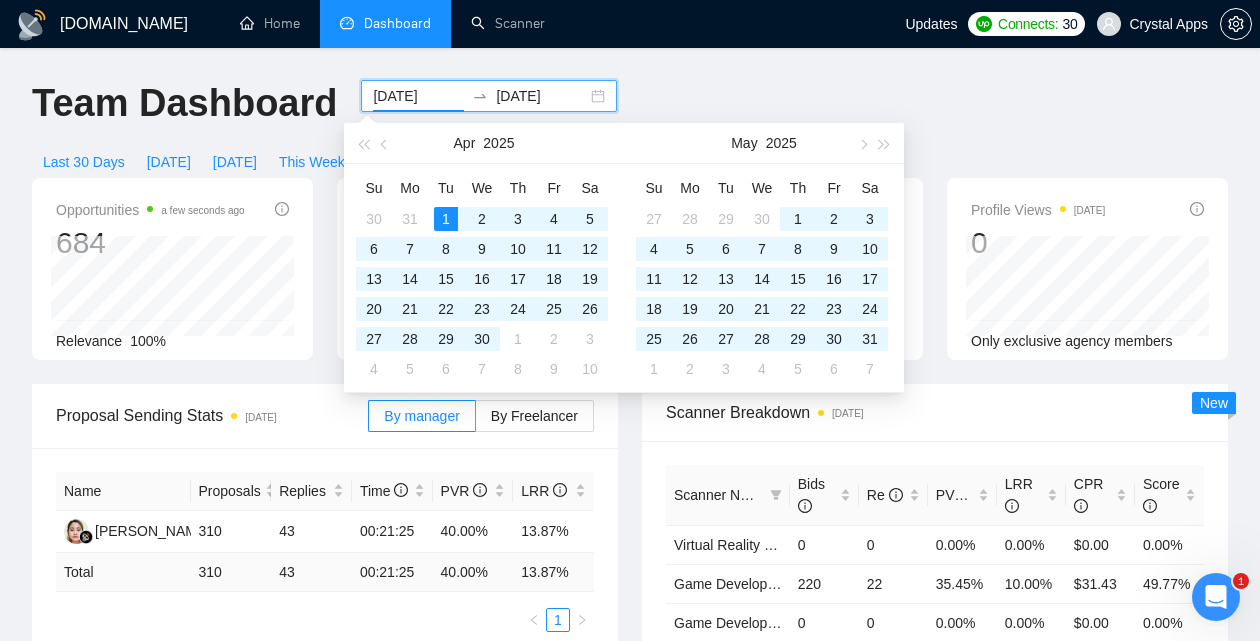 type on "[DATE]" 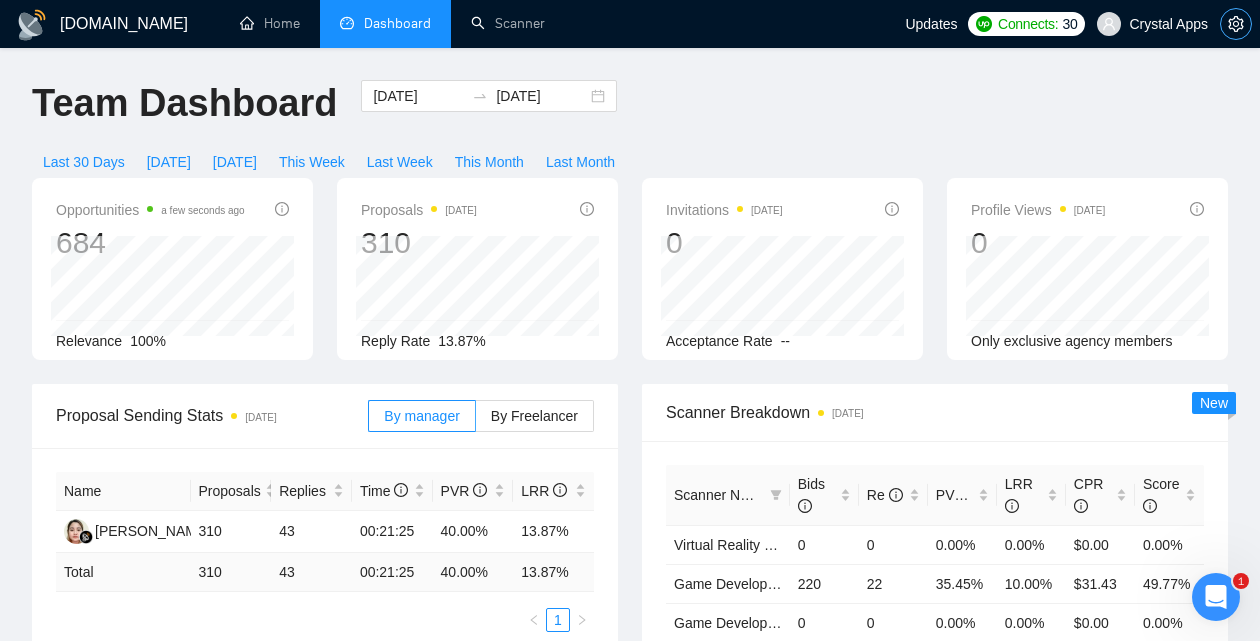 click at bounding box center [1236, 24] 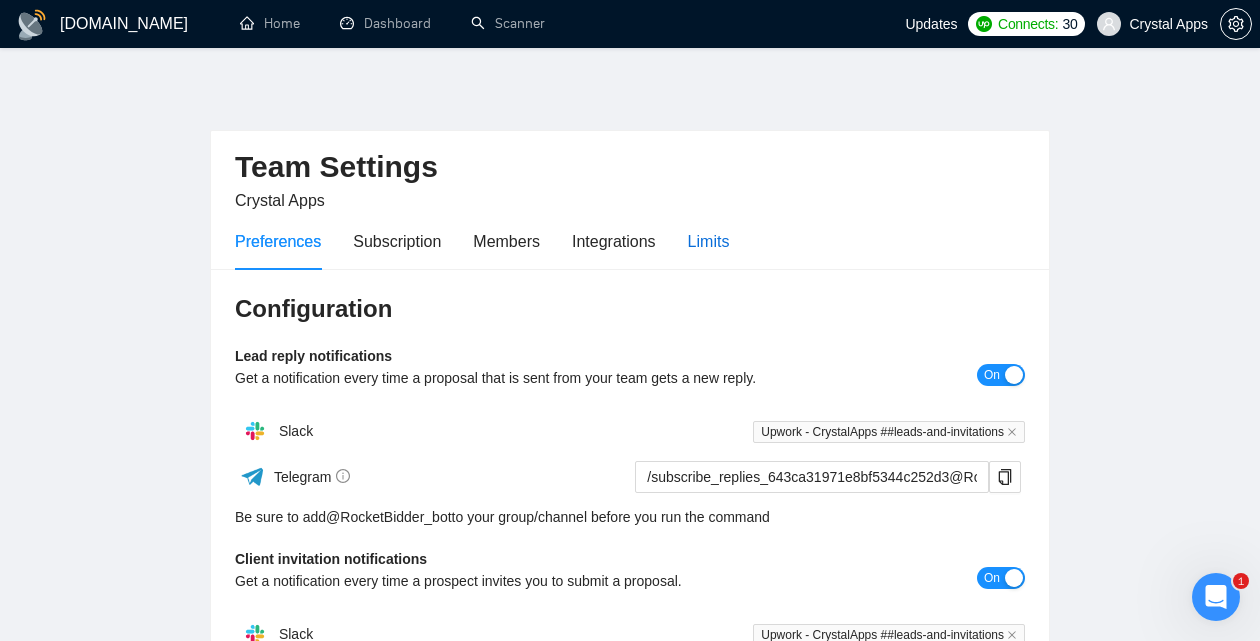 click on "Limits" at bounding box center (709, 241) 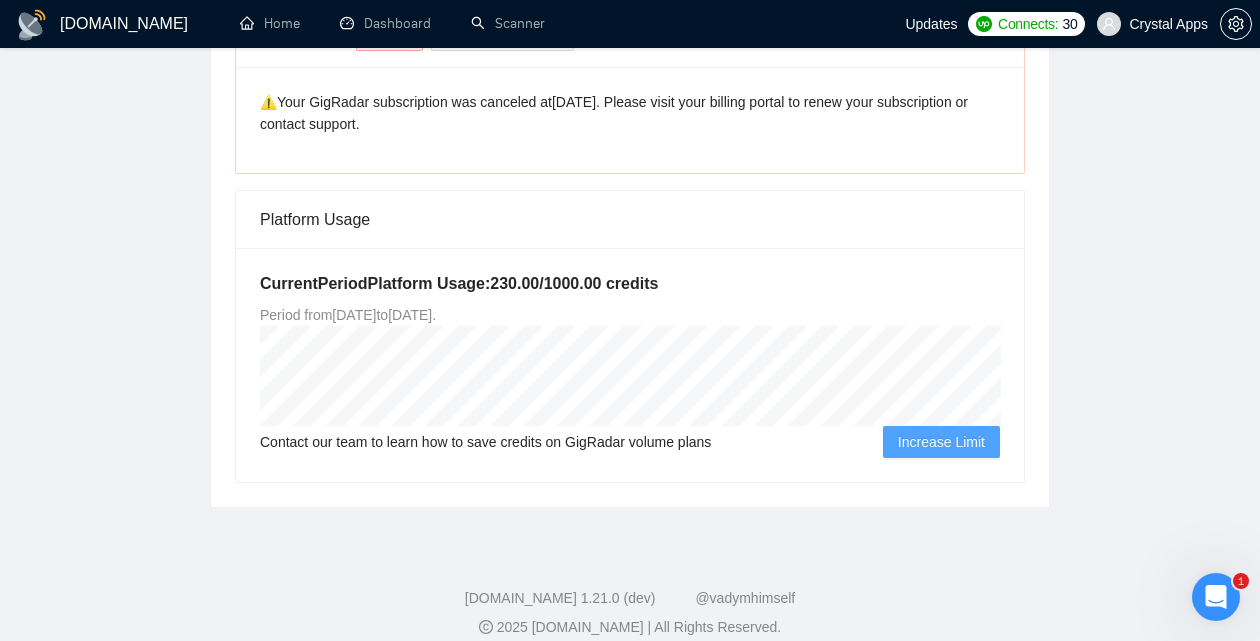 scroll, scrollTop: 280, scrollLeft: 0, axis: vertical 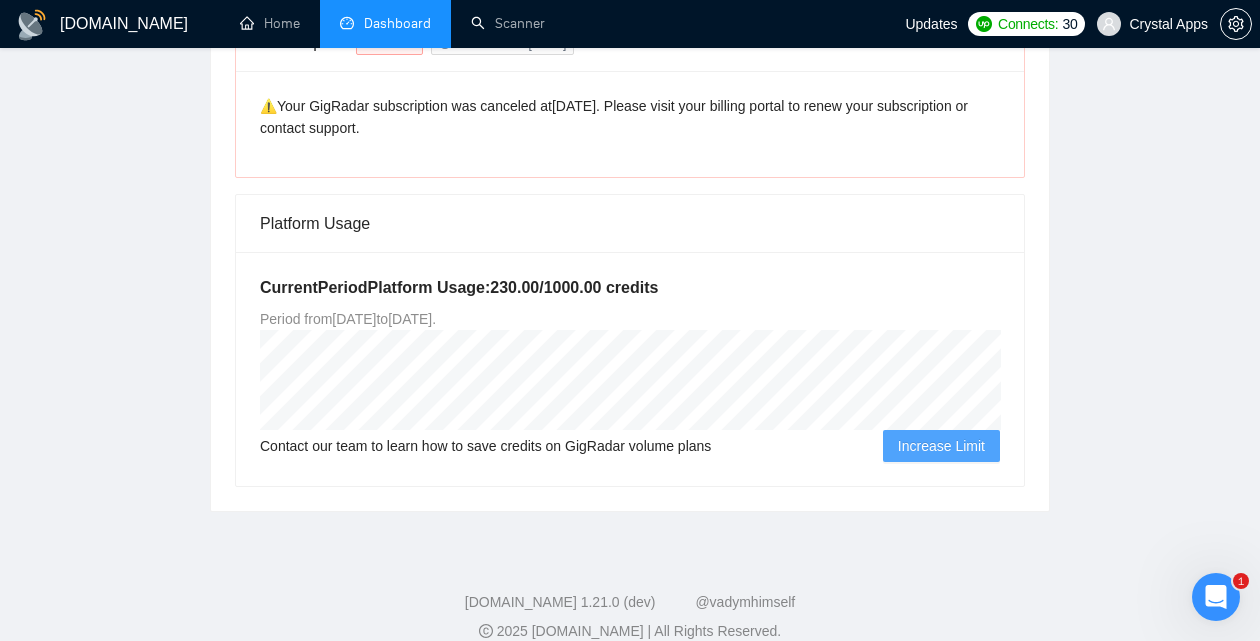 click on "Dashboard" at bounding box center (385, 23) 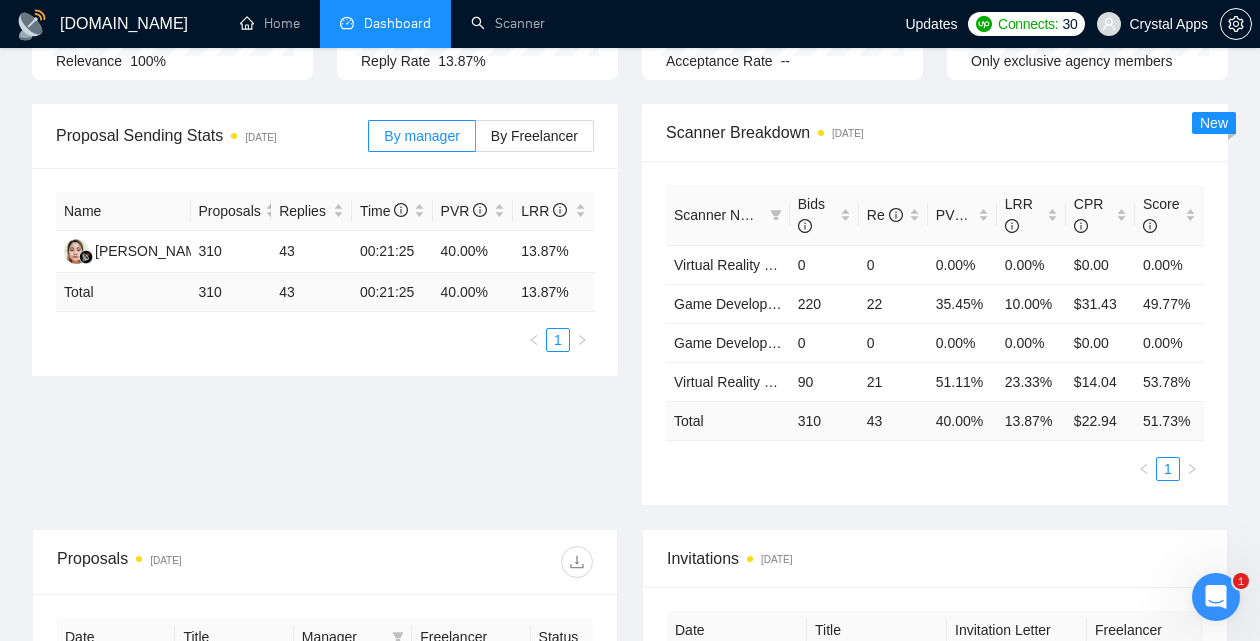 type on "[DATE]" 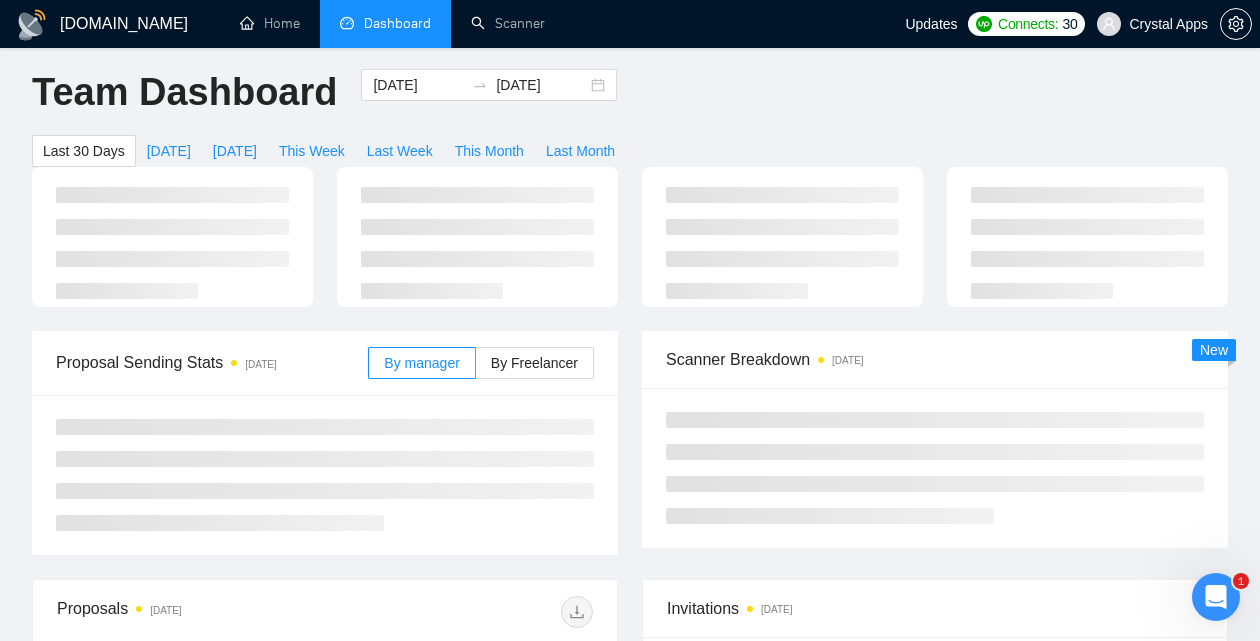 scroll, scrollTop: 0, scrollLeft: 0, axis: both 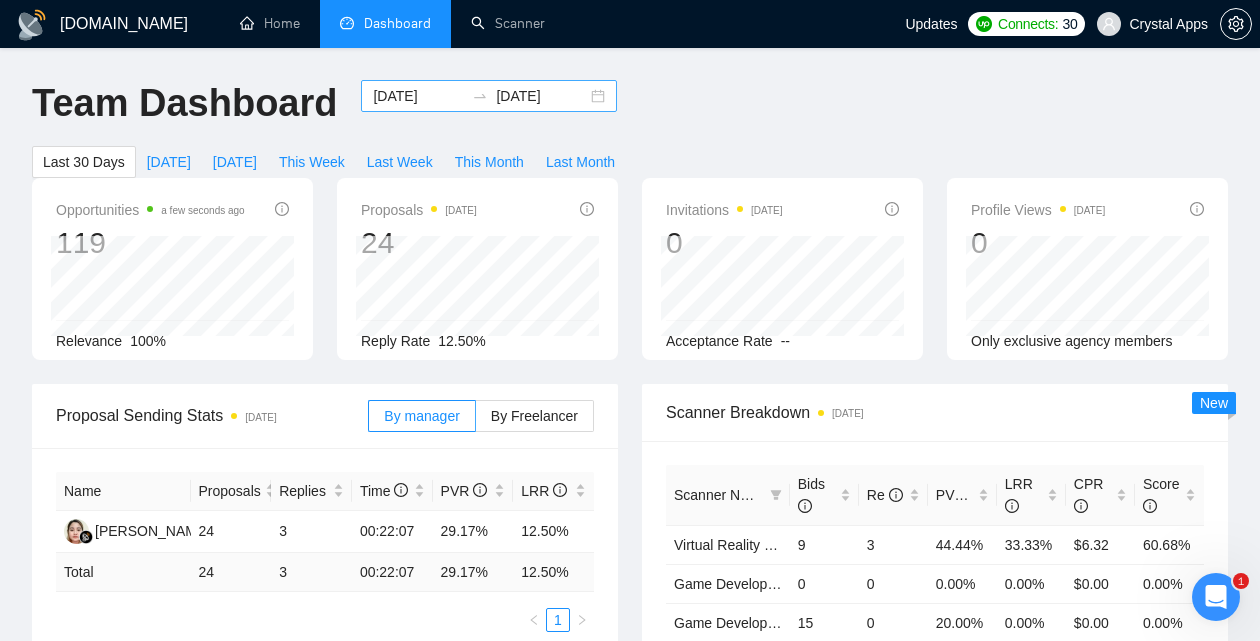 click on "[DATE] [DATE]" at bounding box center (489, 96) 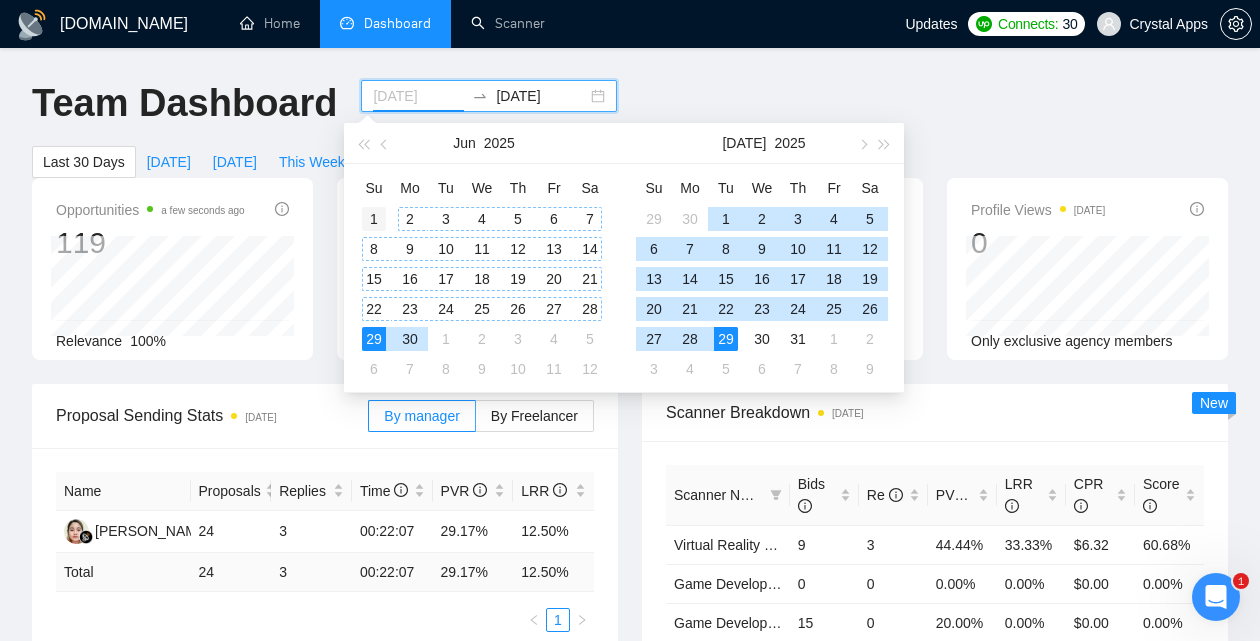 type on "[DATE]" 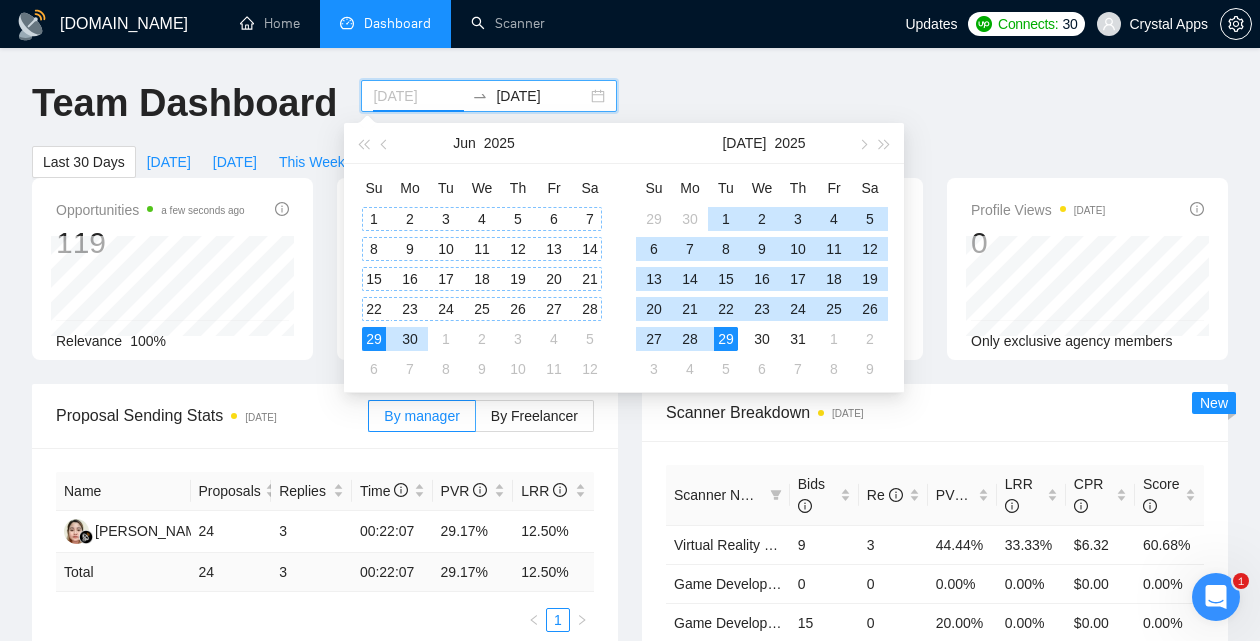 click on "1" at bounding box center (374, 219) 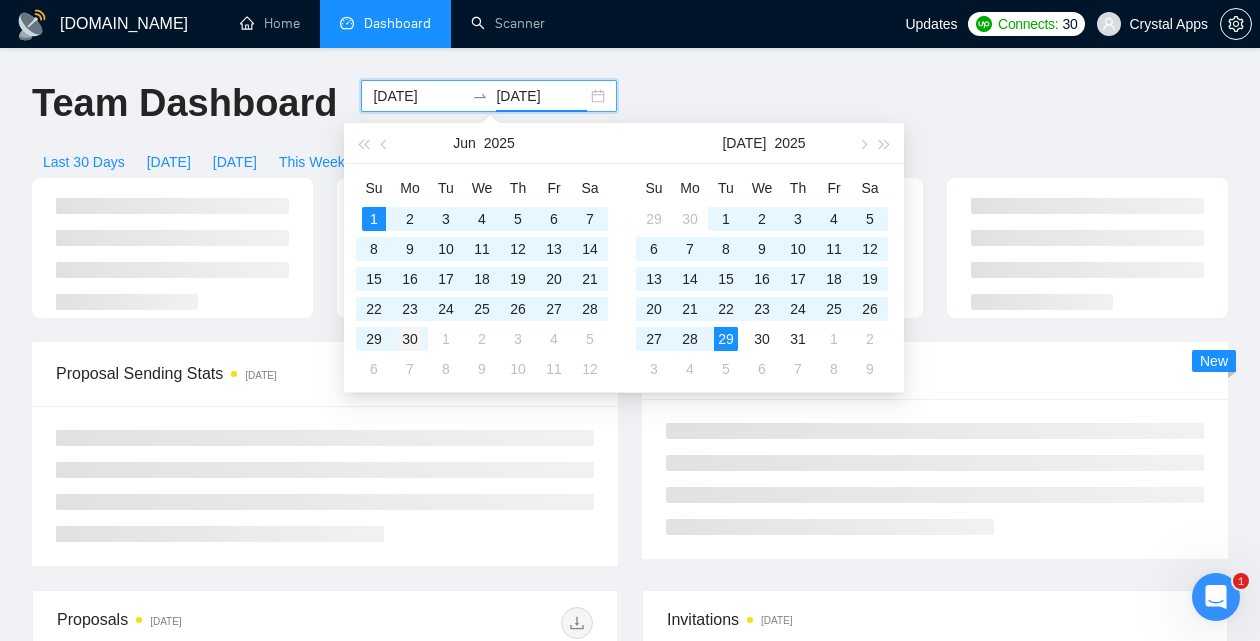 click on "30" at bounding box center (410, 339) 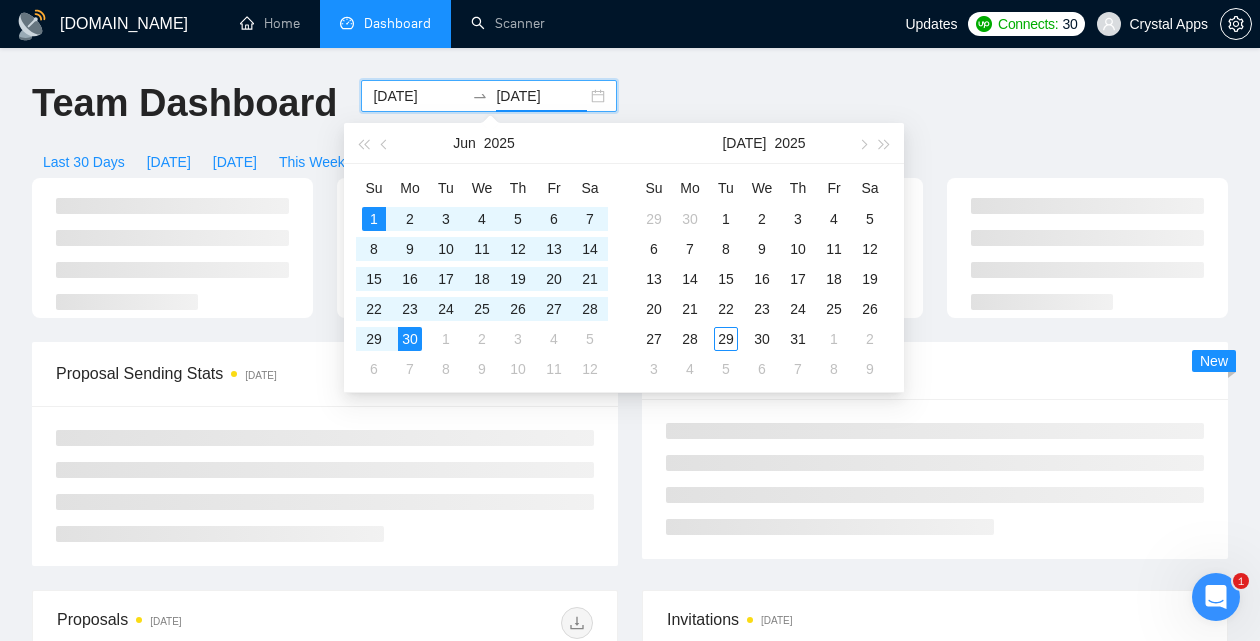 type on "[DATE]" 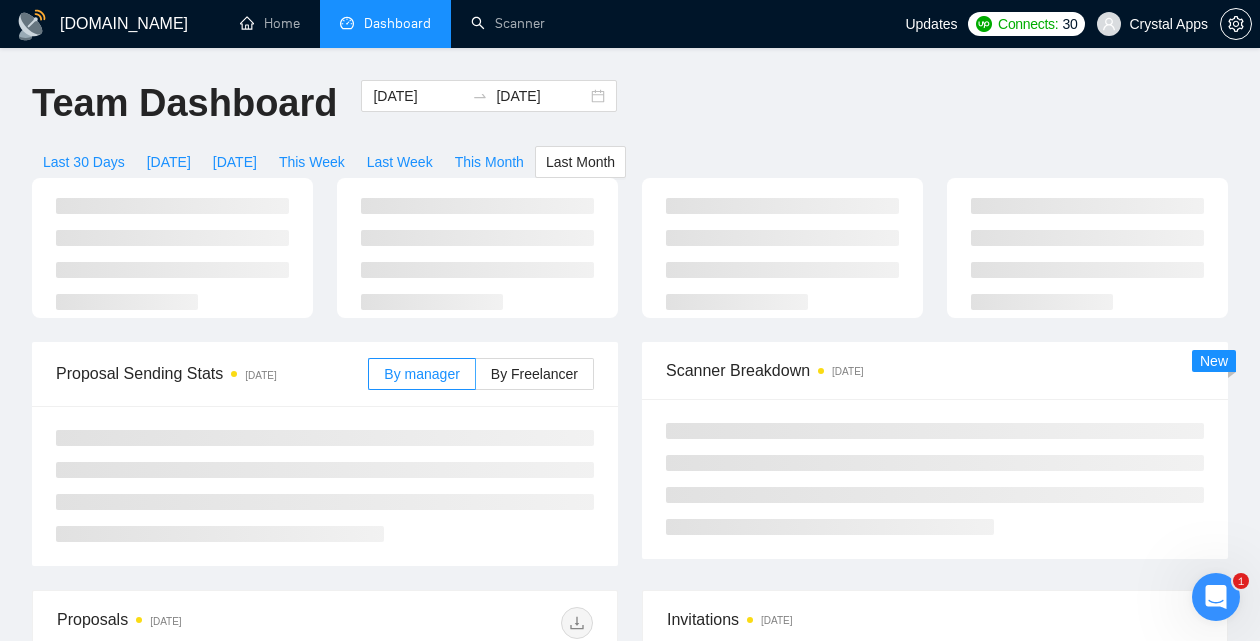 click on "Team Dashboard [DATE] [DATE] Last 30 Days [DATE] [DATE] This Week Last Week This Month Last Month" at bounding box center (630, 129) 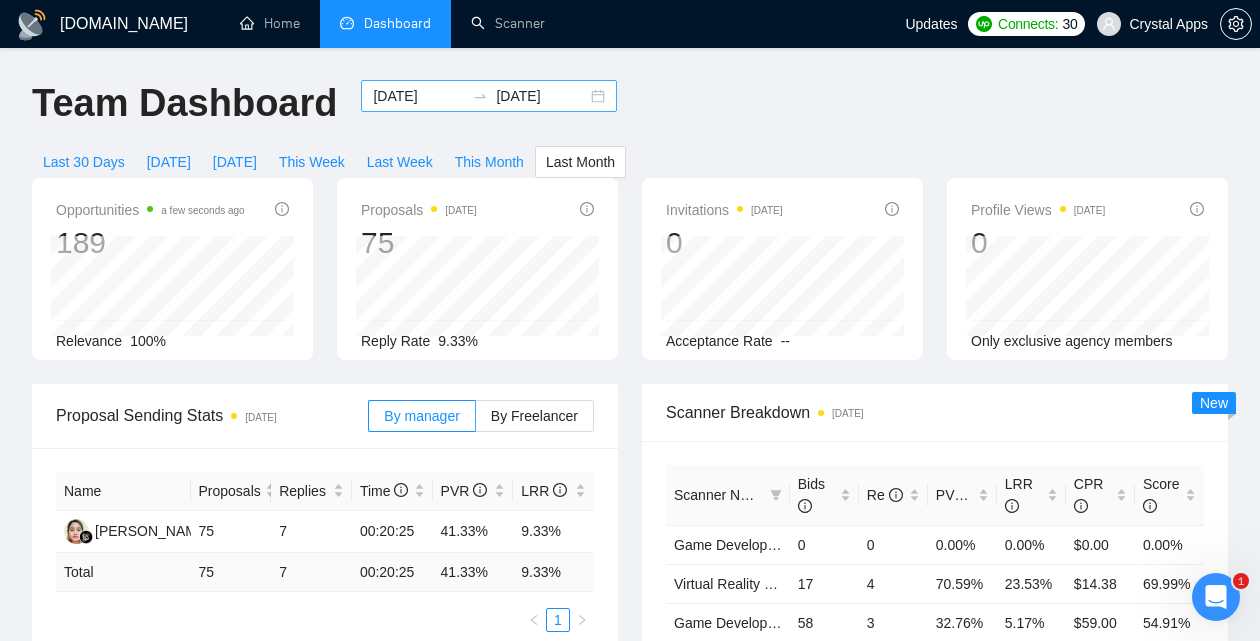 click on "[DATE] [DATE]" at bounding box center (489, 96) 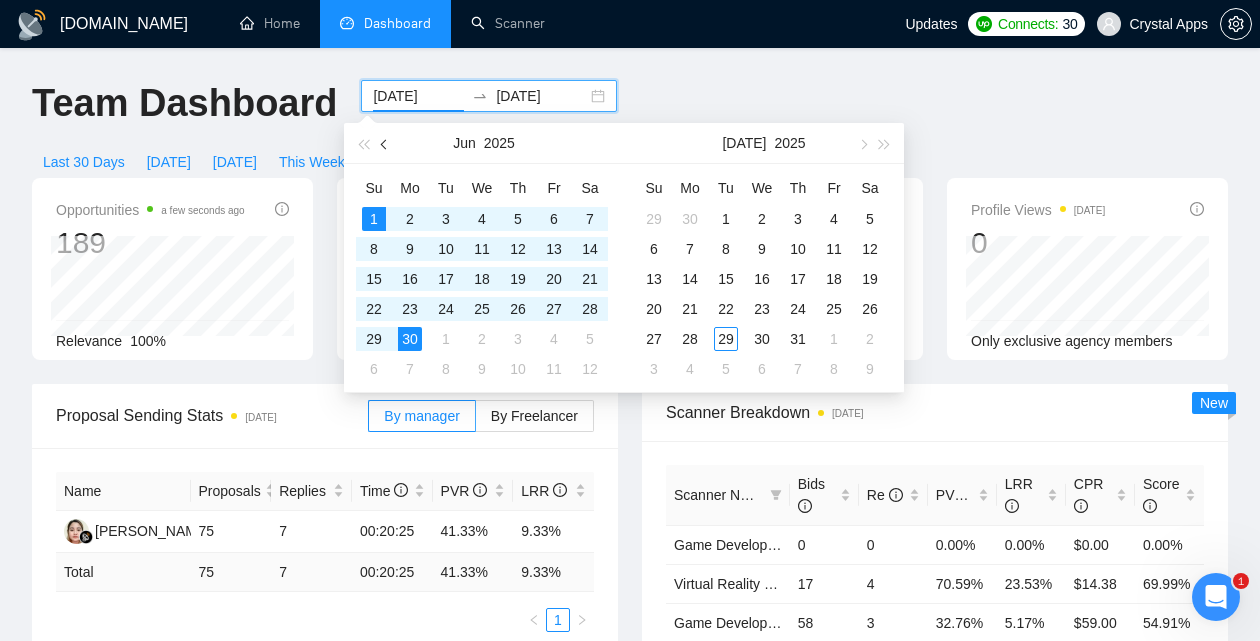 click at bounding box center [386, 144] 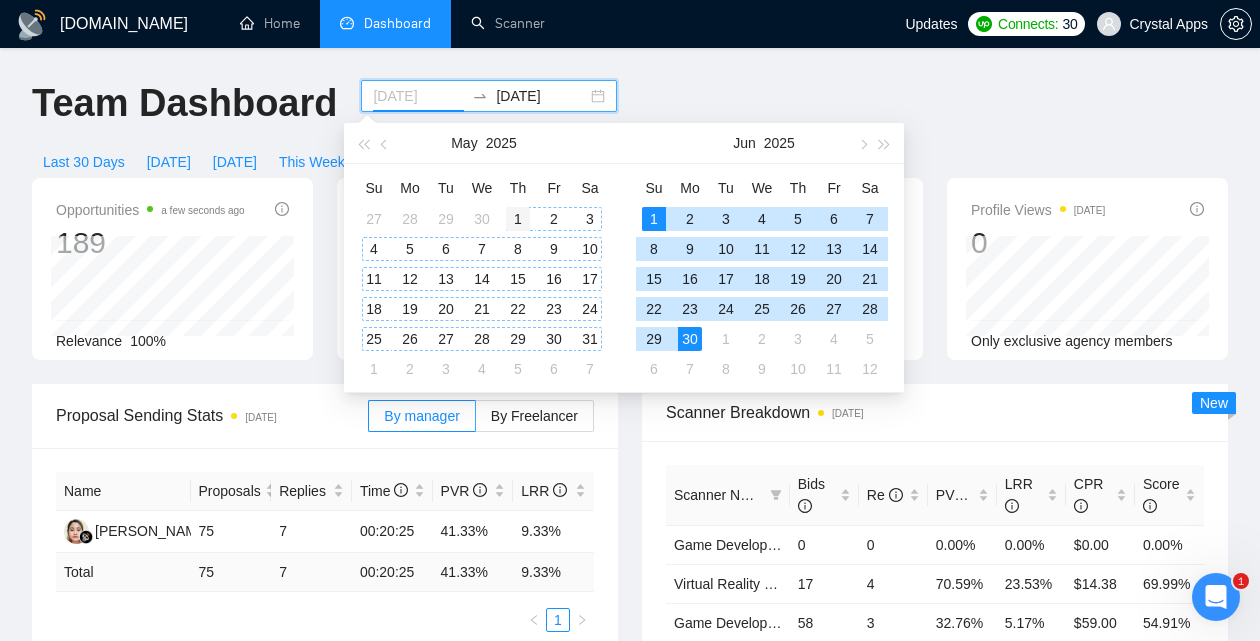 type on "[DATE]" 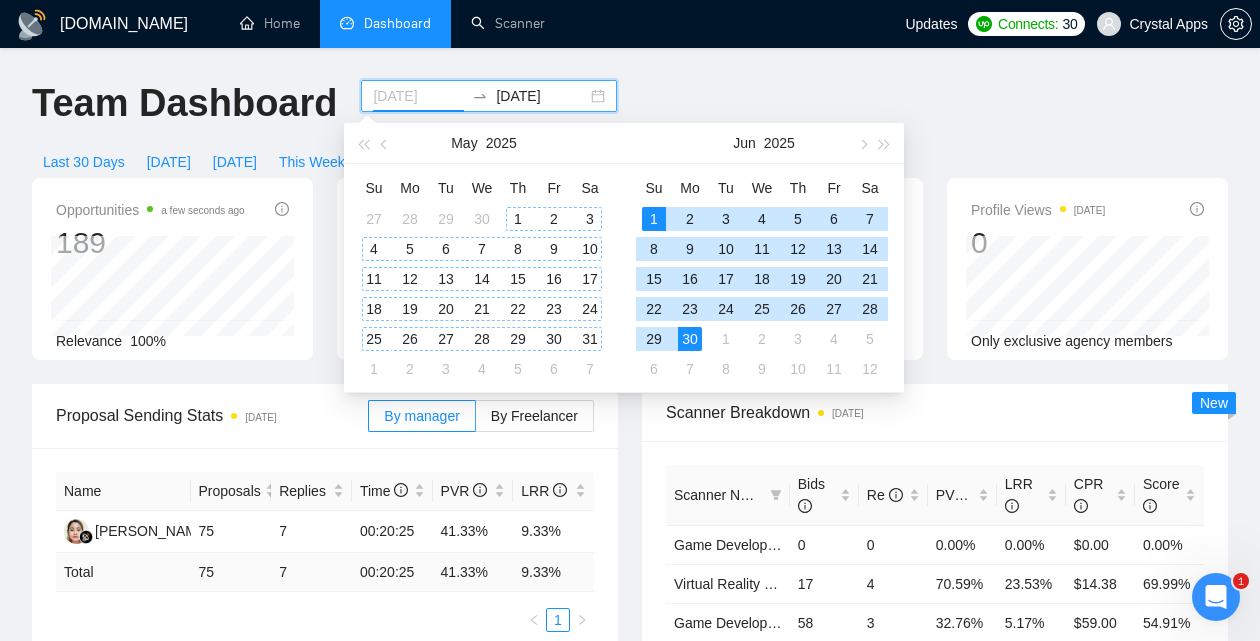 click on "1" at bounding box center [518, 219] 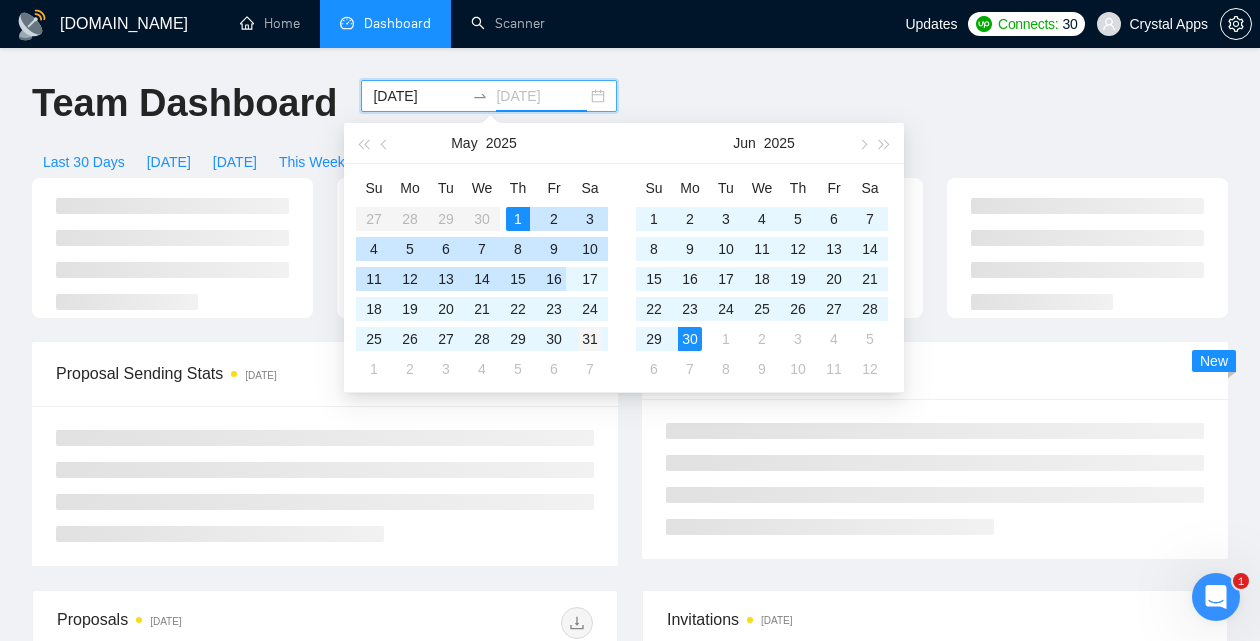 type on "[DATE]" 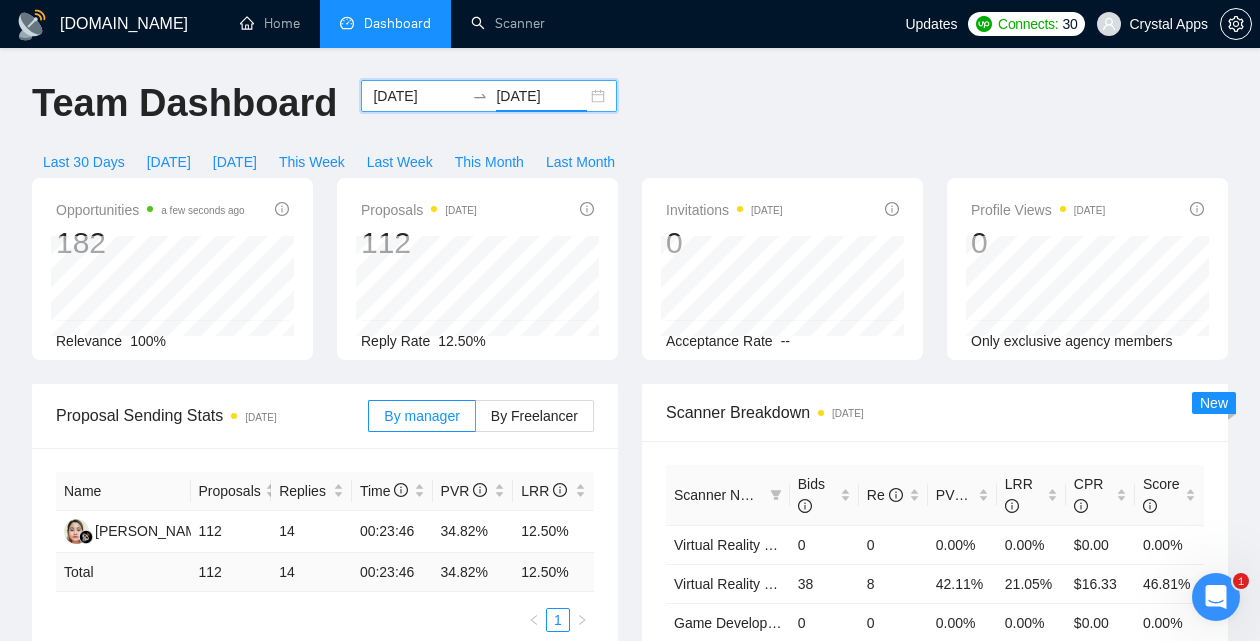 click on "[DATE] [DATE]" at bounding box center [489, 96] 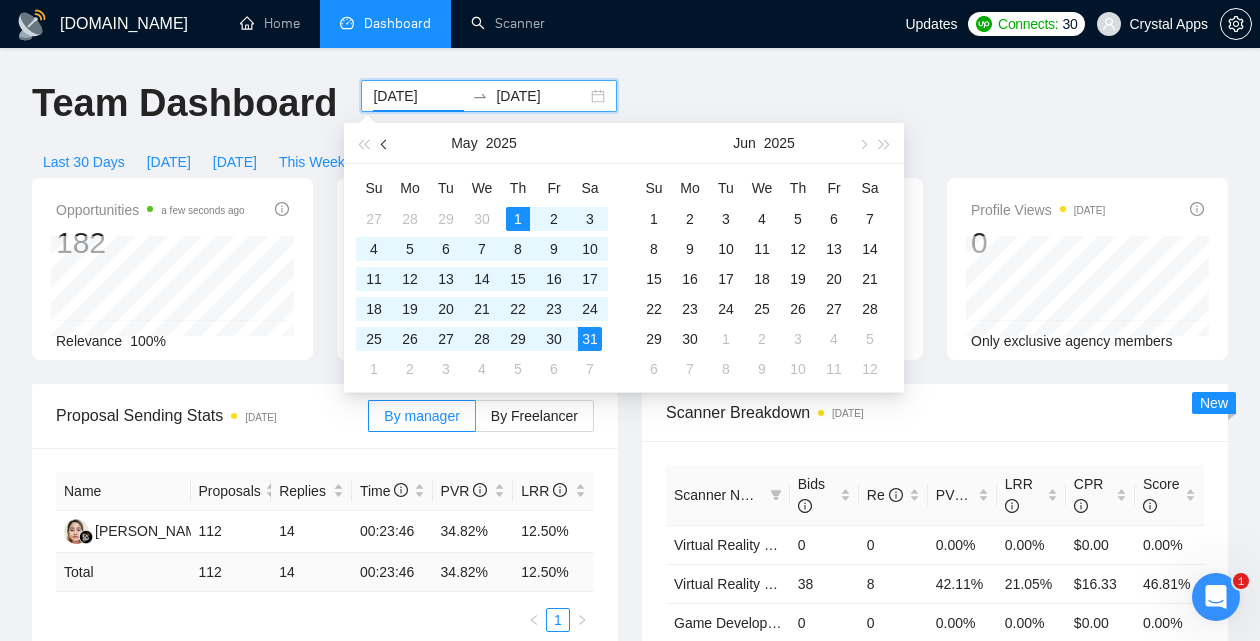 click at bounding box center [386, 144] 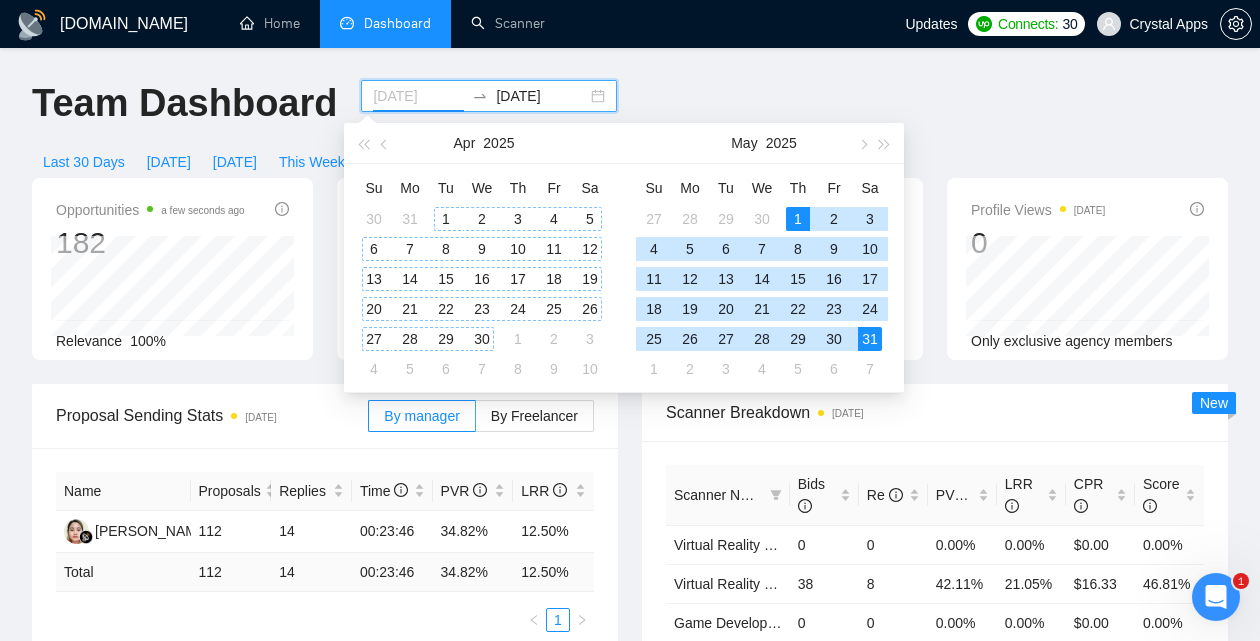 type on "[DATE]" 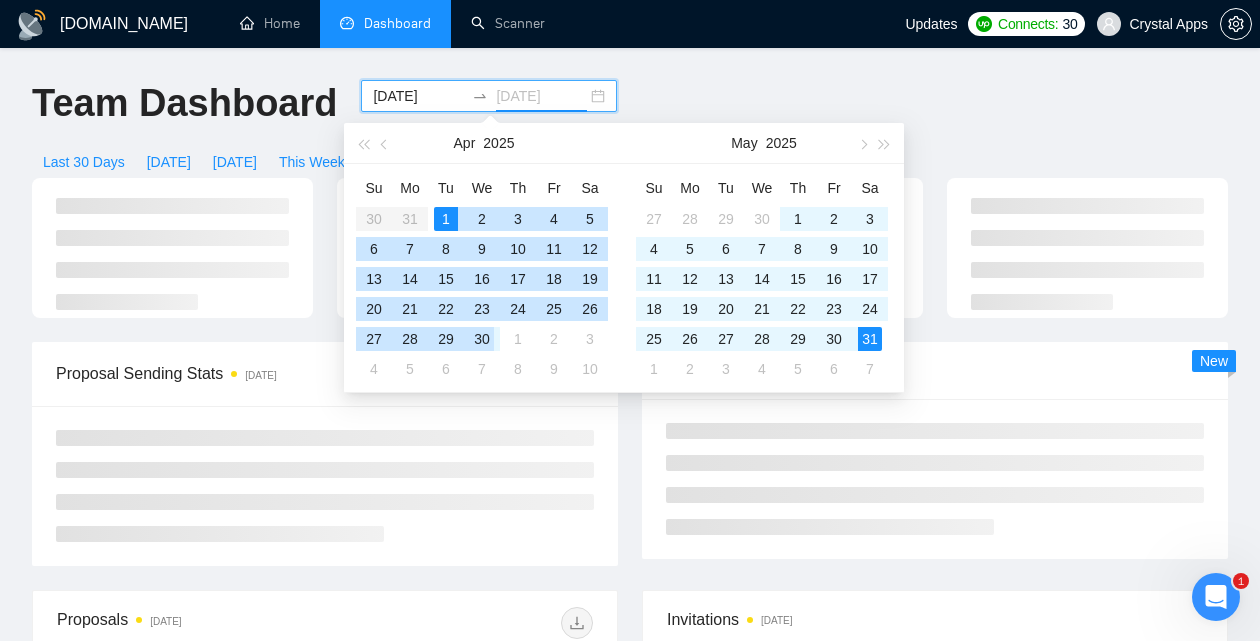 type on "[DATE]" 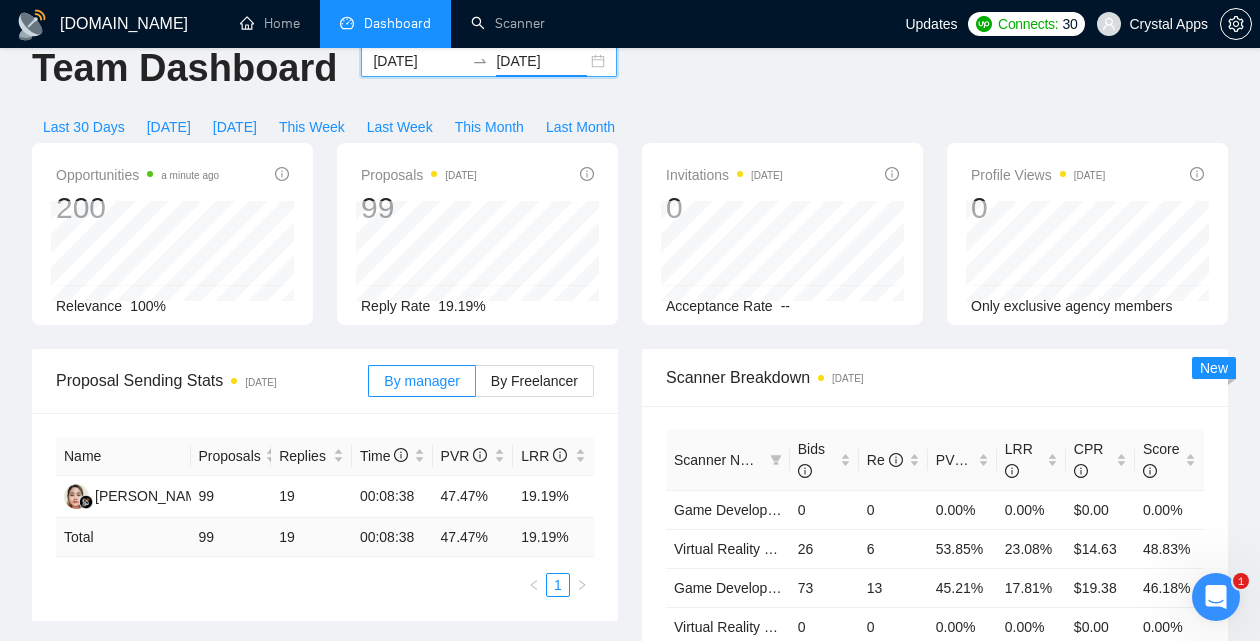 scroll, scrollTop: 11, scrollLeft: 0, axis: vertical 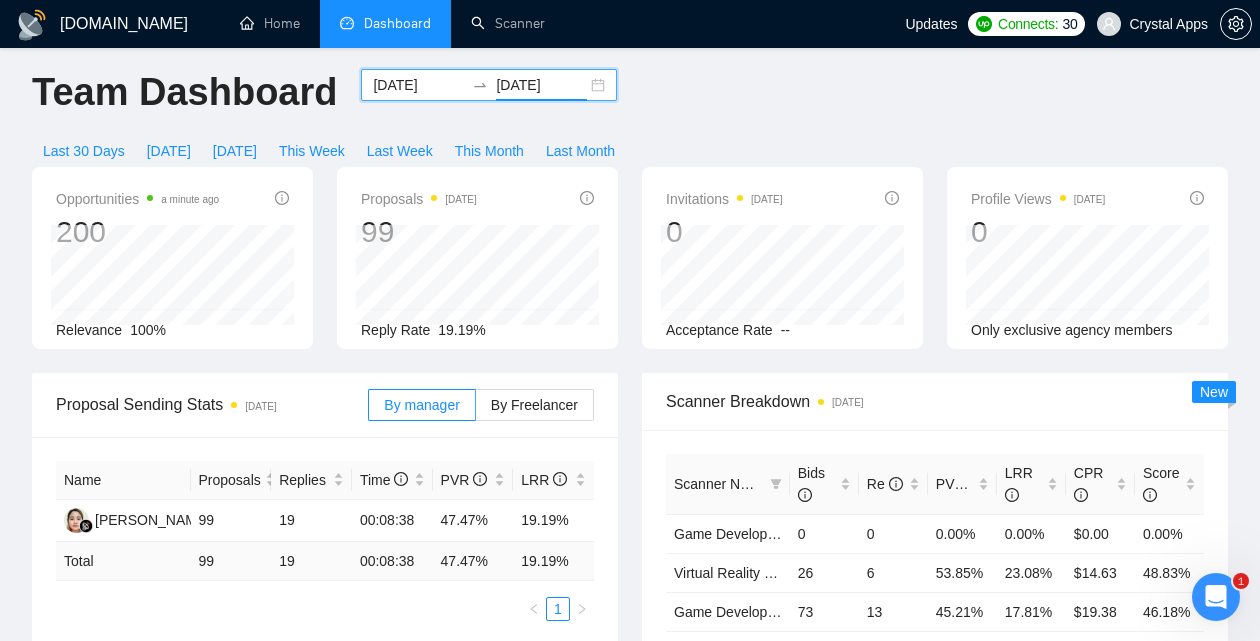click on "[DATE] [DATE]" at bounding box center (489, 85) 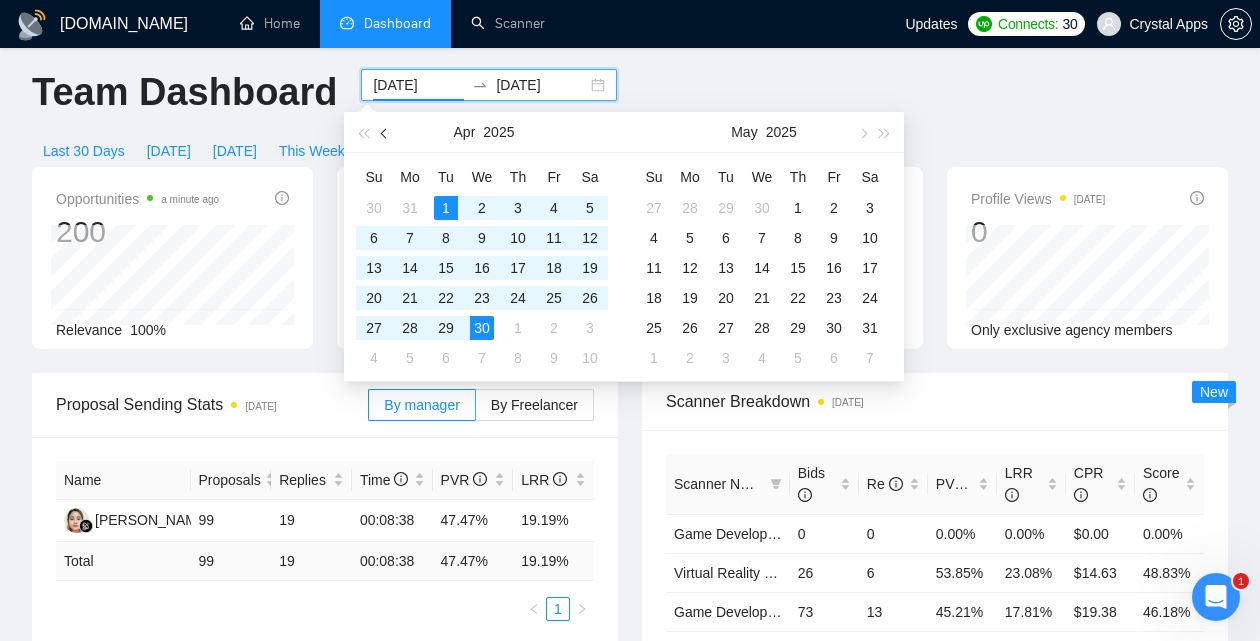 click at bounding box center [385, 132] 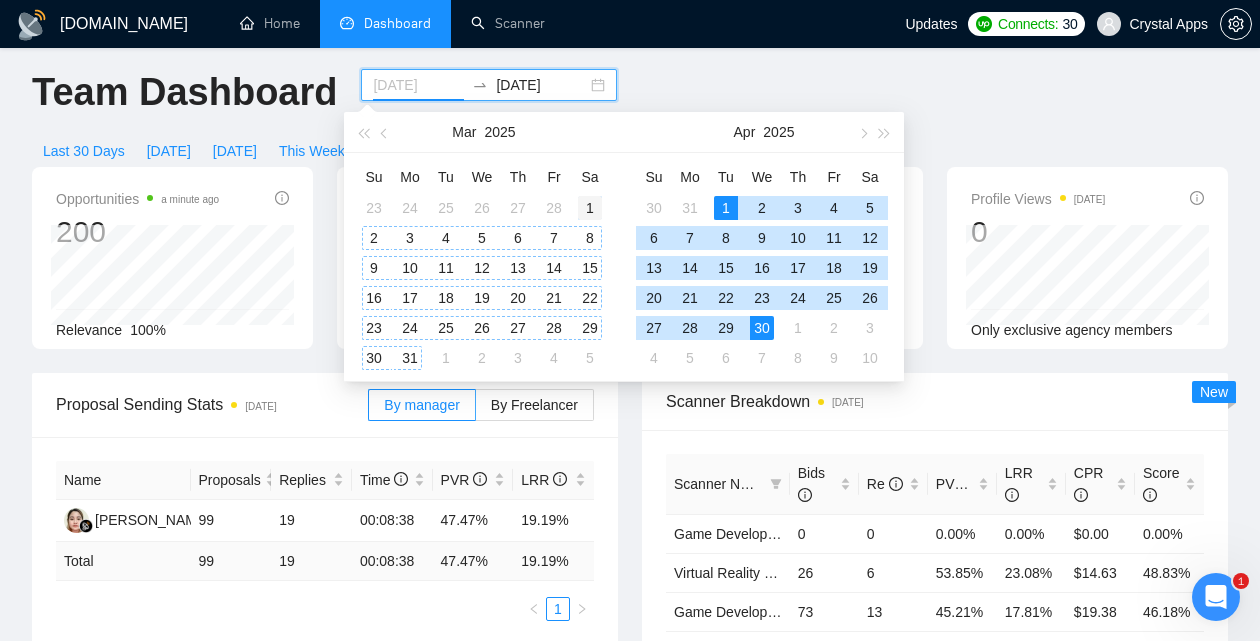 type on "[DATE]" 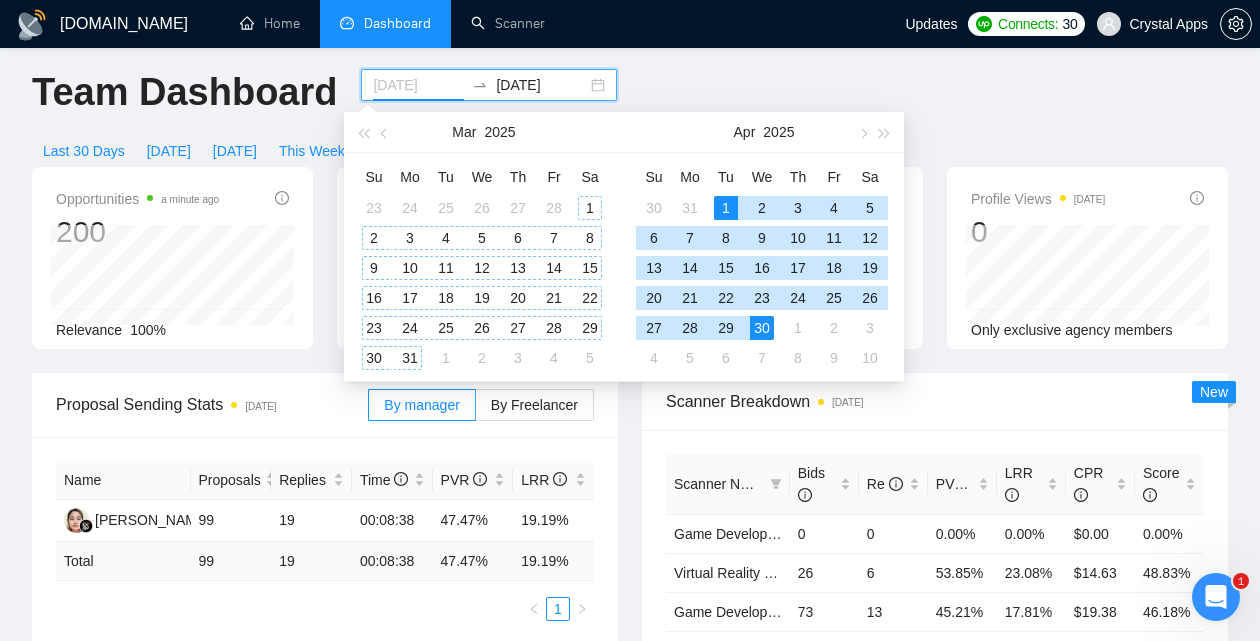 click on "1" at bounding box center (590, 208) 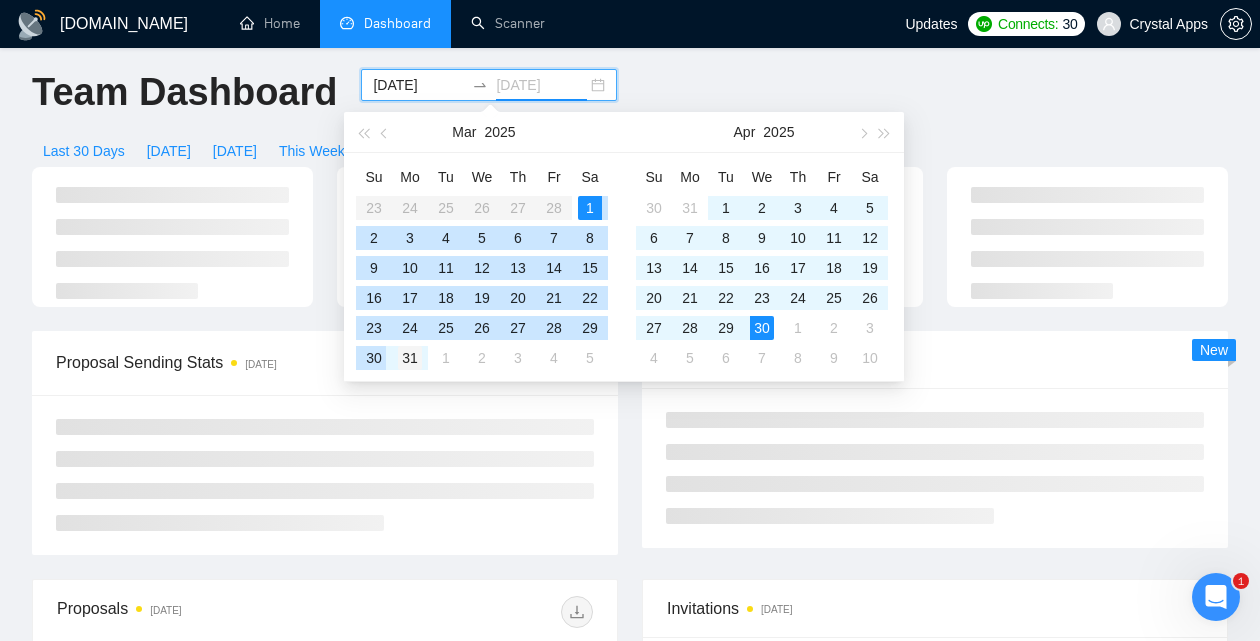 type on "[DATE]" 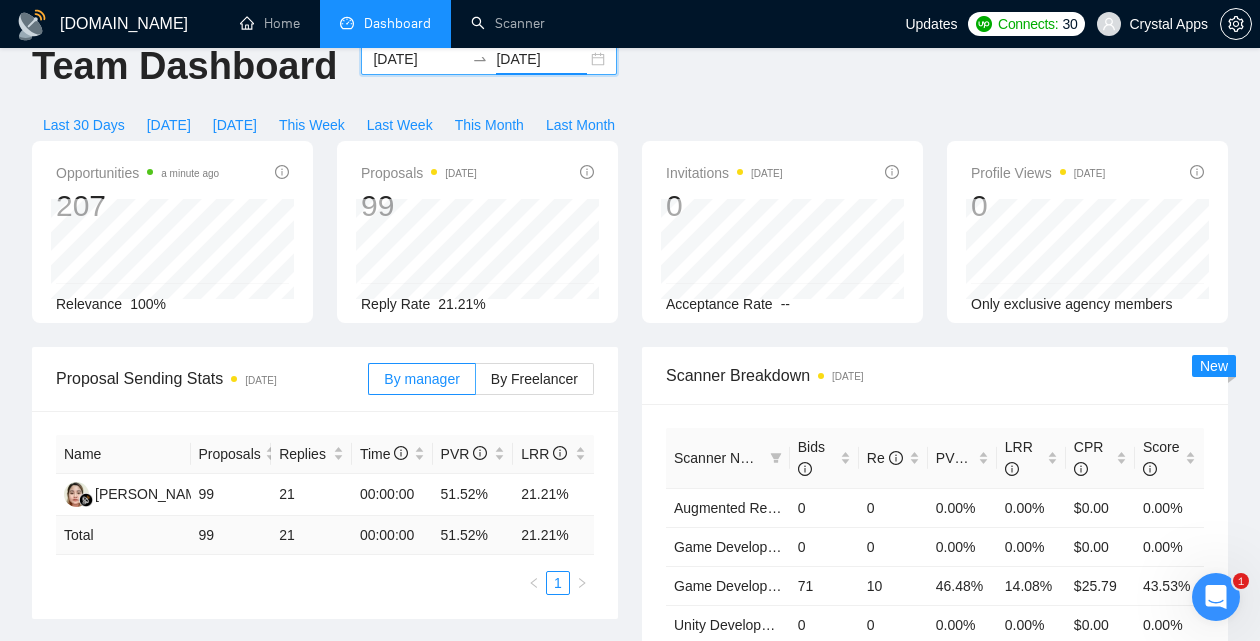scroll, scrollTop: 0, scrollLeft: 0, axis: both 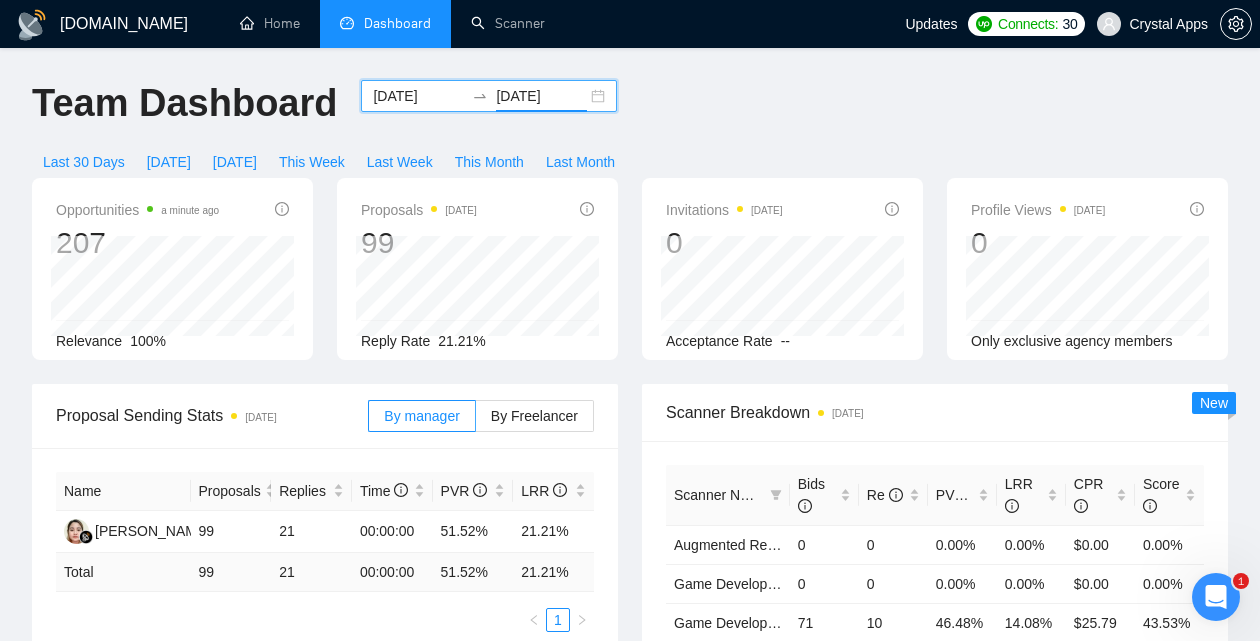 click on "[DATE] [DATE]" at bounding box center (489, 96) 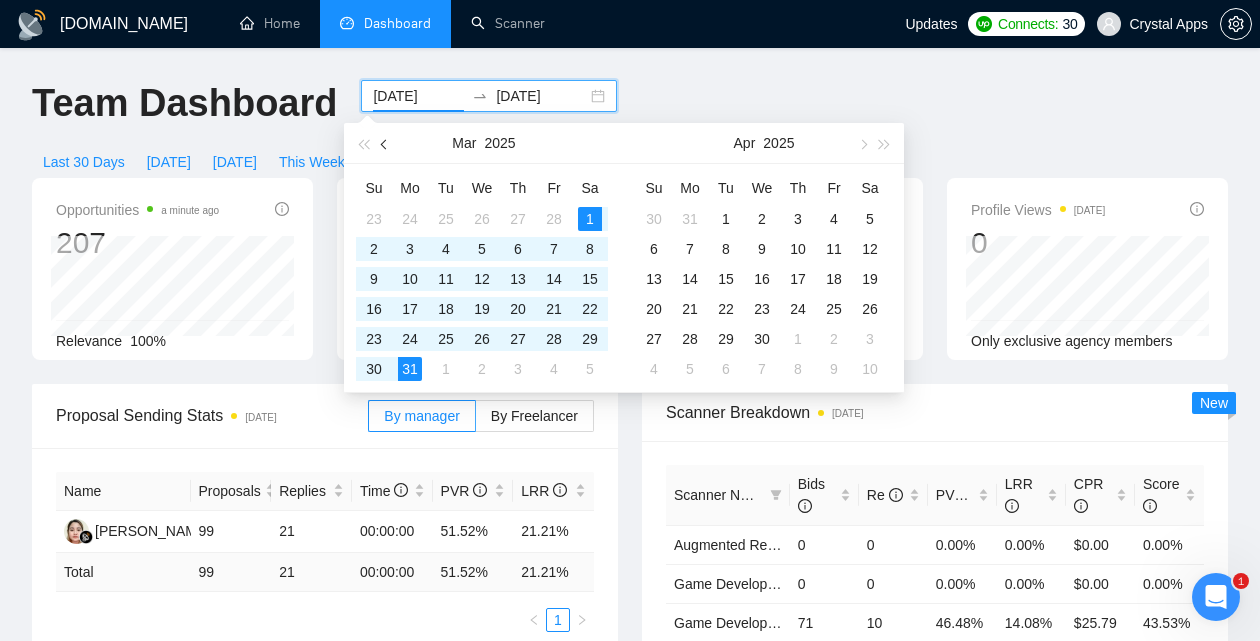 click at bounding box center (385, 143) 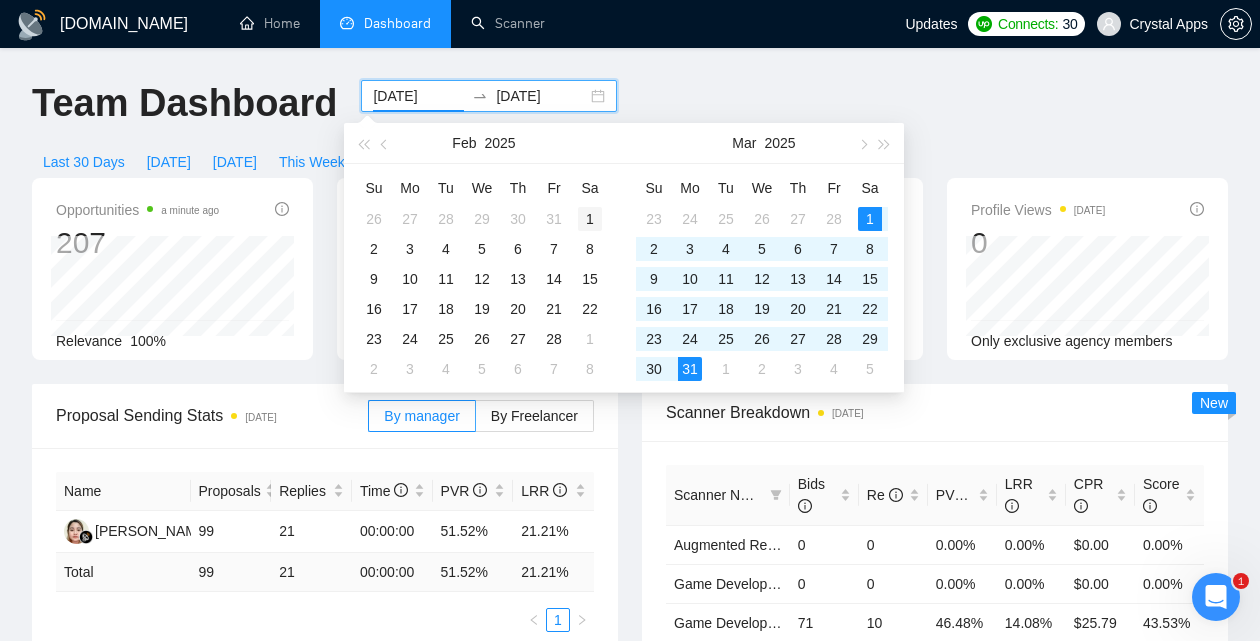 type on "[DATE]" 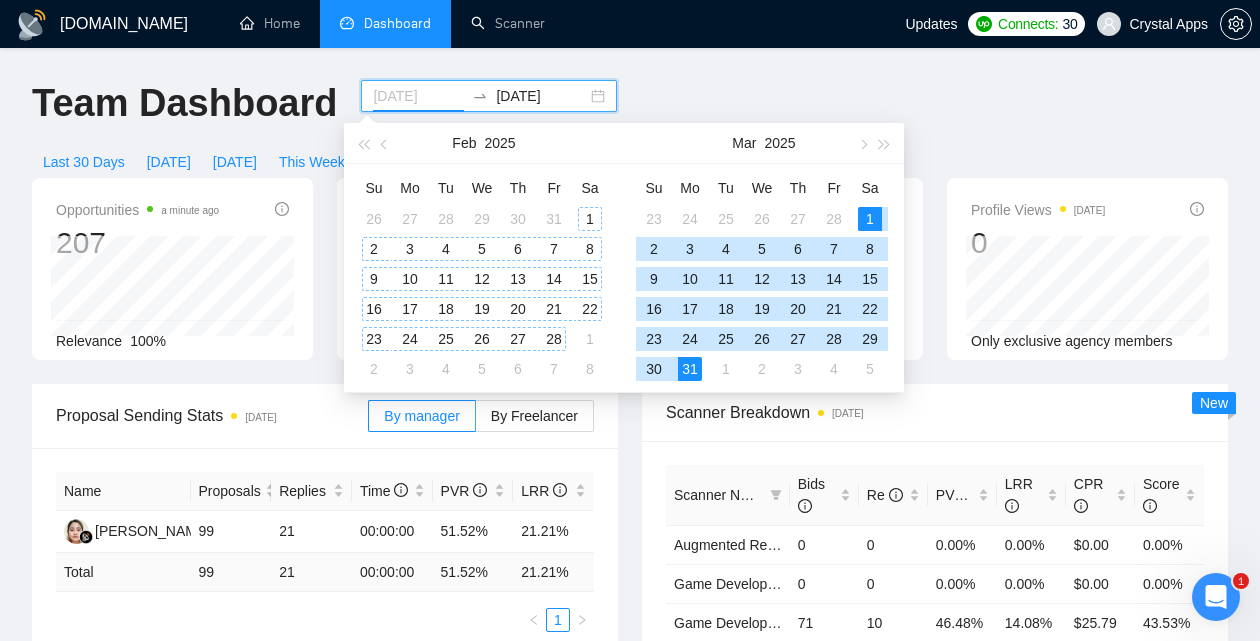 click on "1" at bounding box center [590, 219] 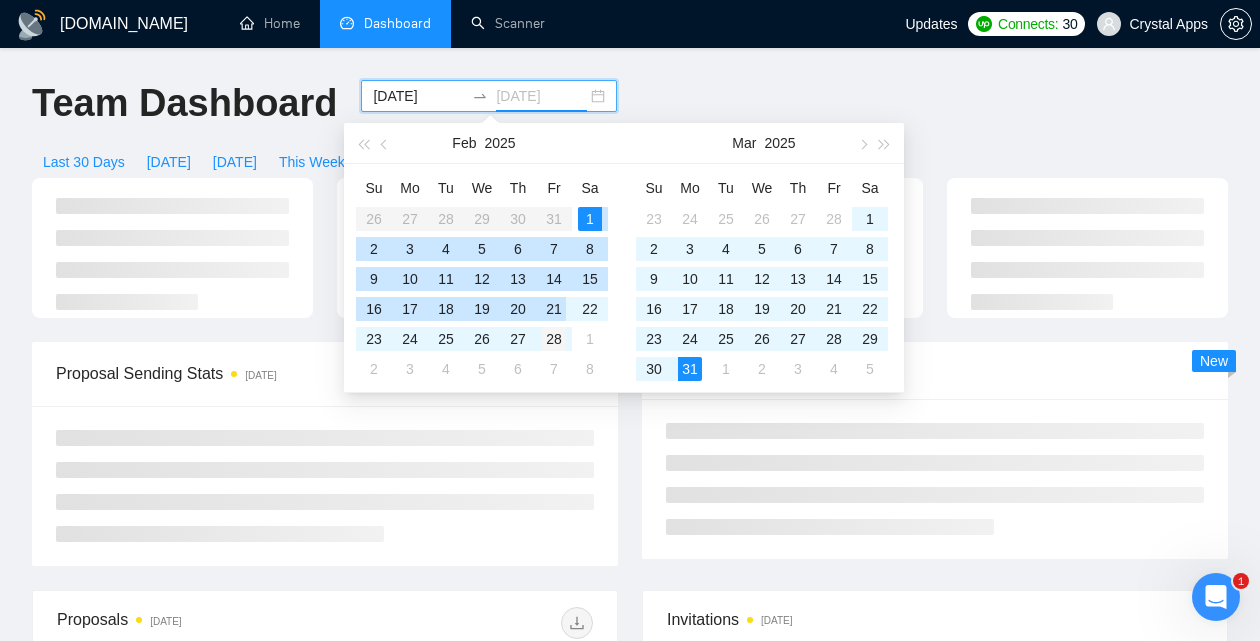 type on "[DATE]" 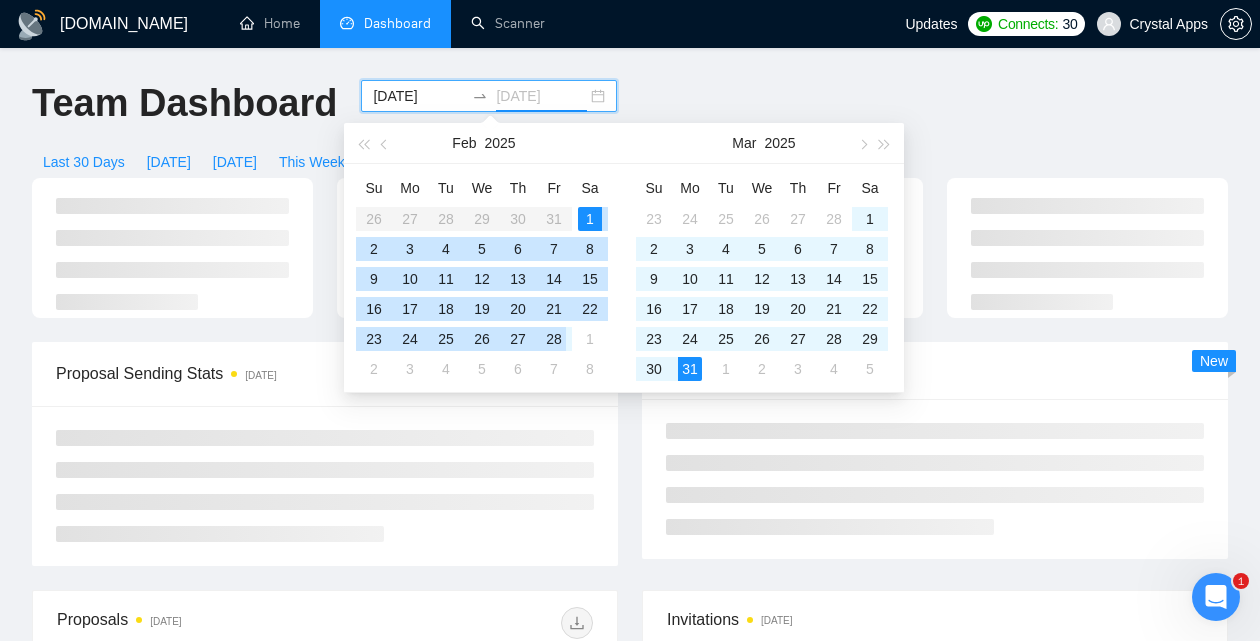 click on "28" at bounding box center [554, 339] 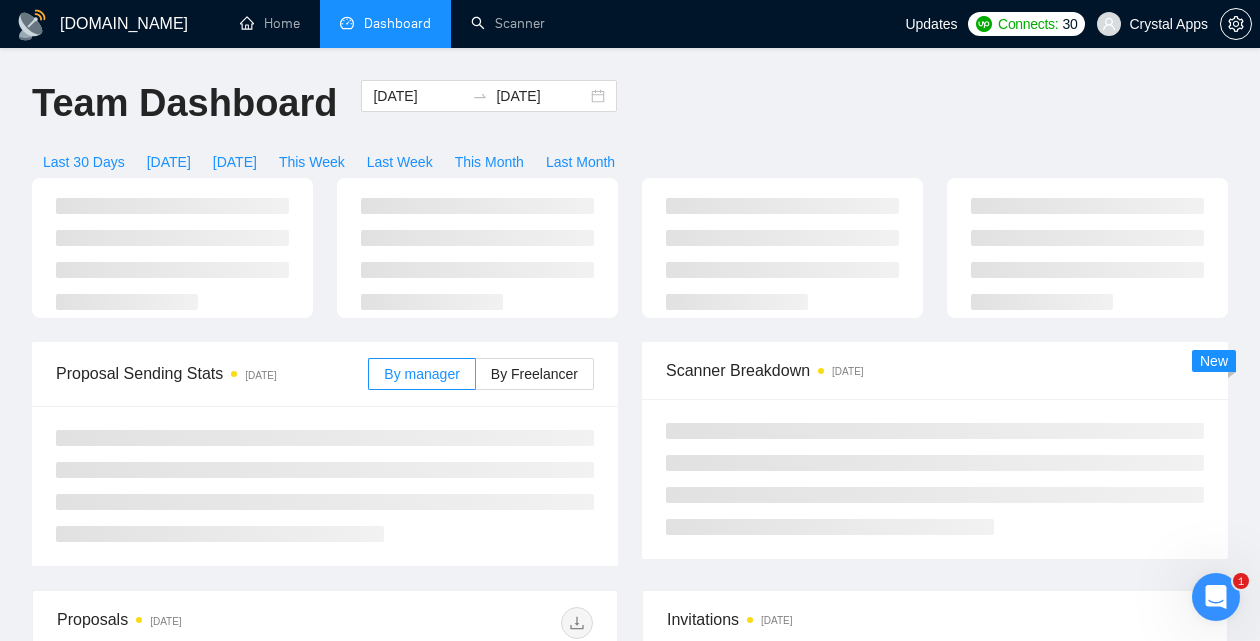 click on "[DOMAIN_NAME] Home Dashboard Scanner Updates  Connects: 30 Crystal Apps Team Dashboard [DATE] [DATE] Last 30 Days [DATE] [DATE] This Week Last Week This Month Last Month Proposal Sending Stats [DATE] By manager By Freelancer Scanner Breakdown [DATE] New Proposals [DATE] Date Title Manager Freelancer Status               [DATE] 23:39 VR Developer for Realistic Tennis Simulator (Quest 2/3, PCVR) [PERSON_NAME] [PERSON_NAME] [DATE] 23:20 [Indie Game] Game Designer Needed to Refine Synergy Based Inventory System for 2D Roguelike Game [PERSON_NAME] [PERSON_NAME] [DATE] 13:54 Metaverse Buildout [PERSON_NAME] [PERSON_NAME] [DATE] 11:55 Experienced Unity Game Developer for Online Poker Game Enhancement [PERSON_NAME] [PERSON_NAME] [DATE] 02:19 Game Development Project: Seeking Talented Developer [PERSON_NAME] [PERSON_NAME] [DATE] 02:10 Standalone Meta Quest VR Game Developer [PERSON_NAME] [PERSON_NAME] [DATE] 10:47 [PERSON_NAME] 1 2 3 4" at bounding box center [630, 690] 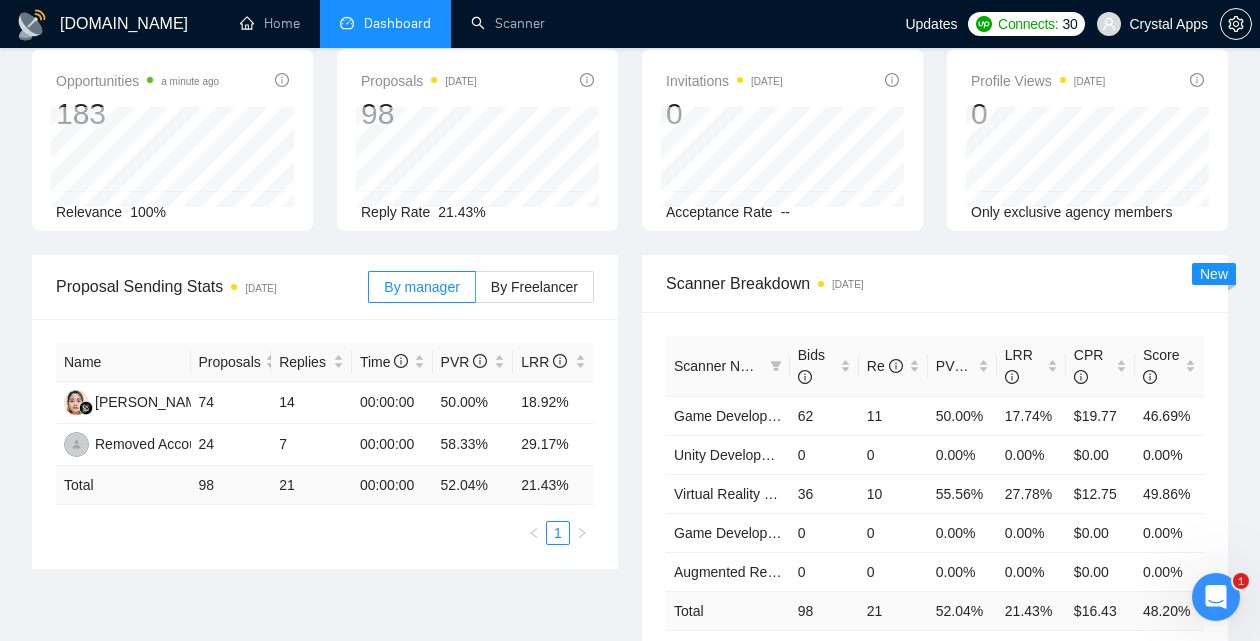 scroll, scrollTop: 130, scrollLeft: 0, axis: vertical 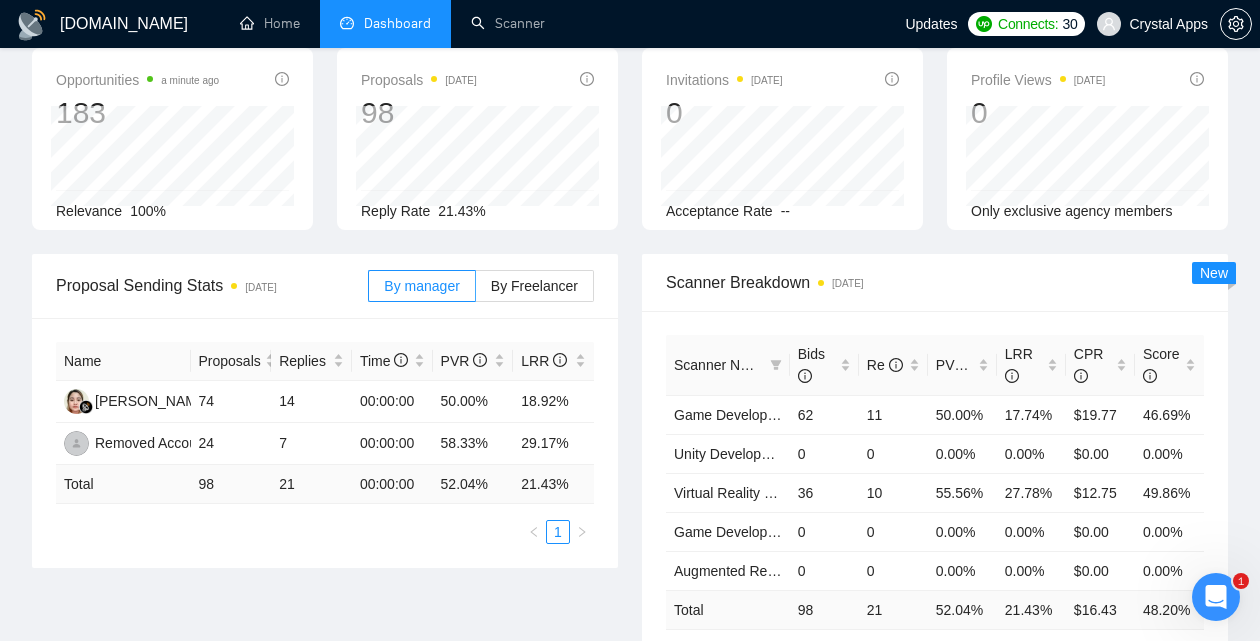click on "Proposals [DATE] 98   [DATE]
Replied 0 Reply Rate 21.43%" at bounding box center [477, 139] 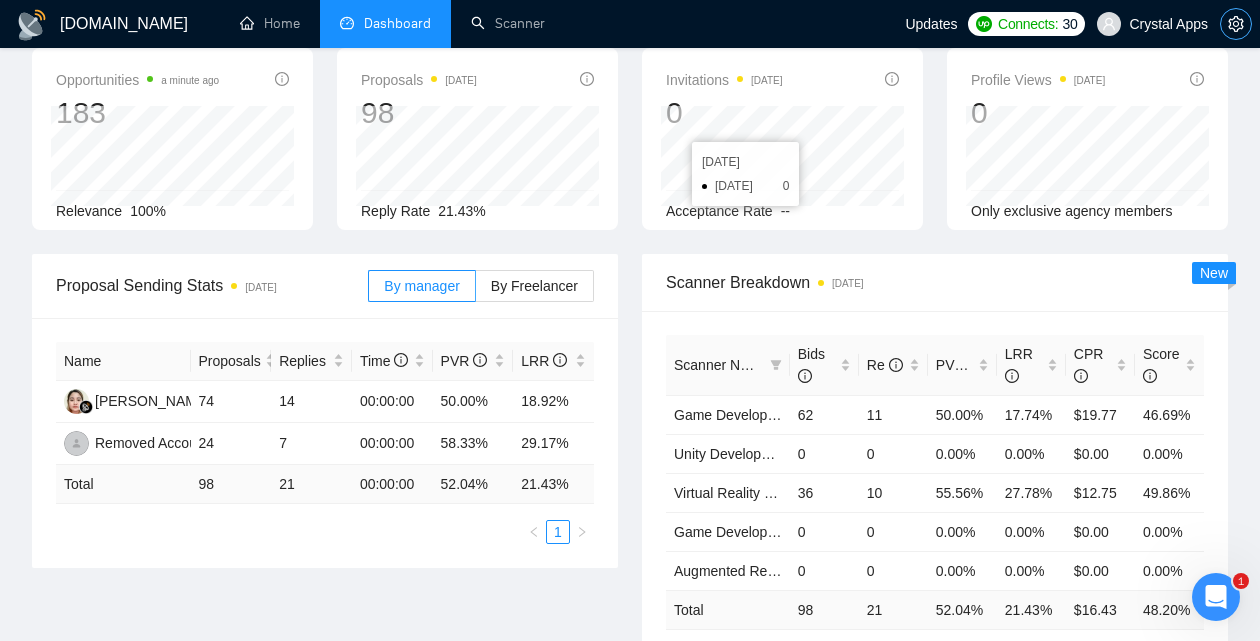 click 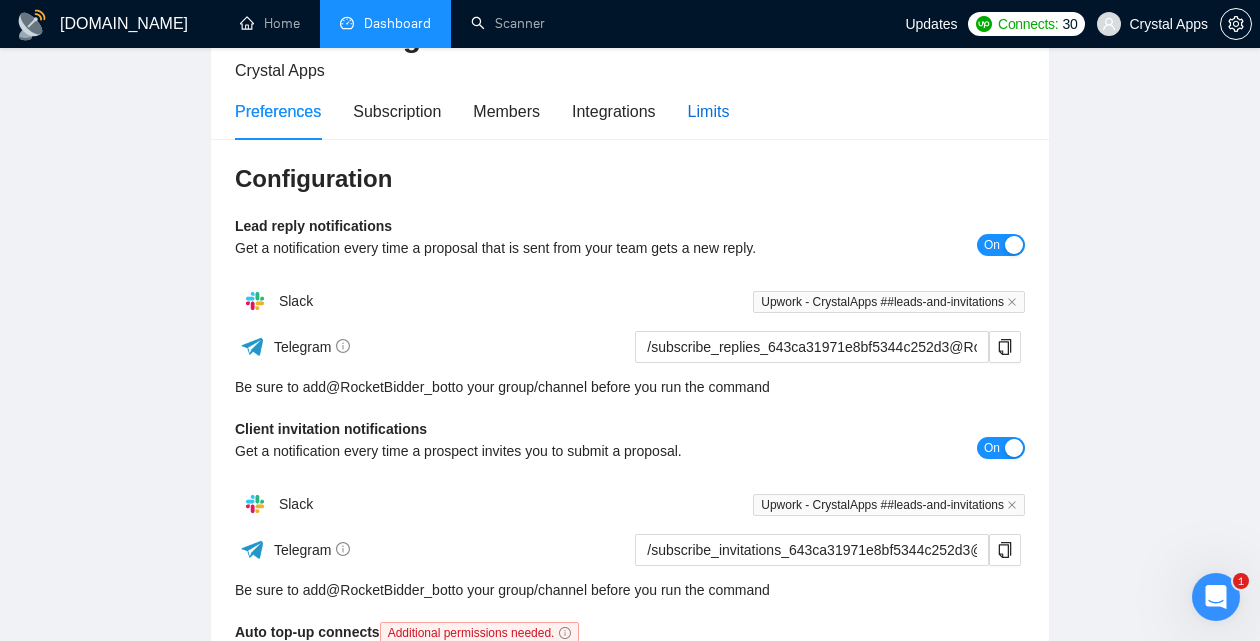 click on "Limits" at bounding box center [709, 111] 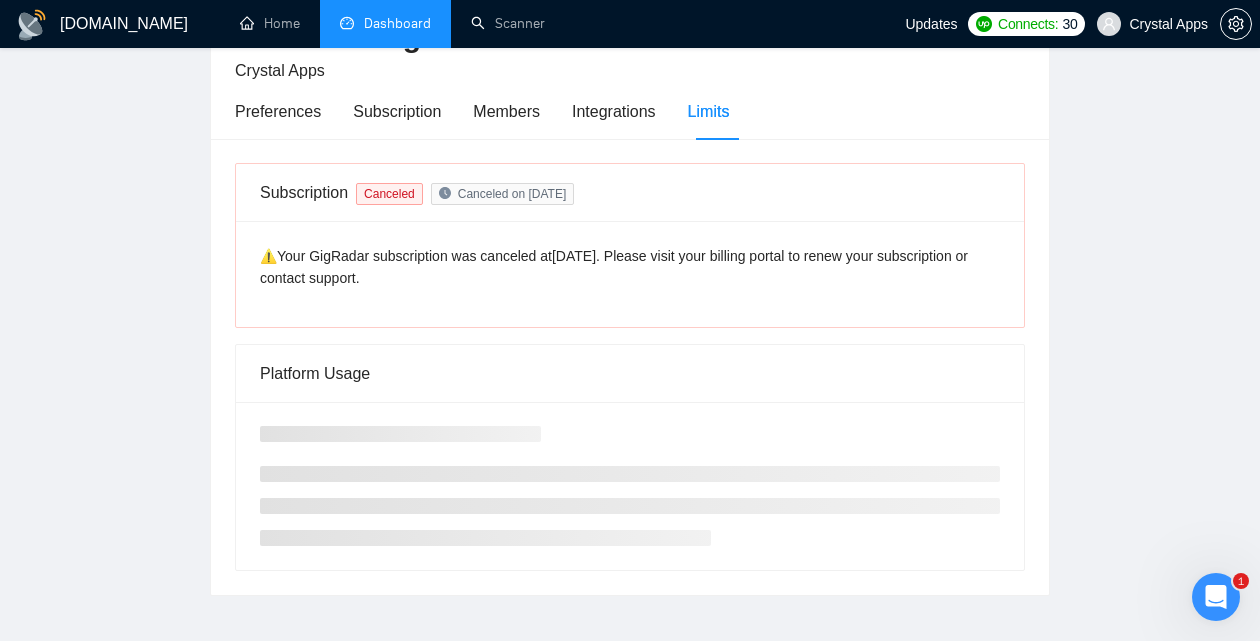 scroll, scrollTop: 203, scrollLeft: 0, axis: vertical 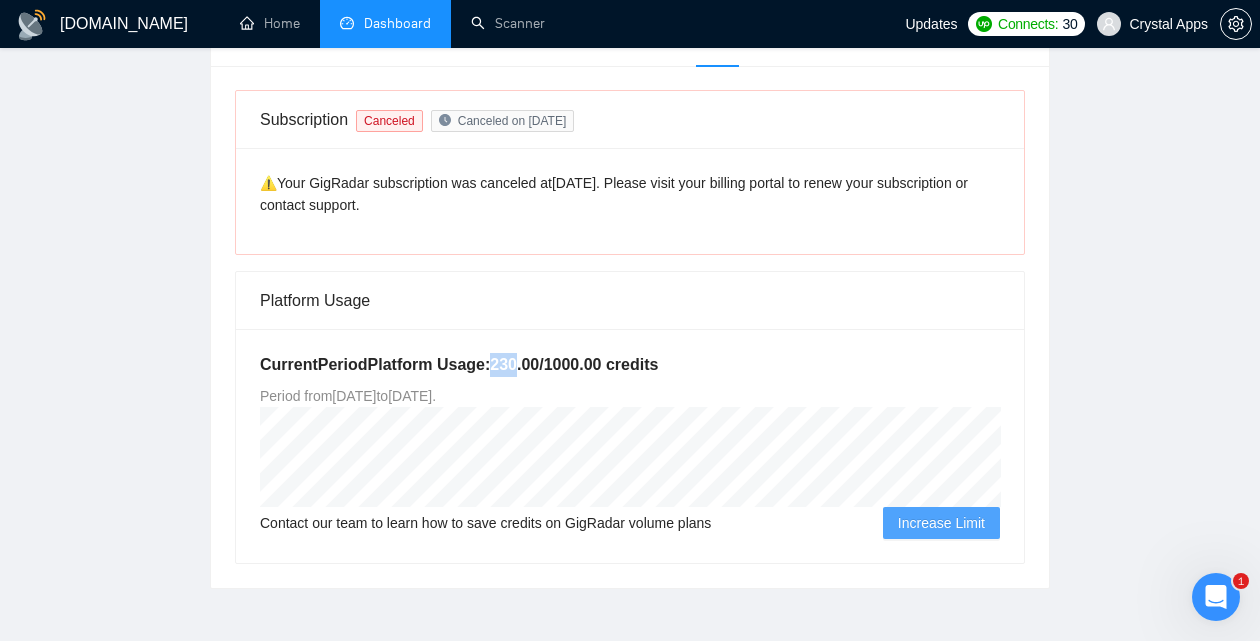 drag, startPoint x: 498, startPoint y: 360, endPoint x: 526, endPoint y: 358, distance: 28.071337 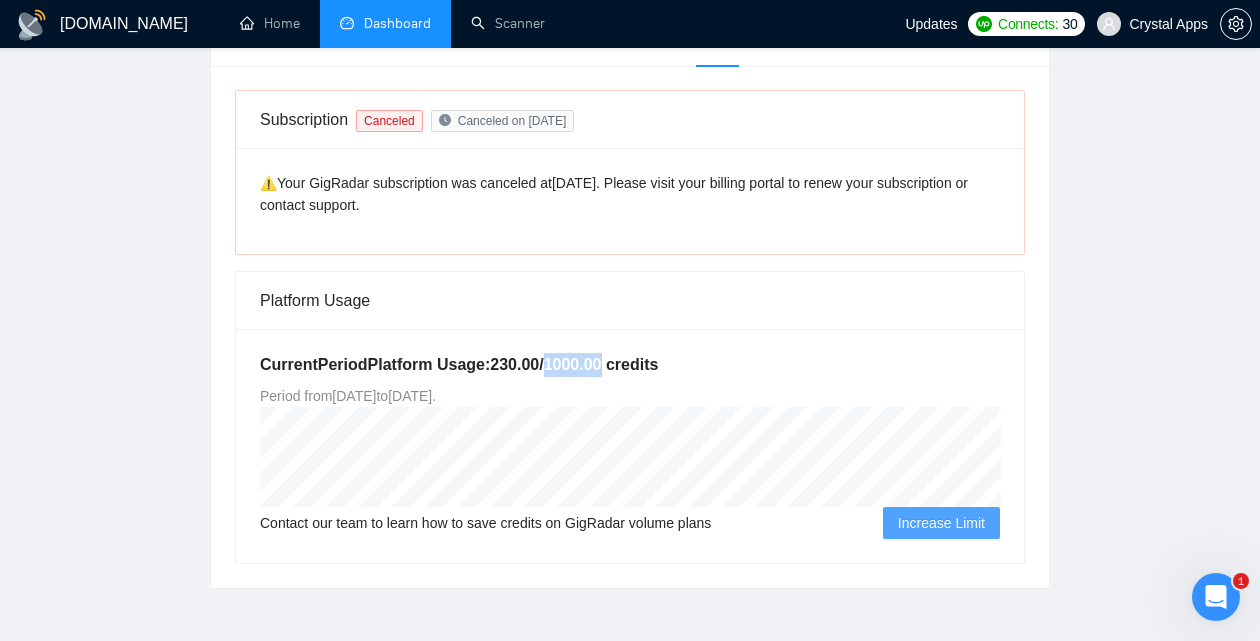 drag, startPoint x: 559, startPoint y: 363, endPoint x: 622, endPoint y: 363, distance: 63 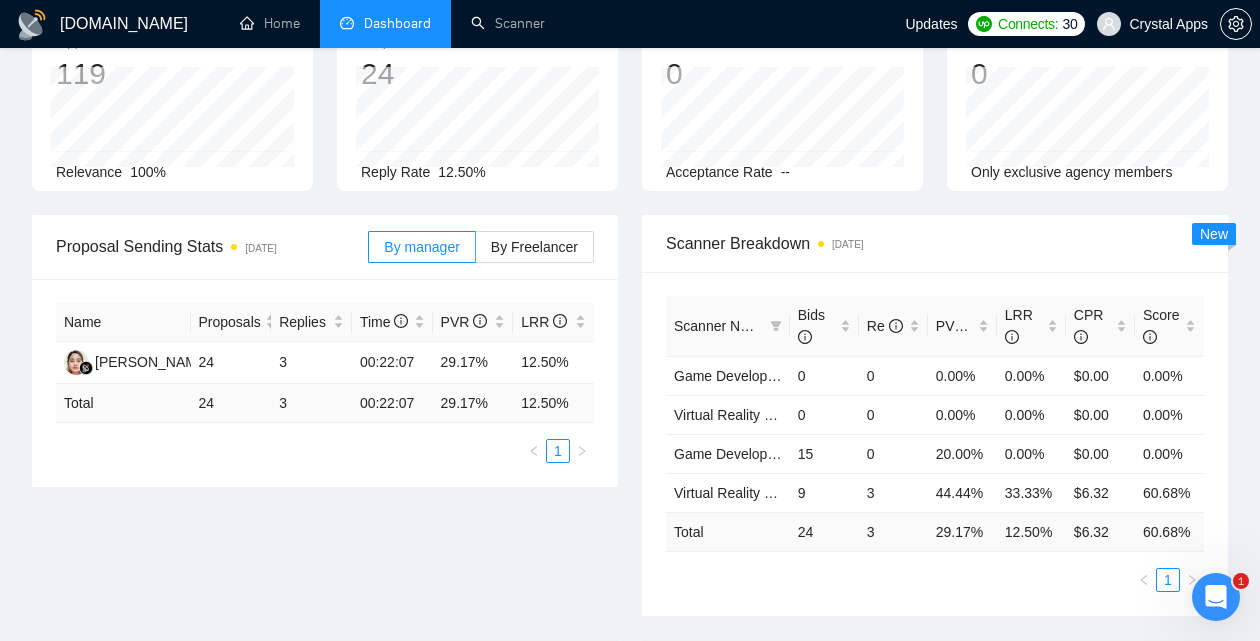 scroll, scrollTop: 197, scrollLeft: 0, axis: vertical 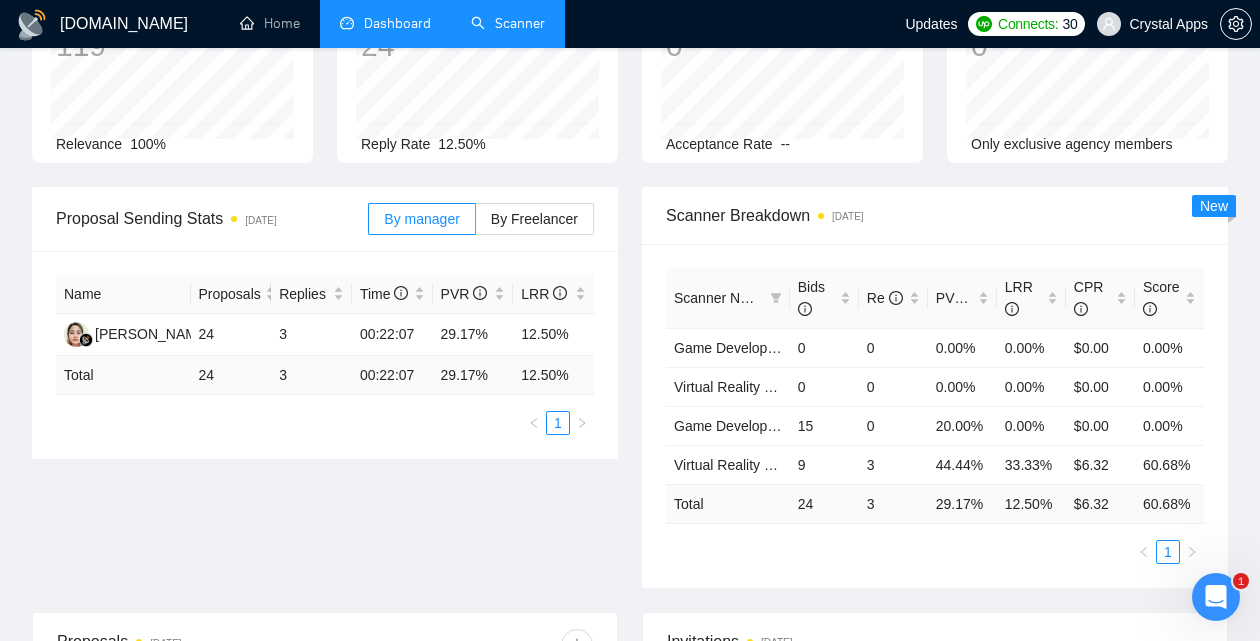 click on "Scanner" at bounding box center (508, 23) 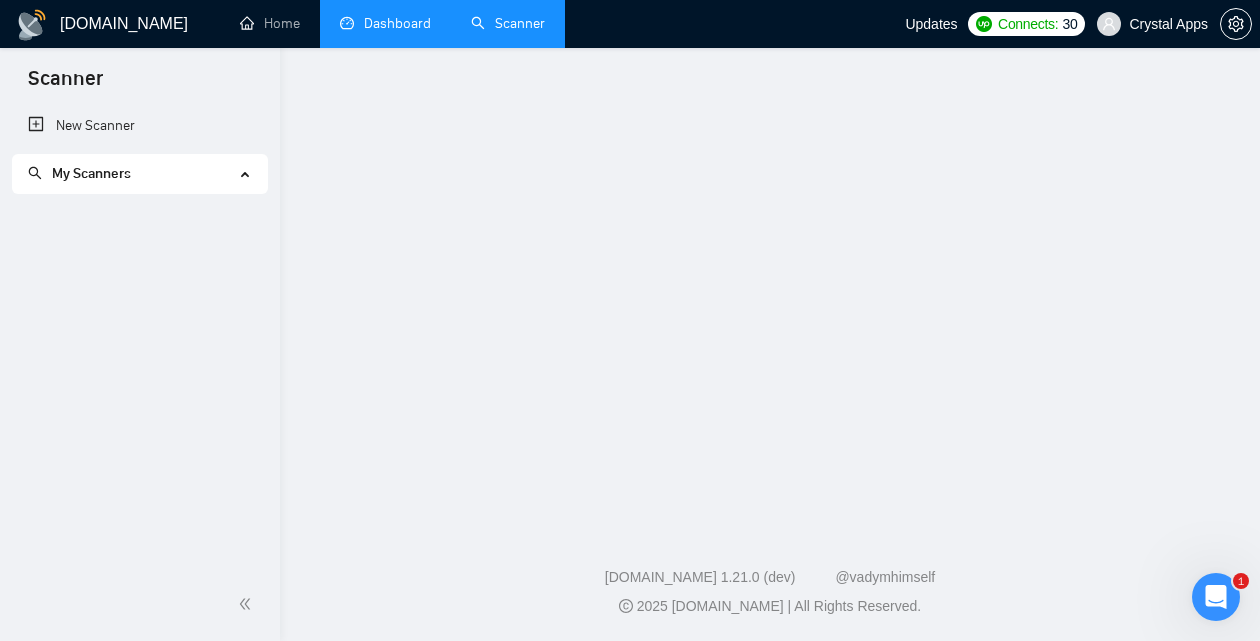 scroll, scrollTop: 0, scrollLeft: 0, axis: both 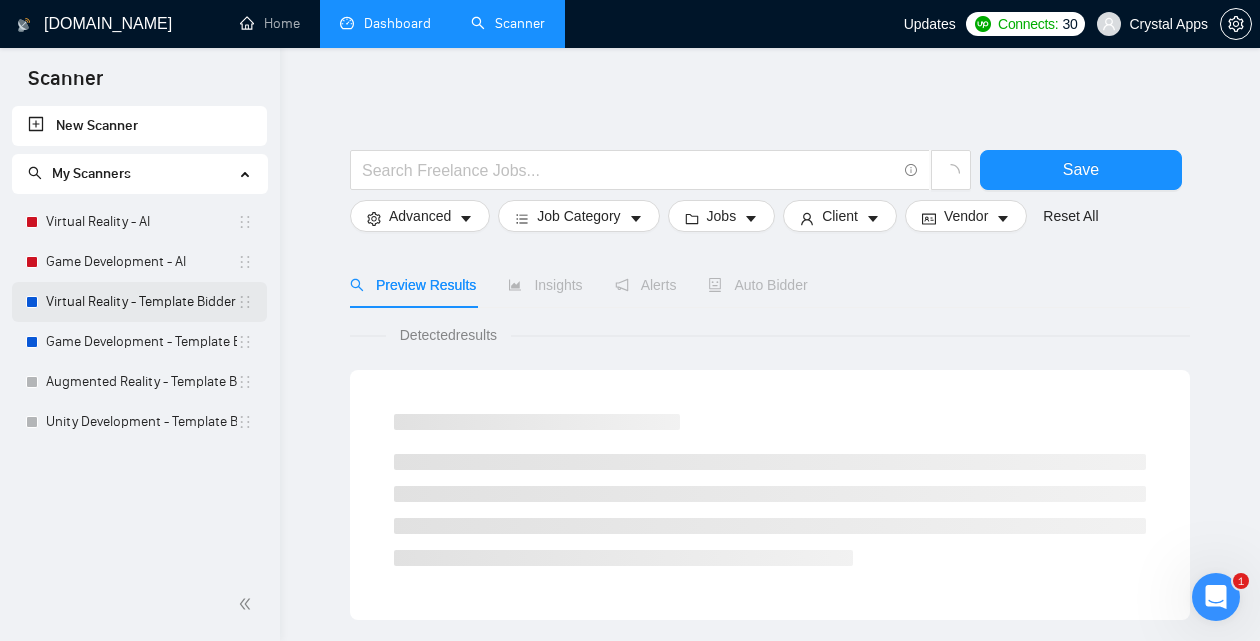click on "Virtual Reality - Template Bidder" at bounding box center [141, 302] 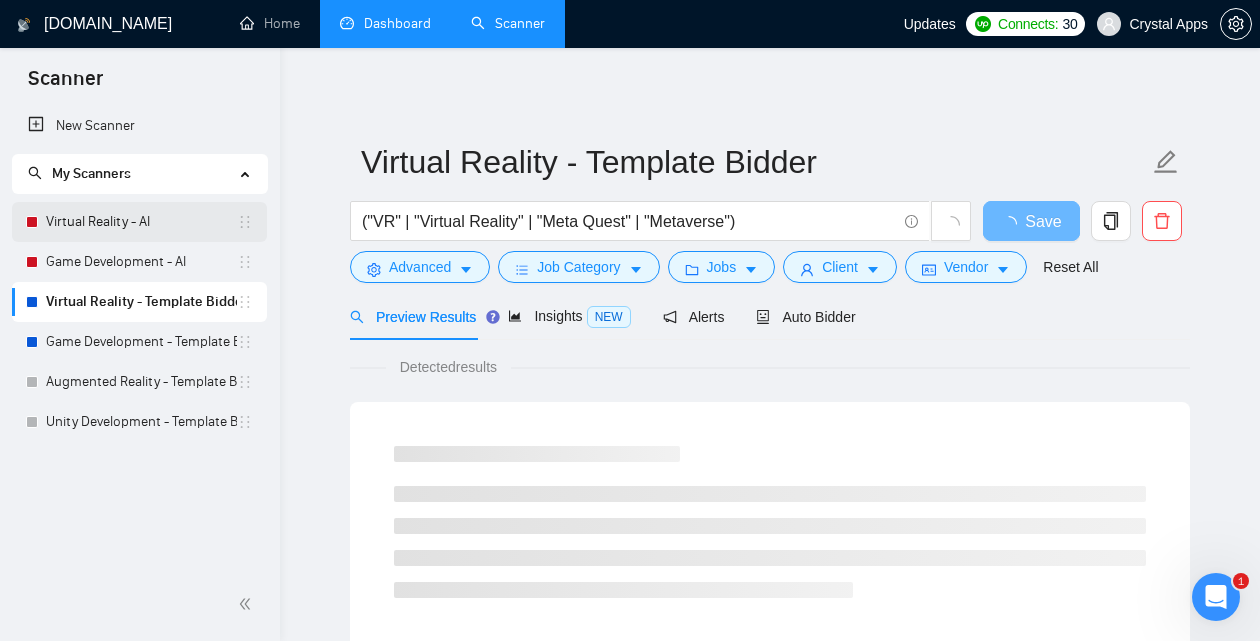 click on "Virtual Reality - AI" at bounding box center [141, 222] 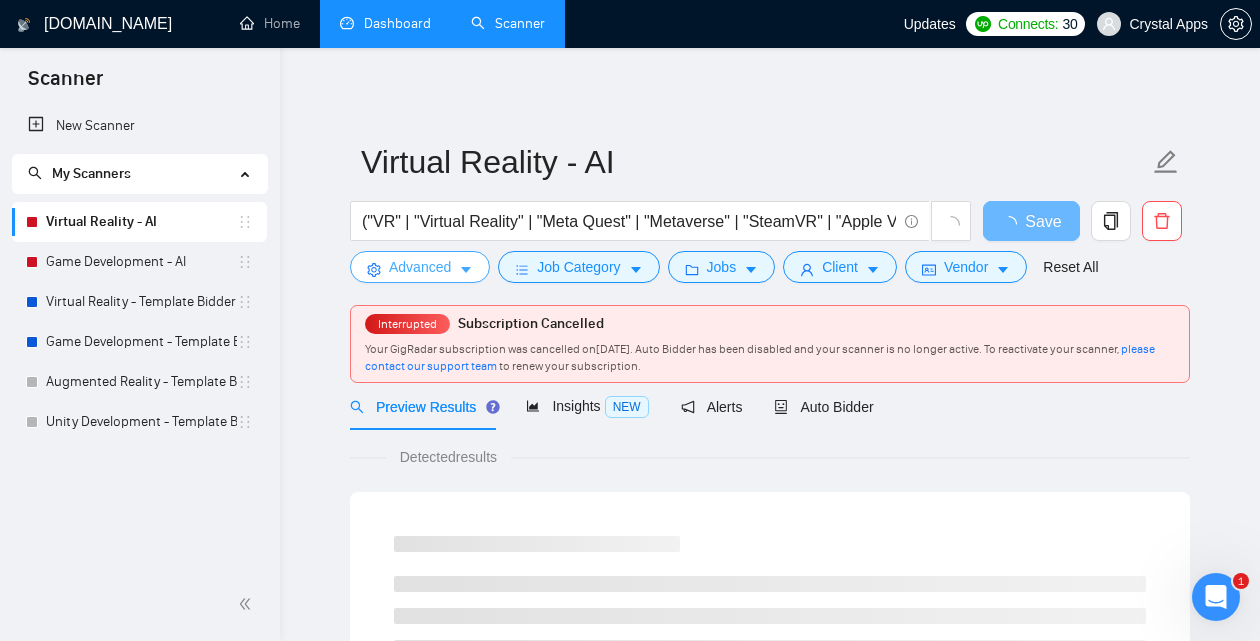 click on "Advanced" at bounding box center (420, 267) 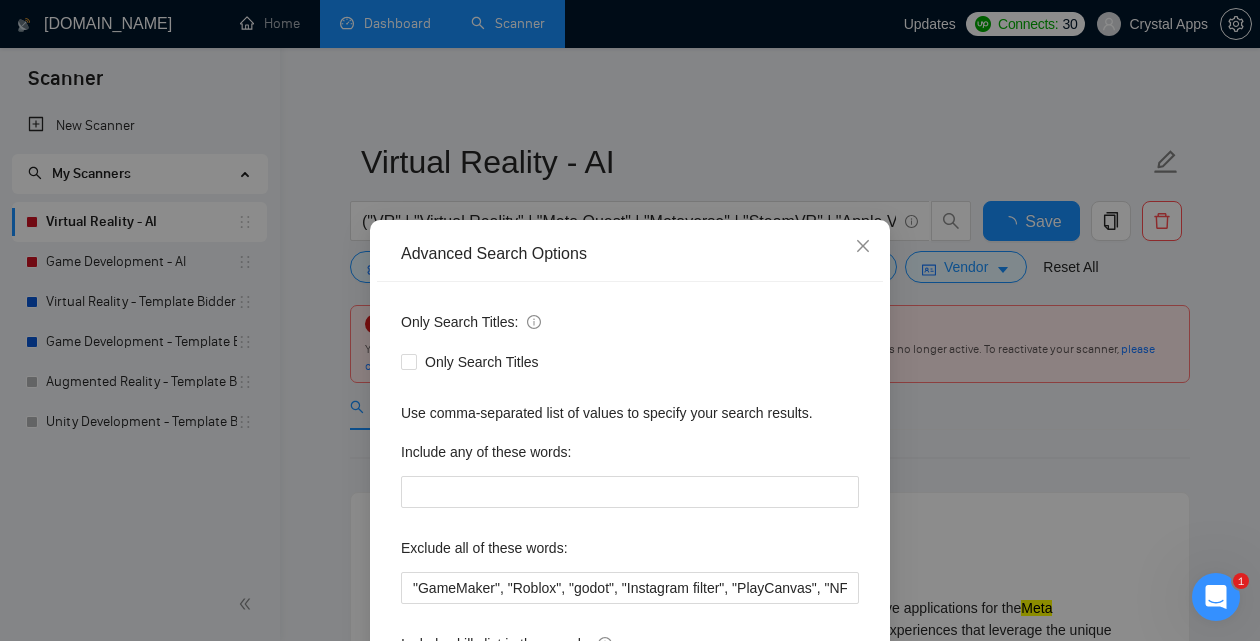 scroll, scrollTop: 130, scrollLeft: 0, axis: vertical 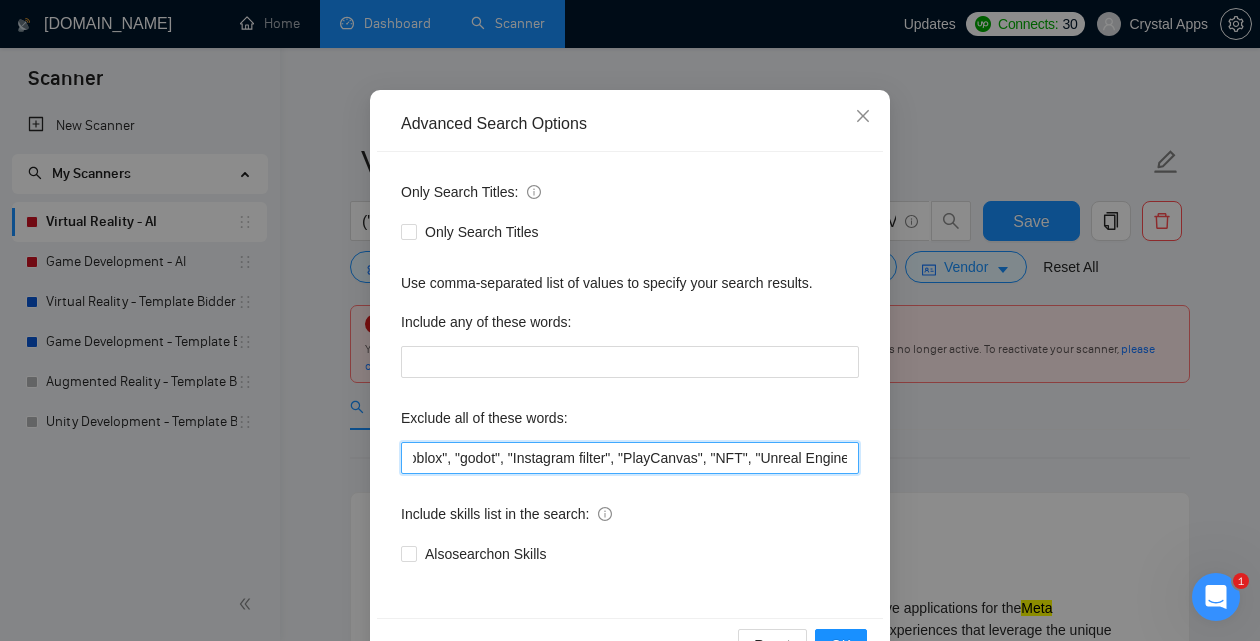 drag, startPoint x: 705, startPoint y: 459, endPoint x: 883, endPoint y: 465, distance: 178.10109 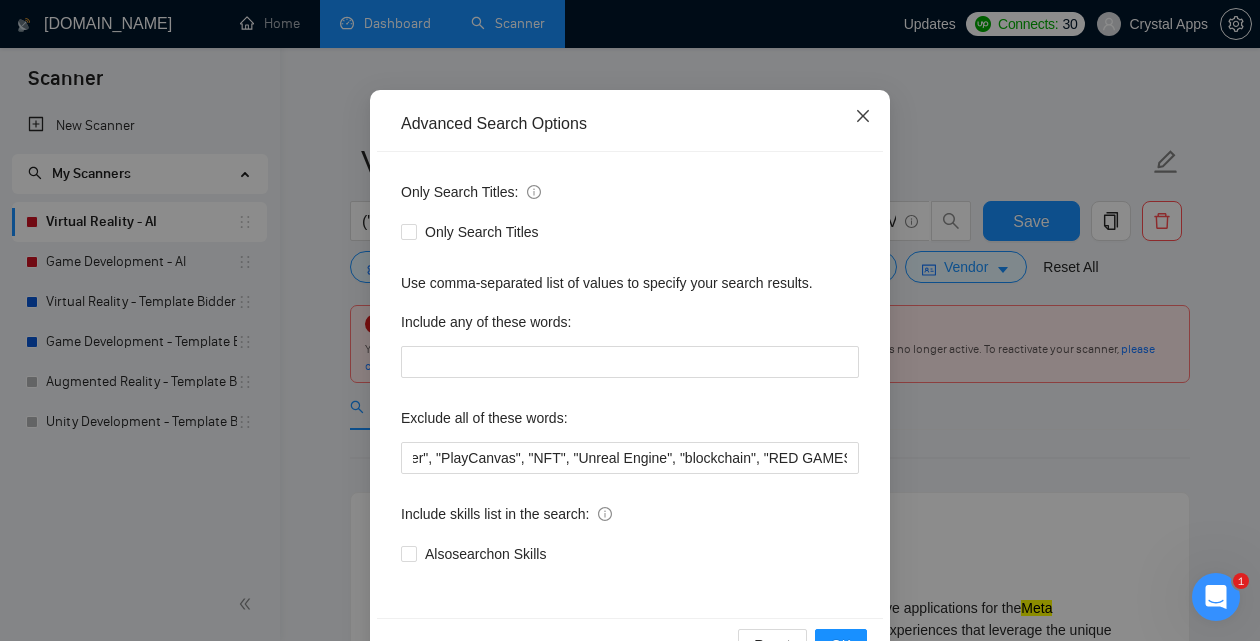 click at bounding box center (863, 117) 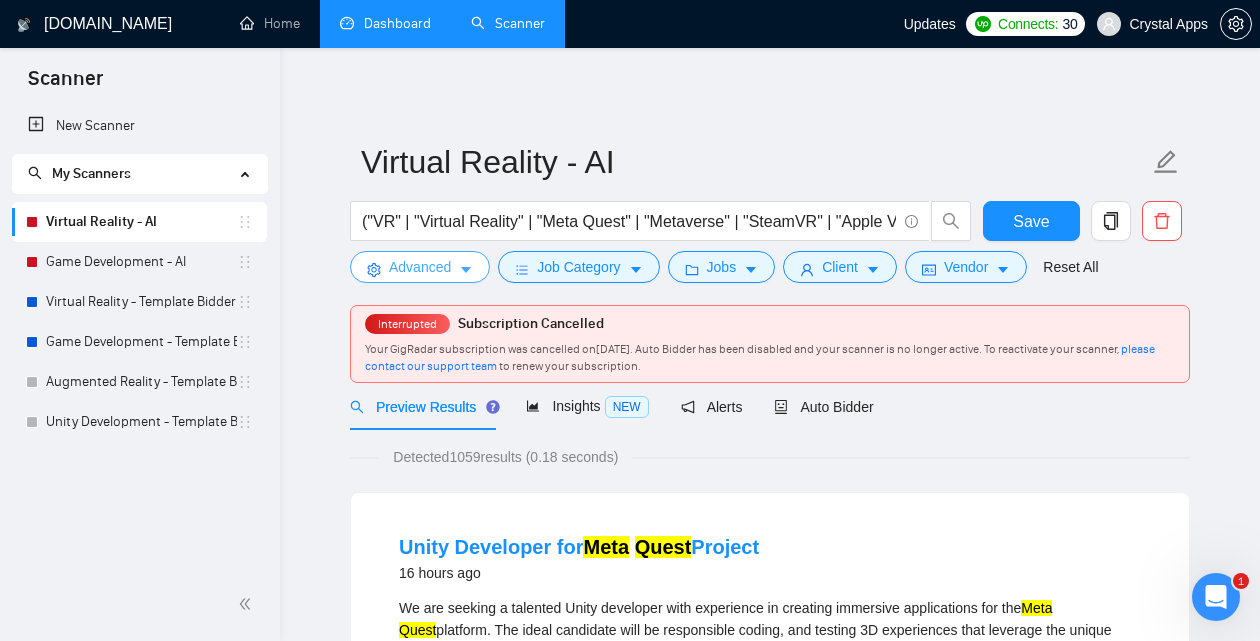 scroll, scrollTop: 0, scrollLeft: 0, axis: both 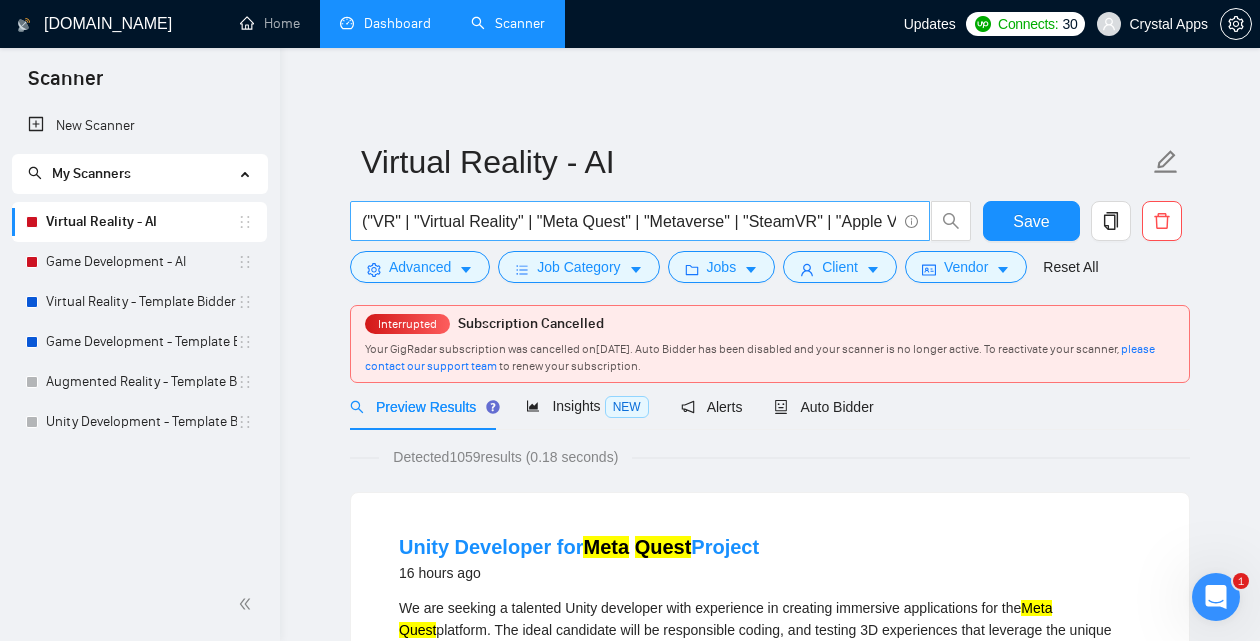 click on "("VR" | "Virtual Reality" | "Meta Quest" | "Metaverse" | "SteamVR" | "Apple Vision" | "Vision Pro")" at bounding box center [629, 221] 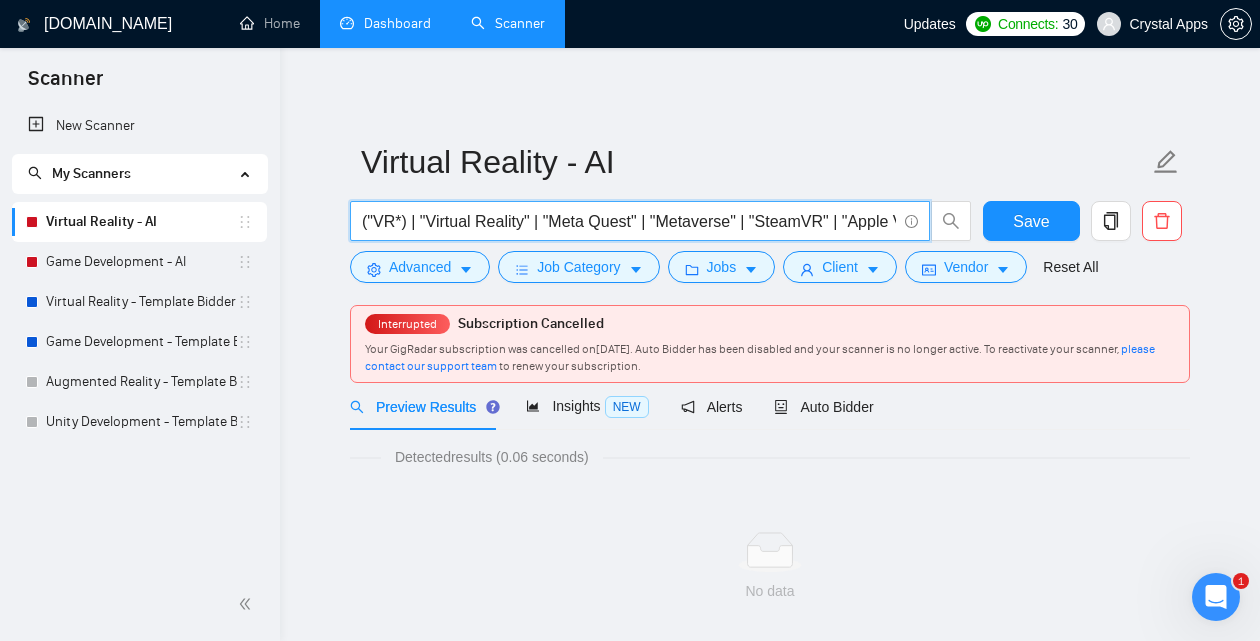 click on "("VR*) | "Virtual Reality" | "Meta Quest" | "Metaverse" | "SteamVR" | "Apple Vision" | "Vision Pro")" at bounding box center [629, 221] 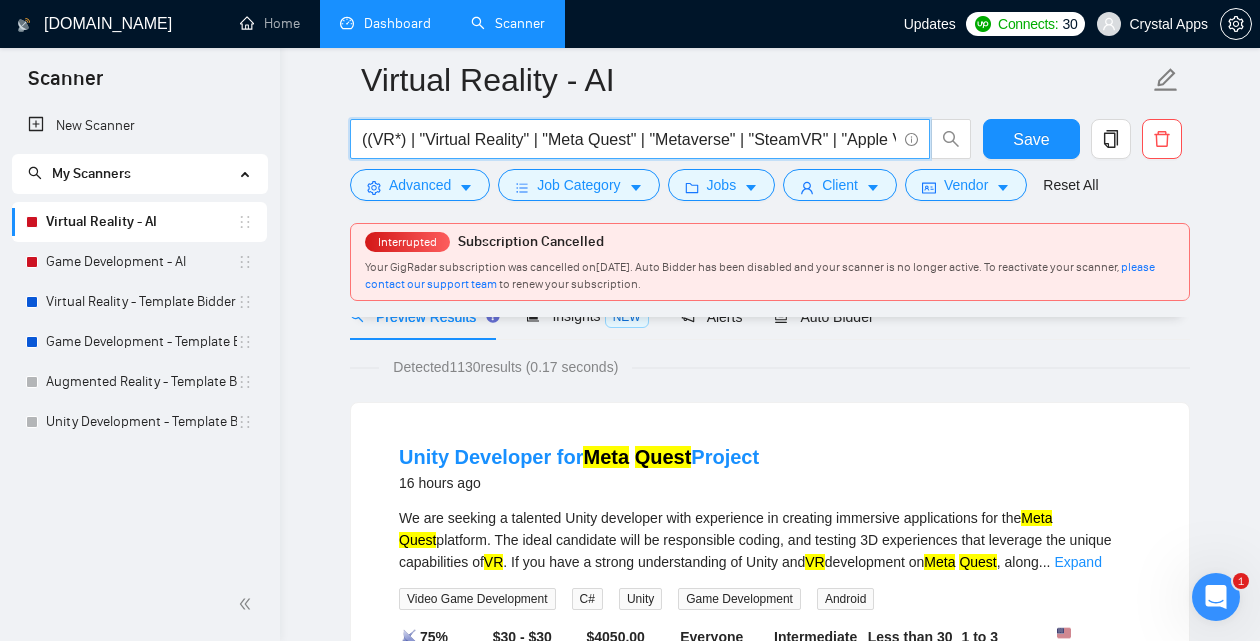scroll, scrollTop: 210, scrollLeft: 0, axis: vertical 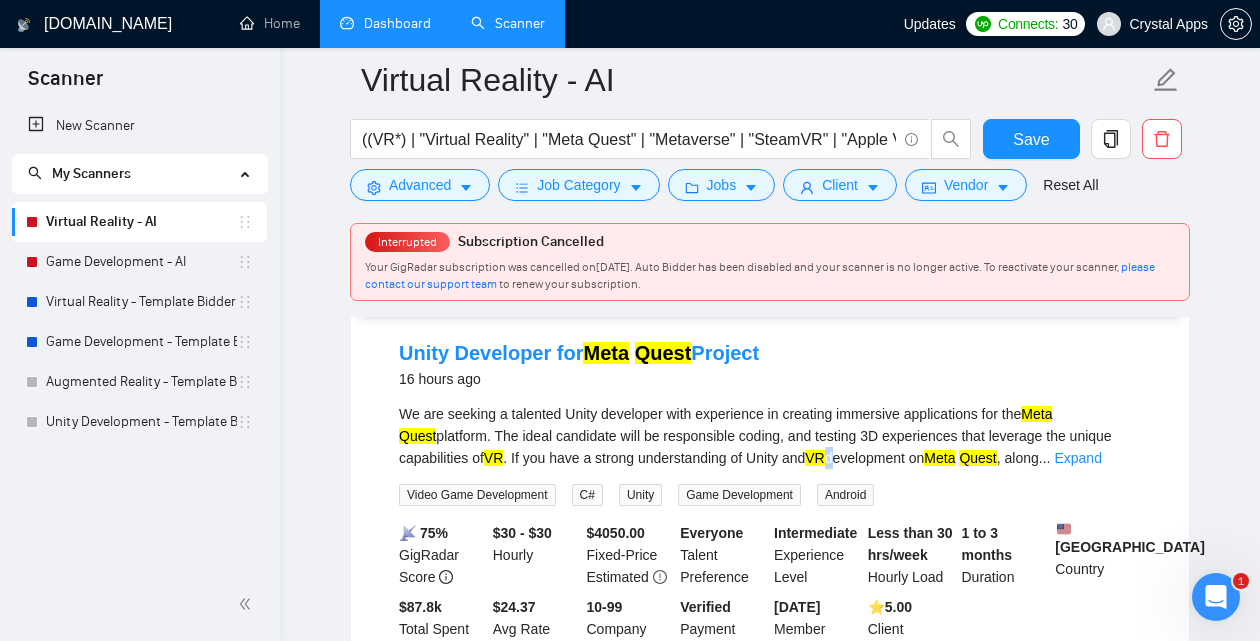 click on "We are seeking a talented Unity developer with experience in creating immersive applications for the  Meta   Quest  platform. The ideal candidate will be responsible coding, and testing 3D experiences that leverage the unique capabilities of  VR . If you have a strong understanding of Unity and  VR  development on  Meta   Quest , along ... Expand" at bounding box center [770, 436] 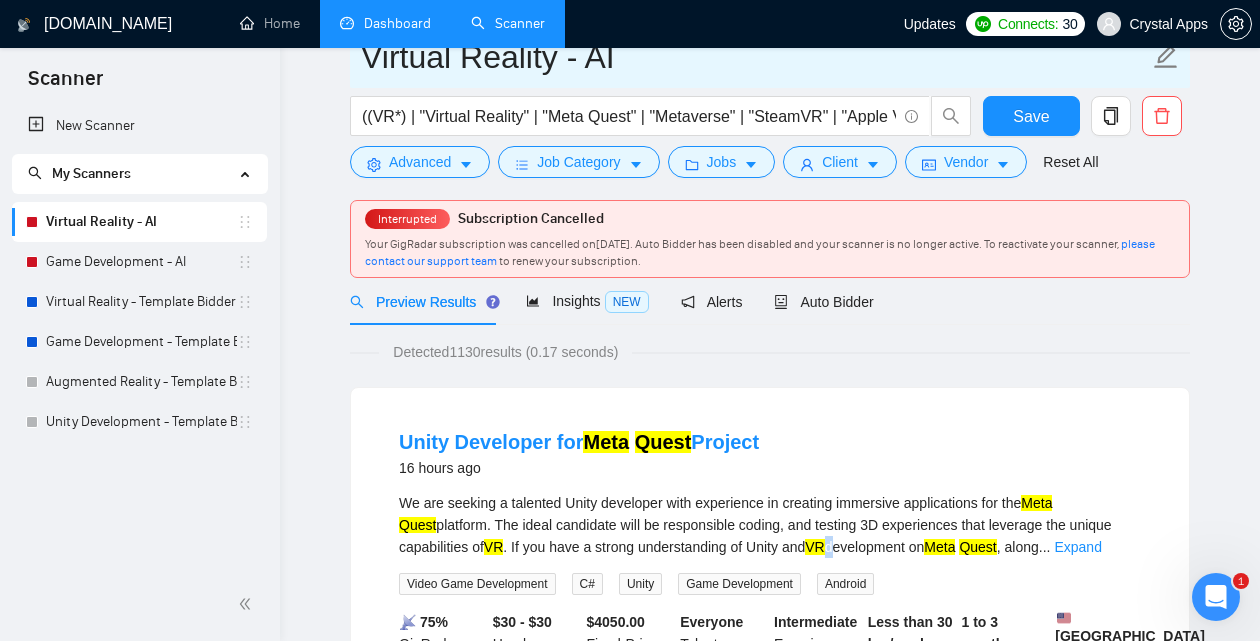 scroll, scrollTop: 39, scrollLeft: 0, axis: vertical 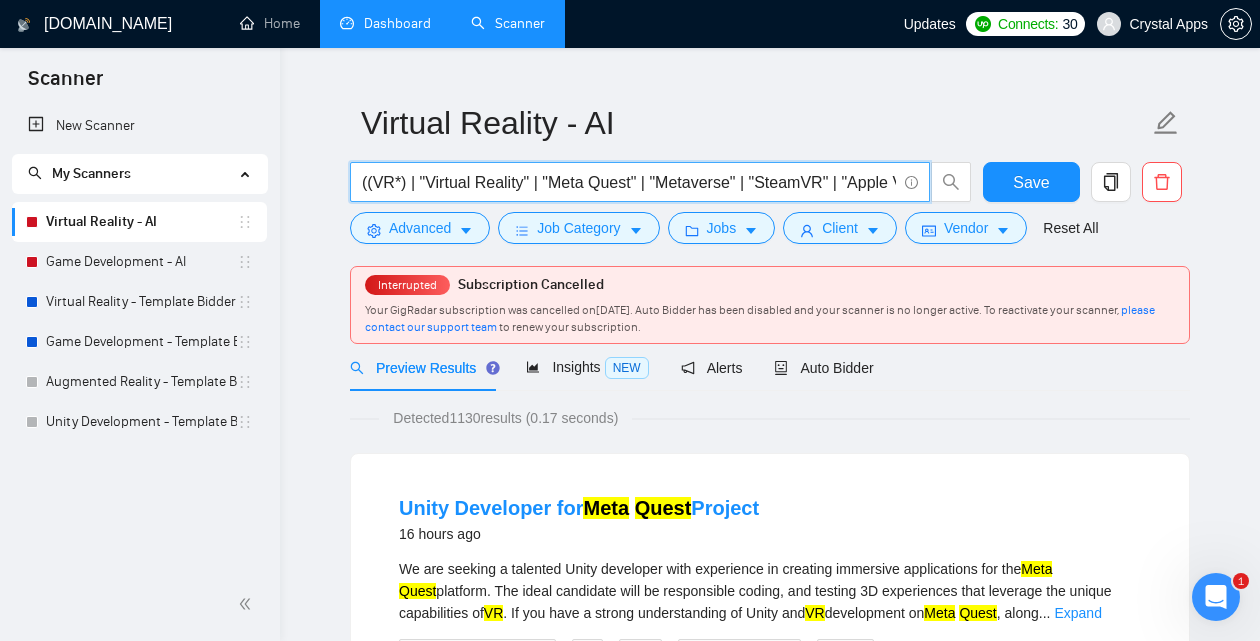 drag, startPoint x: 528, startPoint y: 183, endPoint x: 427, endPoint y: 178, distance: 101.12369 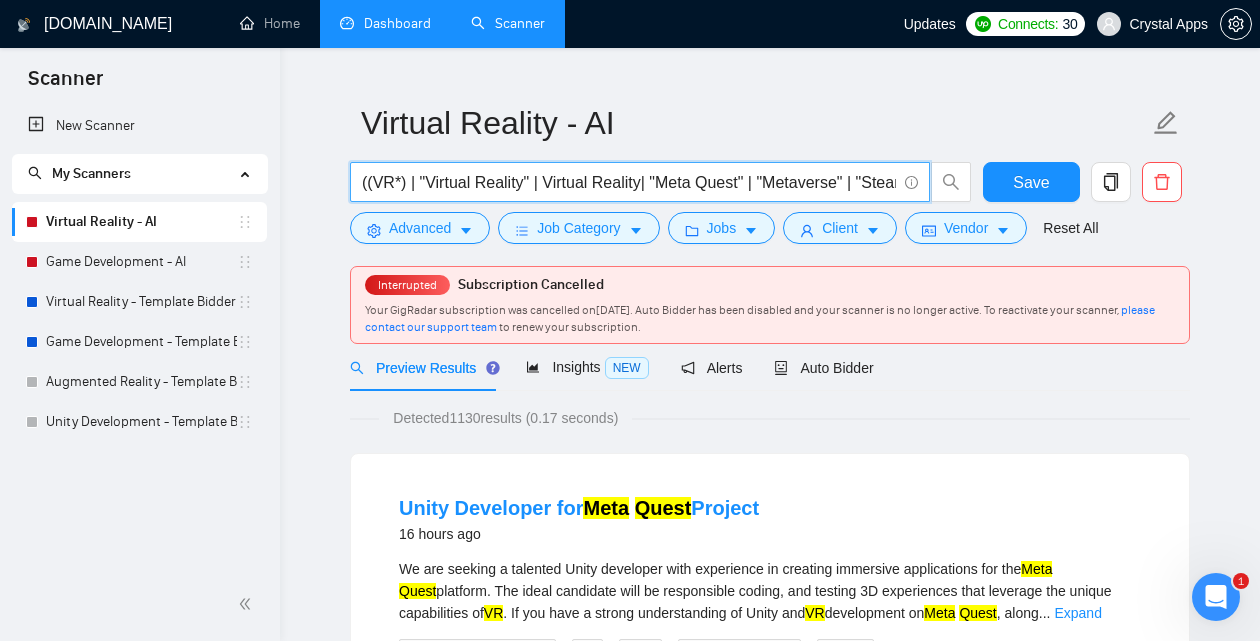 click on "((VR*) | "Virtual Reality" | Virtual Reality| "Meta Quest" | "Metaverse" | "SteamVR" | "Apple Vision" | "Vision Pro")" at bounding box center [629, 182] 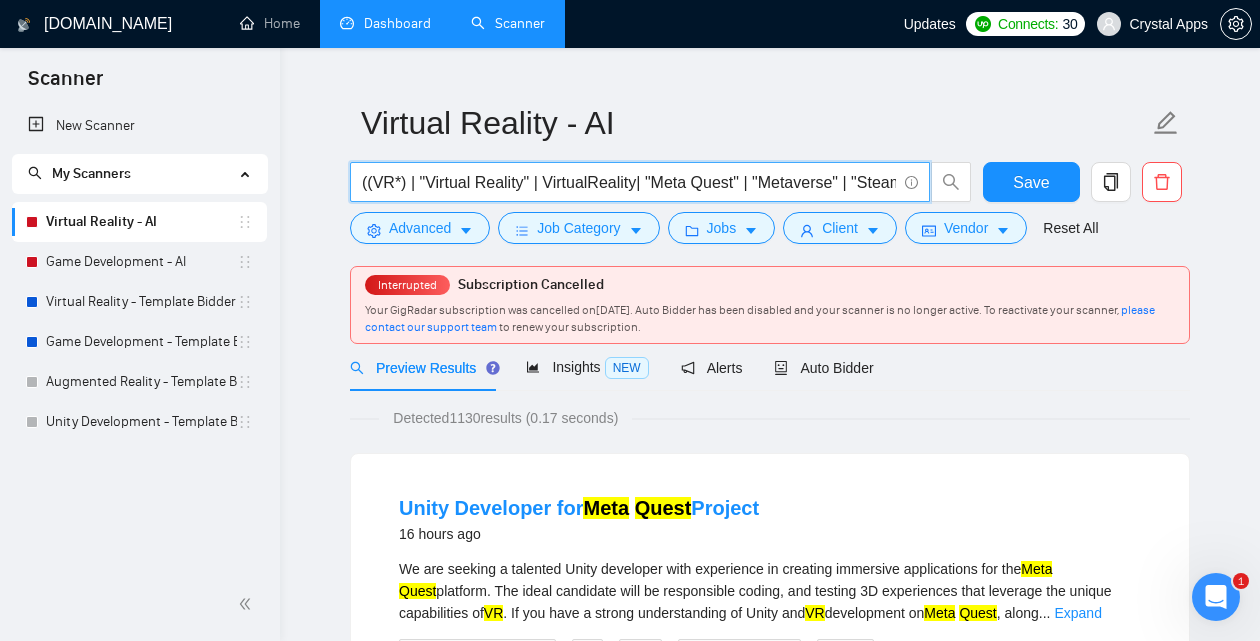 click on "((VR*) | "Virtual Reality" | VirtualReality| "Meta Quest" | "Metaverse" | "SteamVR" | "Apple Vision" | "Vision Pro")" at bounding box center (629, 182) 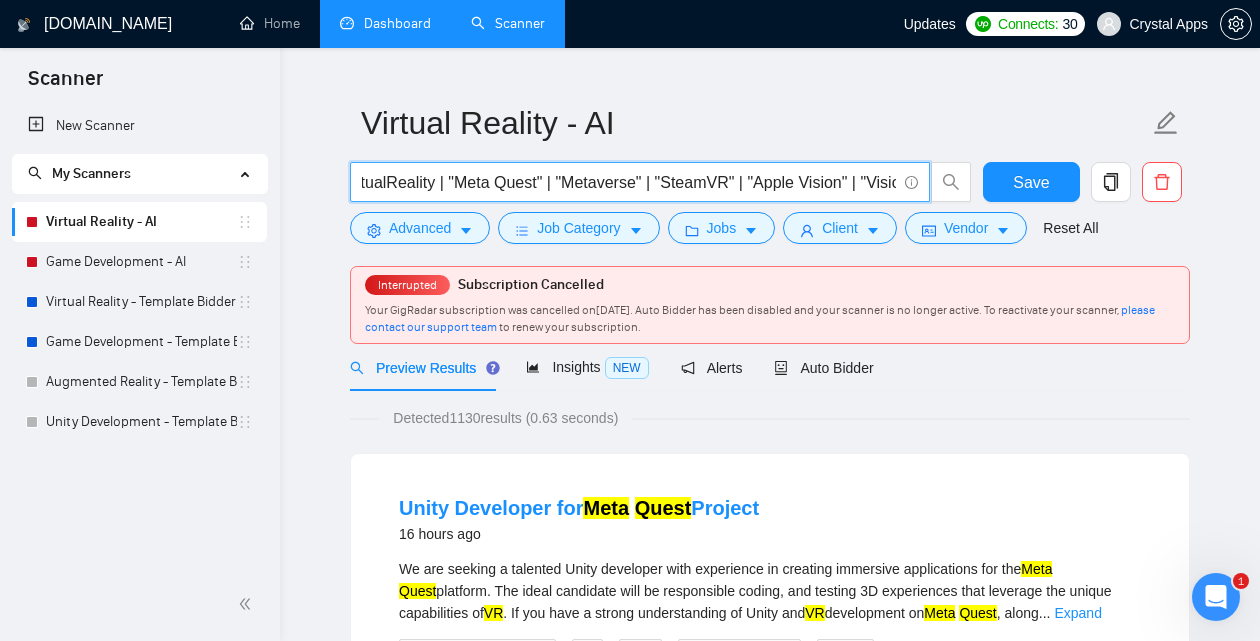 drag, startPoint x: 833, startPoint y: 186, endPoint x: 905, endPoint y: 189, distance: 72.06247 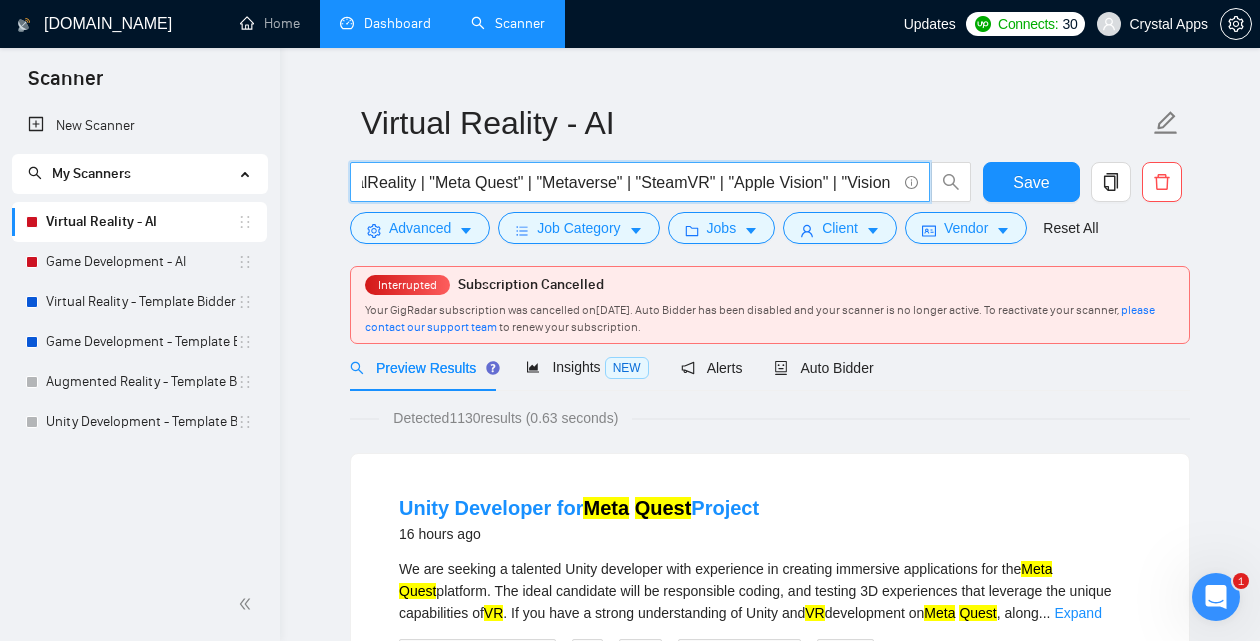 click on "((VR*) | "Virtual Reality" | VirtualReality | "Meta Quest" | "Metaverse" | "SteamVR" | "Apple Vision" | "Vision Pro")" at bounding box center [629, 182] 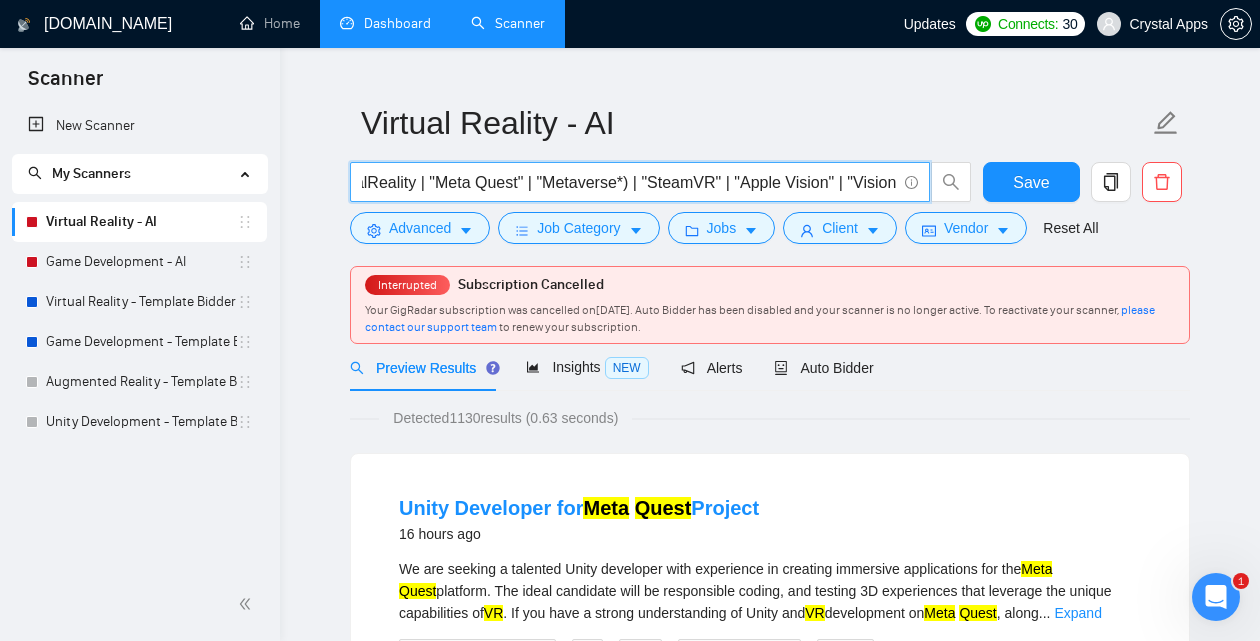 click on "((VR*) | "Virtual Reality" | VirtualReality | "Meta Quest" | "Metaverse*) | "SteamVR" | "Apple Vision" | "Vision Pro")" at bounding box center (629, 182) 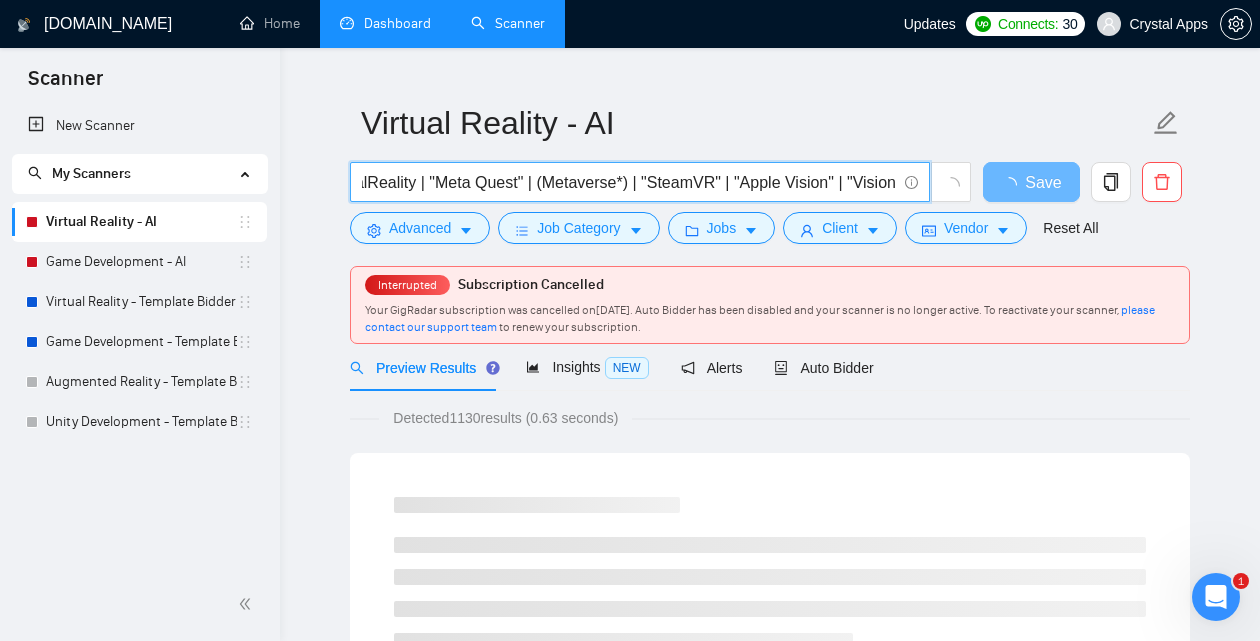 drag, startPoint x: 626, startPoint y: 180, endPoint x: 638, endPoint y: 179, distance: 12.0415945 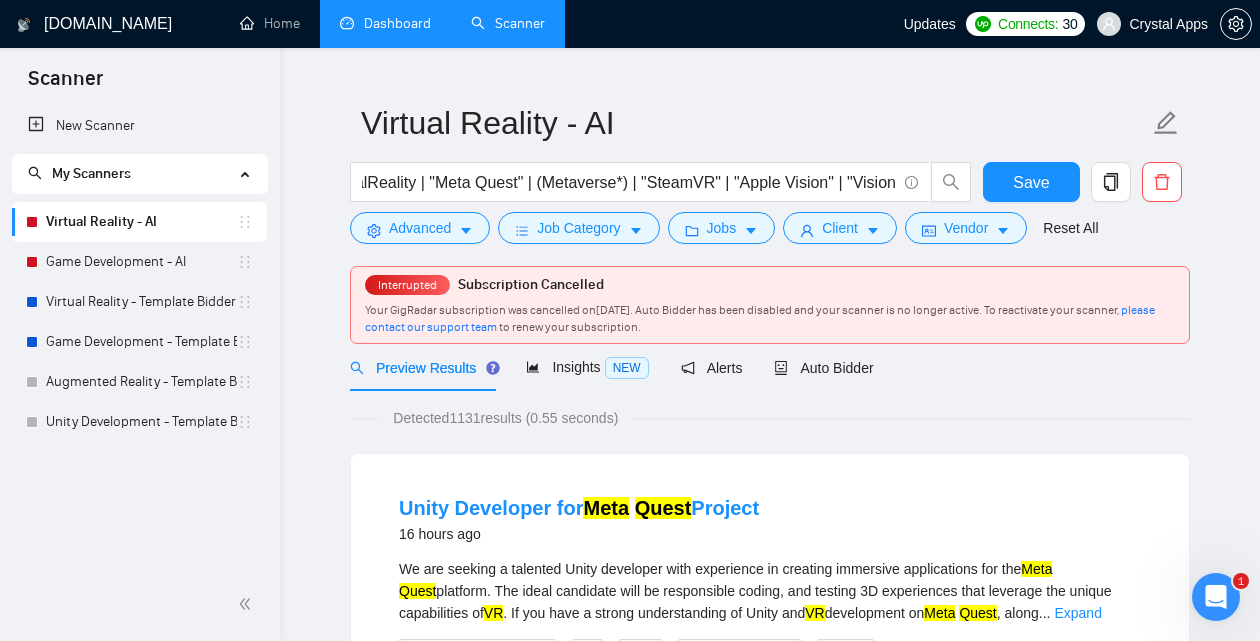 click on "Detected   1131  results   (0.55 seconds)" at bounding box center (505, 418) 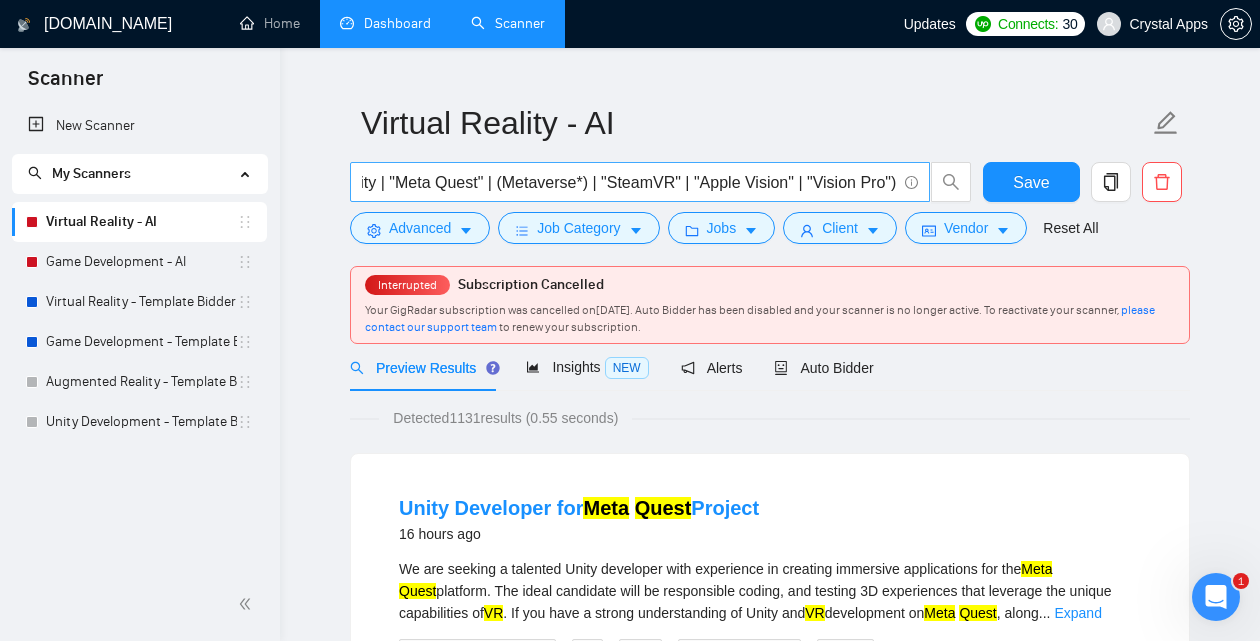 scroll, scrollTop: 0, scrollLeft: 276, axis: horizontal 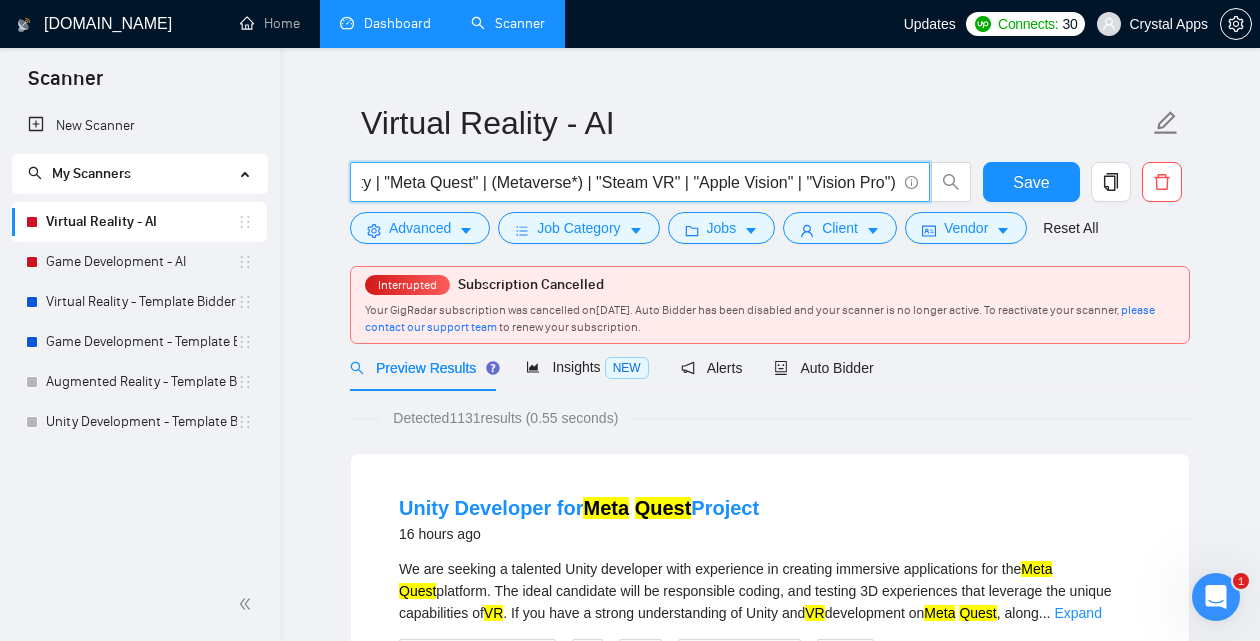 drag, startPoint x: 675, startPoint y: 185, endPoint x: 601, endPoint y: 188, distance: 74.06078 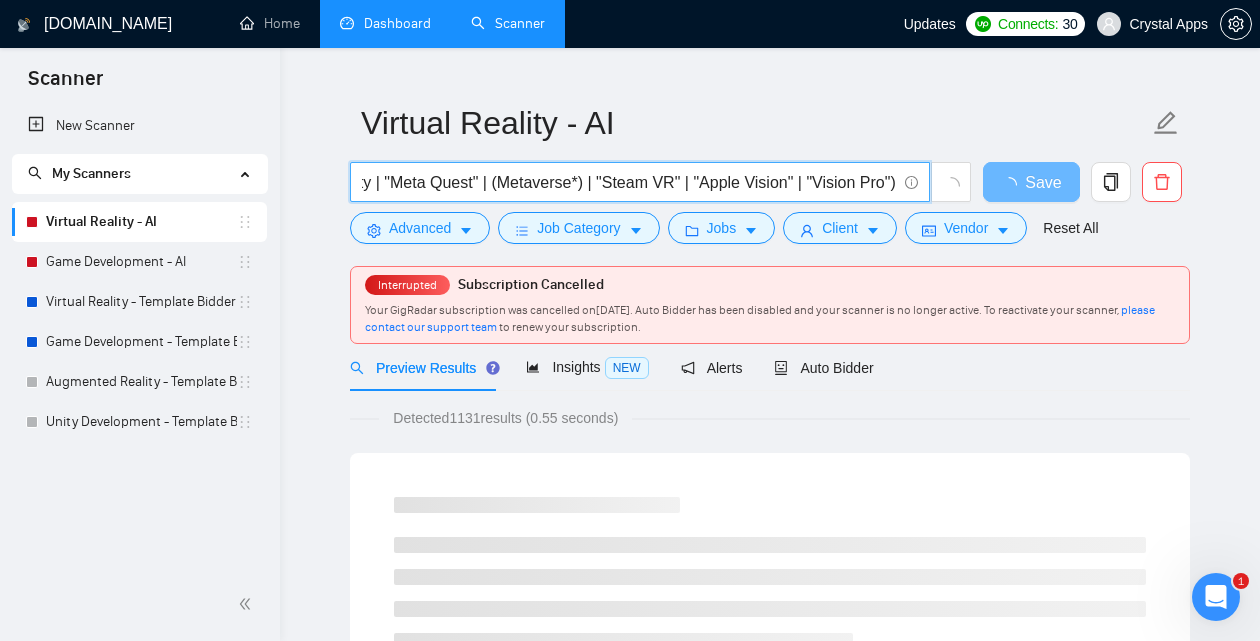 click on "((VR*) | "Virtual Reality" | VirtualReality | "Meta Quest" | (Metaverse*) | "Steam VR" | "Apple Vision" | "Vision Pro")" at bounding box center (629, 182) 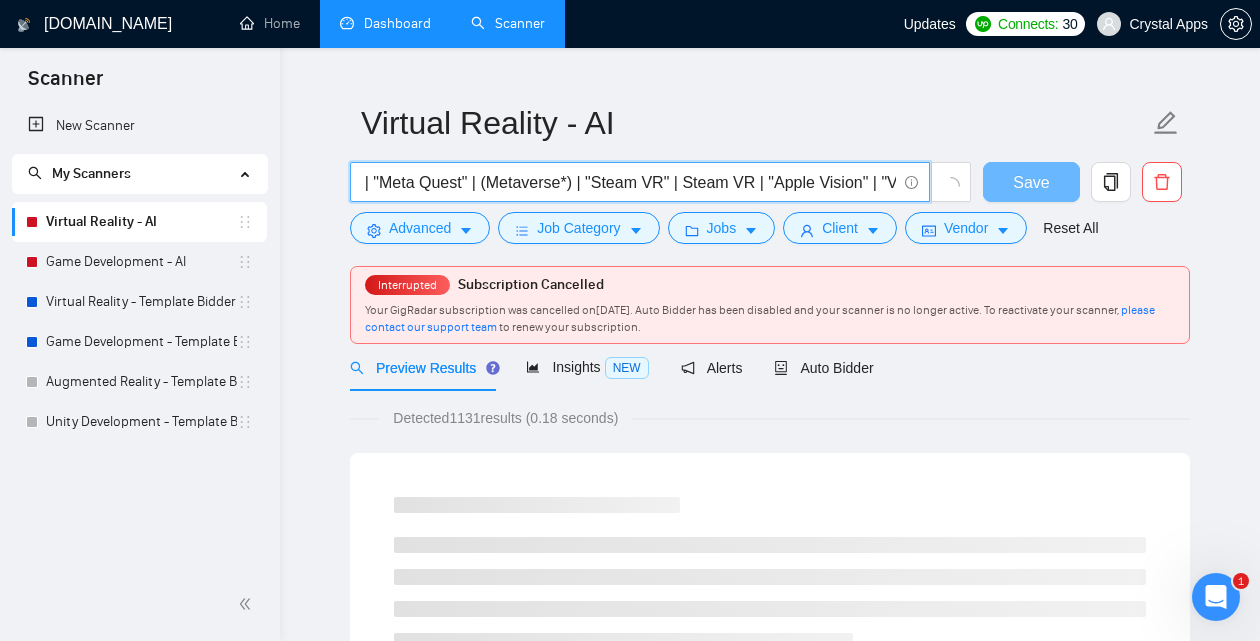 drag, startPoint x: 580, startPoint y: 188, endPoint x: 497, endPoint y: 177, distance: 83.725746 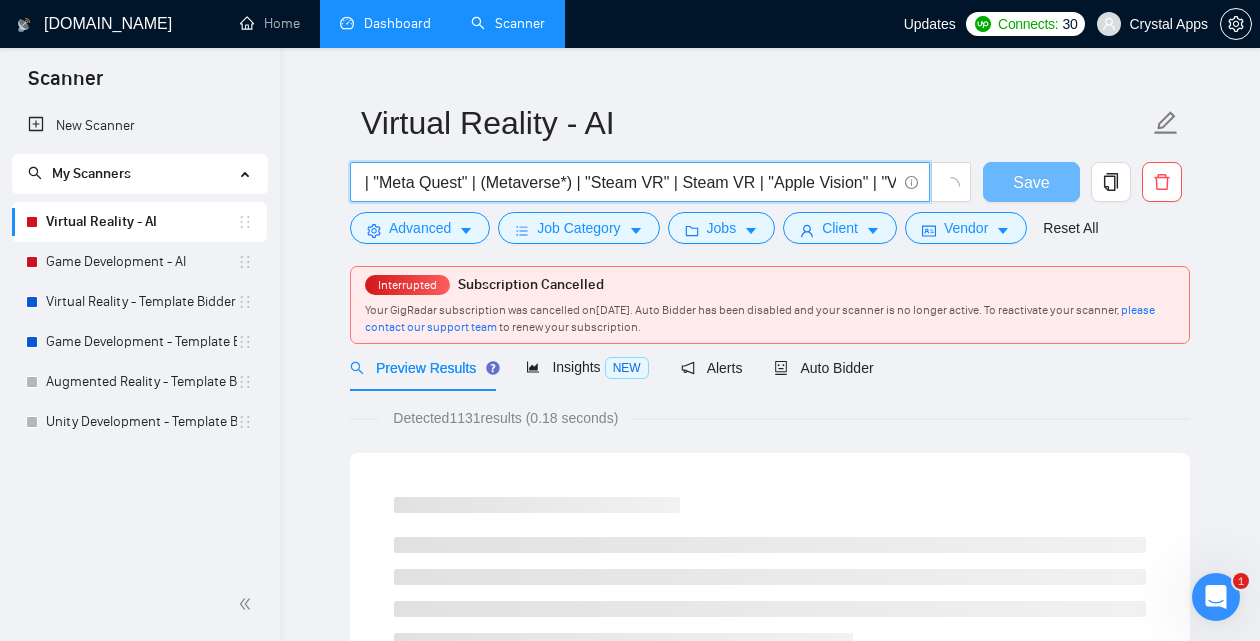 click on "((VR*) | "Virtual Reality" | VirtualReality | "Meta Quest" | (Metaverse*) | "Steam VR" | Steam VR | "Apple Vision" | "Vision Pro")" at bounding box center (629, 182) 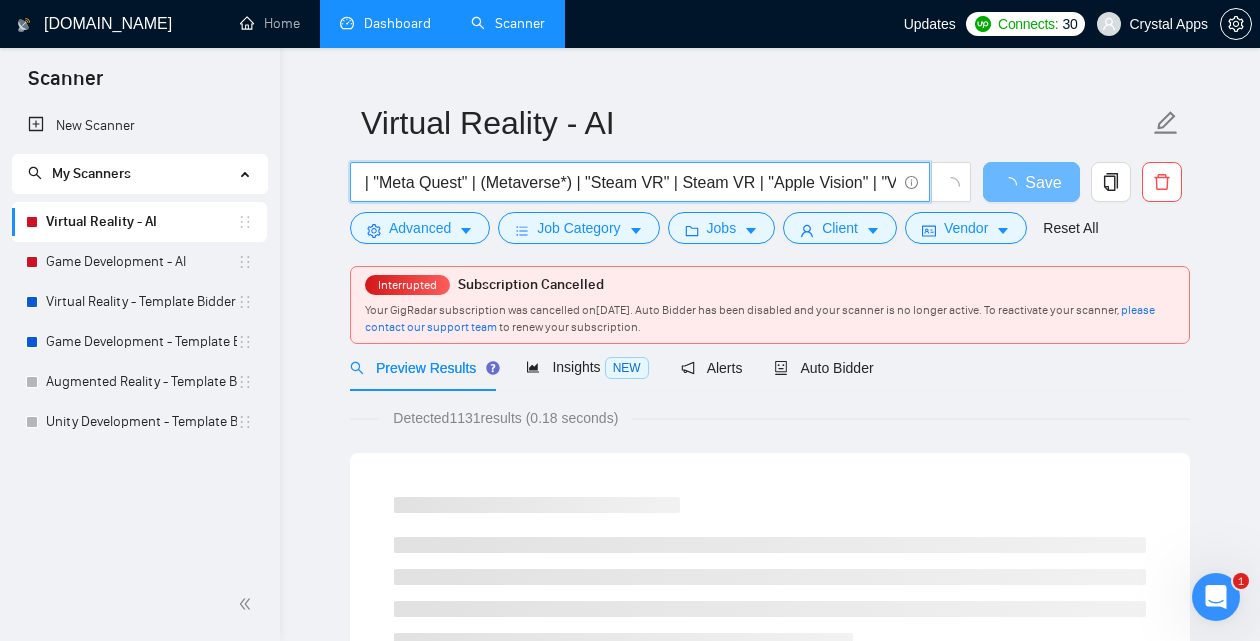 click on "((VR*) | "Virtual Reality" | VirtualReality | "Meta Quest" | (Metaverse*) | "Steam VR" | Steam VR | "Apple Vision" | "Vision Pro")" at bounding box center [629, 182] 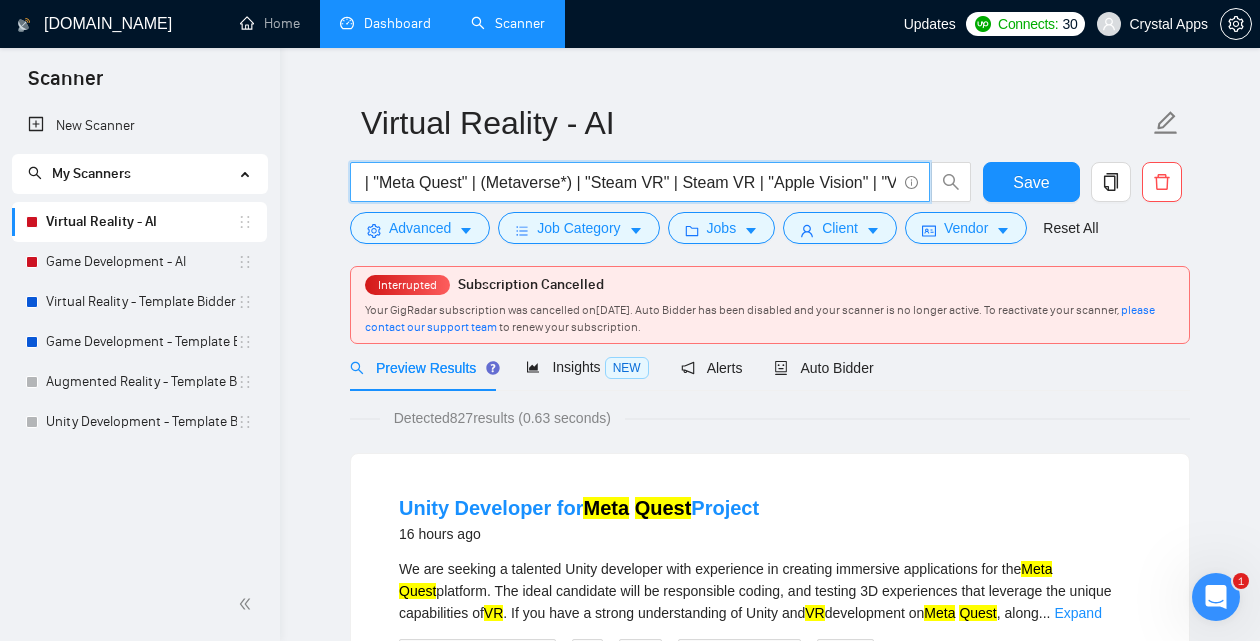 click on "((VR*) | "Virtual Reality" | VirtualReality | "Meta Quest" | (Metaverse*) | "Steam VR" | Steam VR | "Apple Vision" | "Vision Pro")" at bounding box center [629, 182] 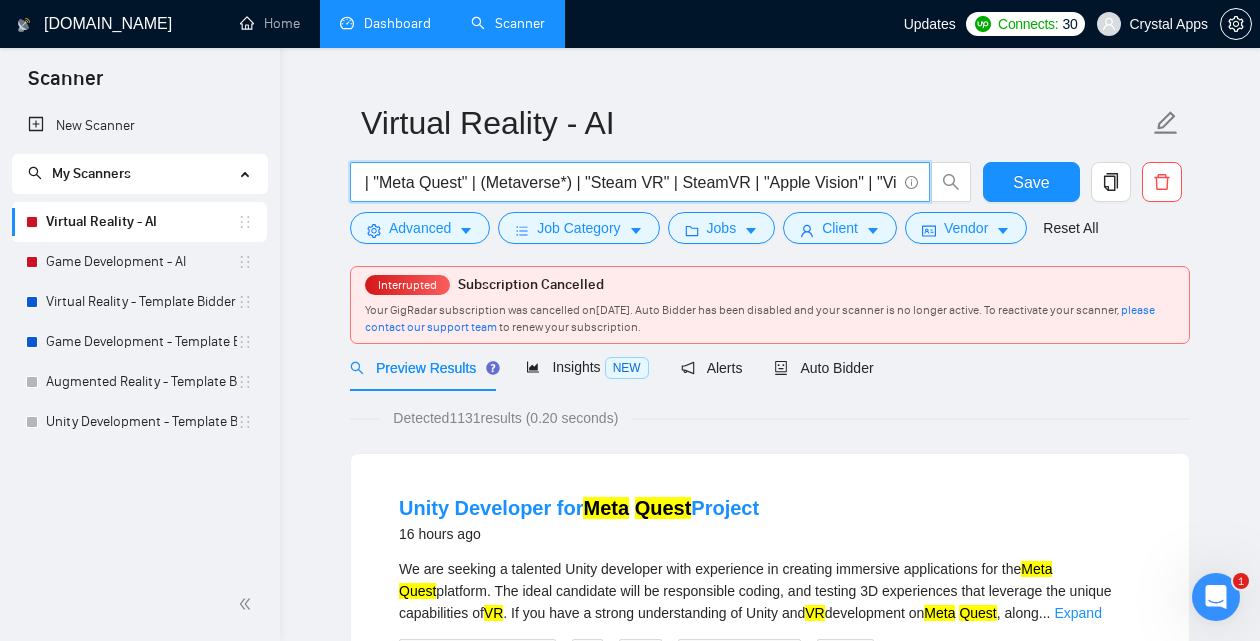 drag, startPoint x: 568, startPoint y: 180, endPoint x: 493, endPoint y: 182, distance: 75.026665 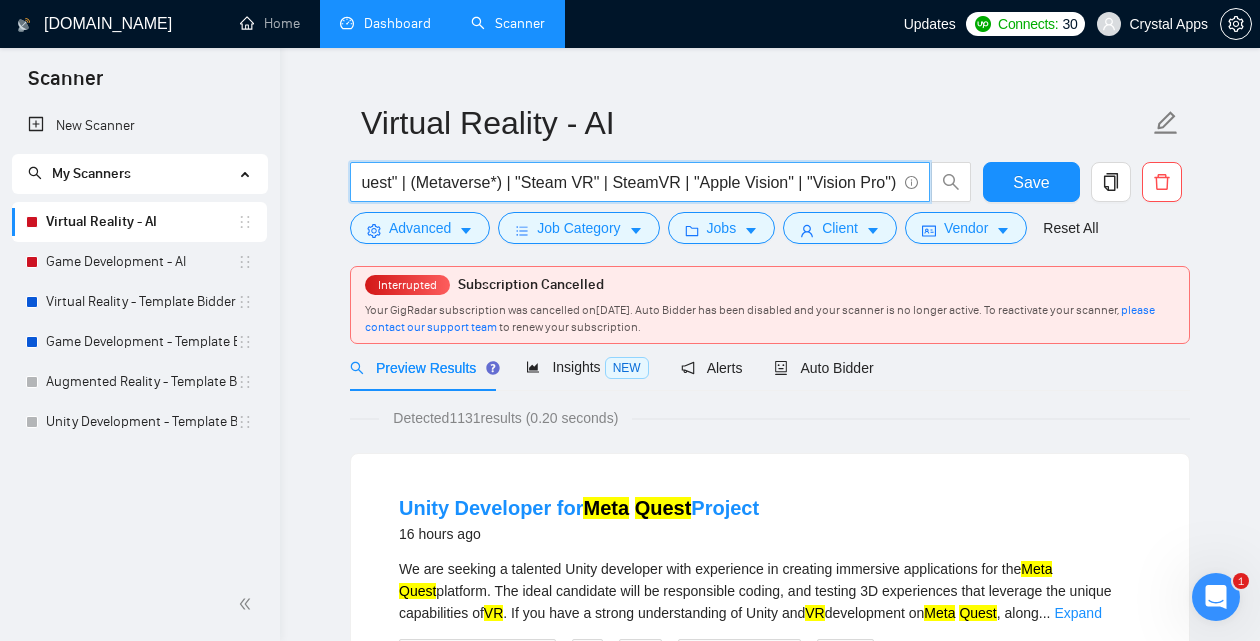 scroll, scrollTop: 0, scrollLeft: 359, axis: horizontal 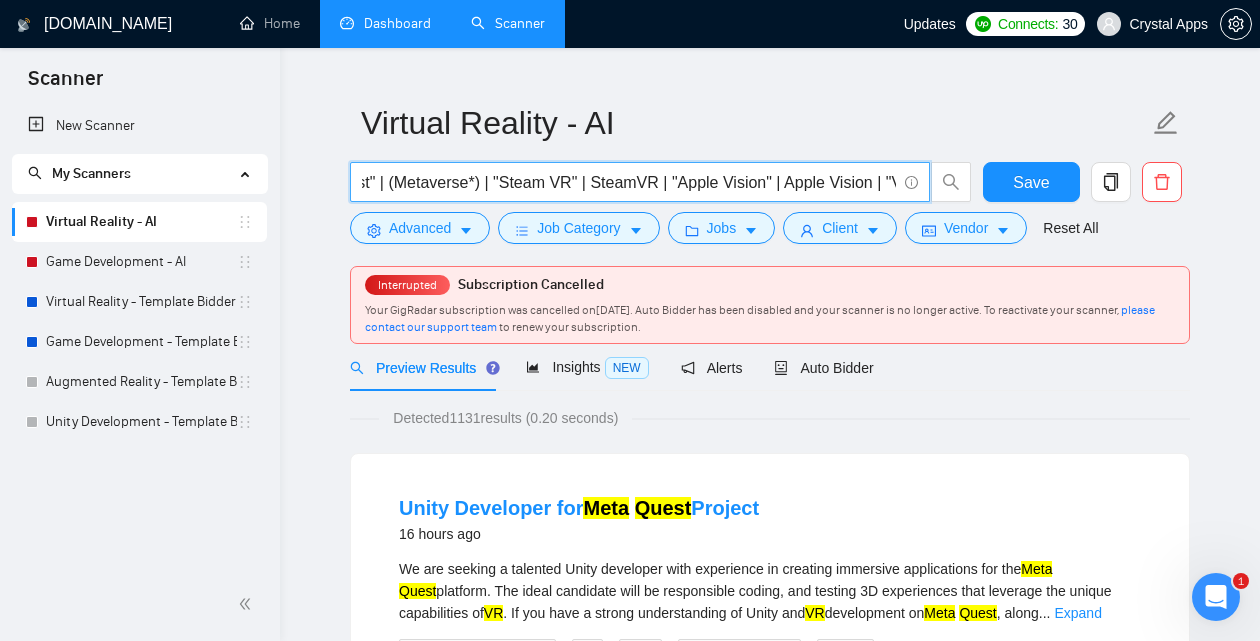 click on "((VR*) | "Virtual Reality" | VirtualReality | "Meta Quest" | (Metaverse*) | "Steam VR" | SteamVR | "Apple Vision" | Apple Vision | "Vision Pro")" at bounding box center (629, 182) 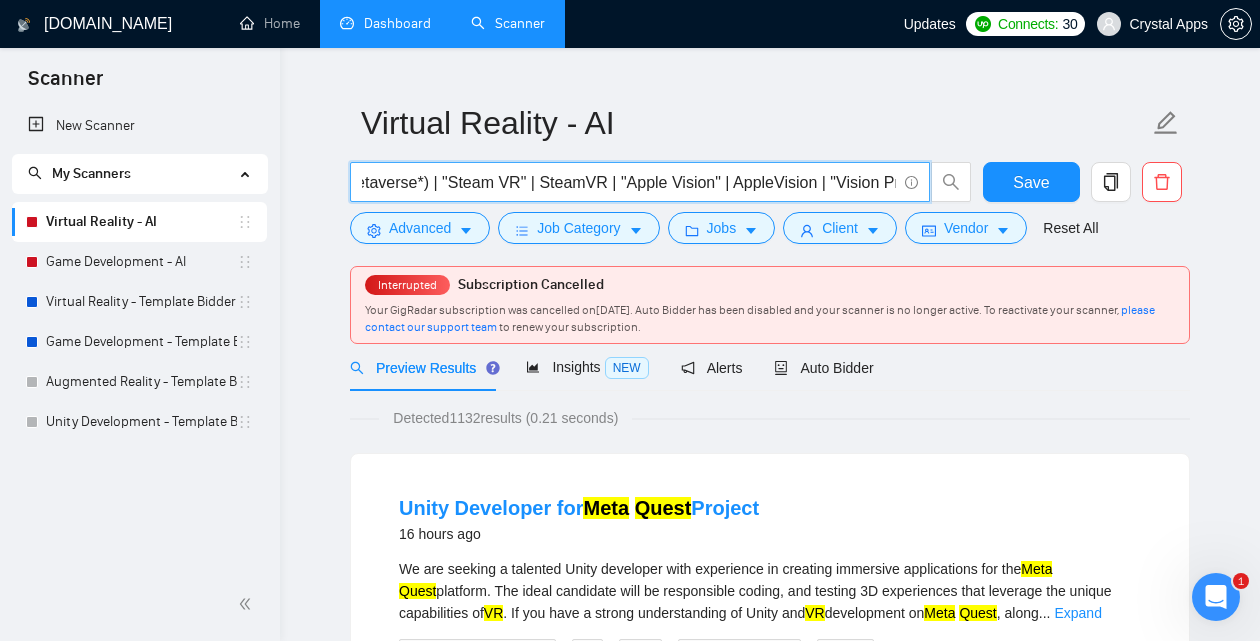 scroll, scrollTop: 0, scrollLeft: 456, axis: horizontal 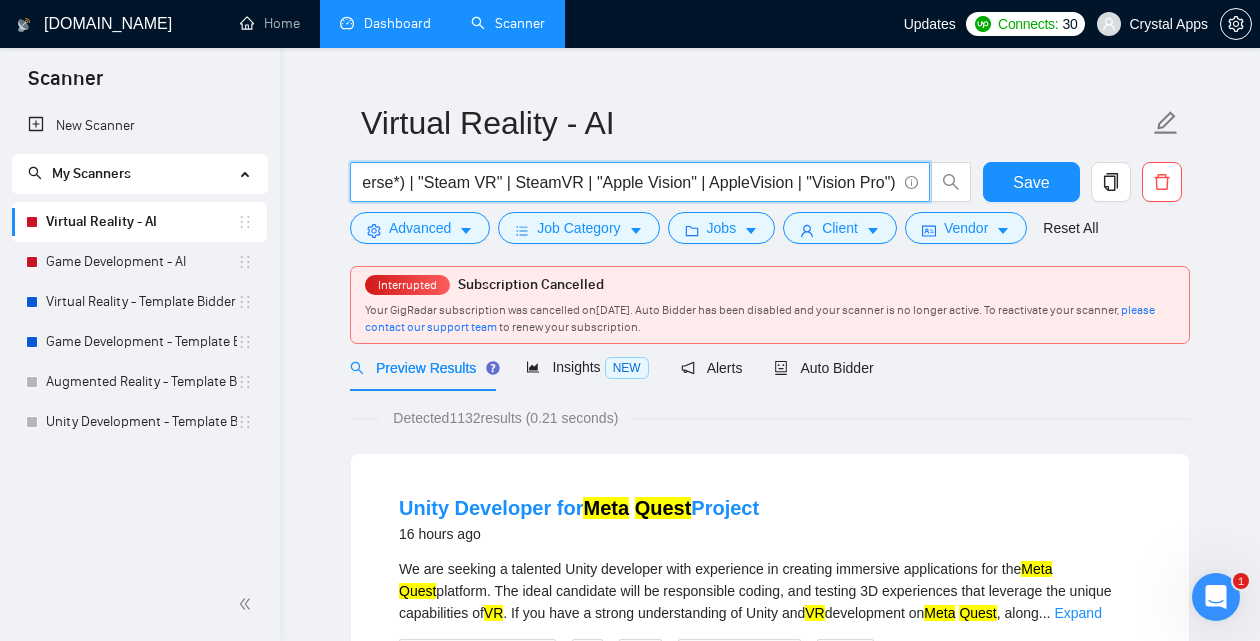 drag, startPoint x: 855, startPoint y: 173, endPoint x: 903, endPoint y: 177, distance: 48.166378 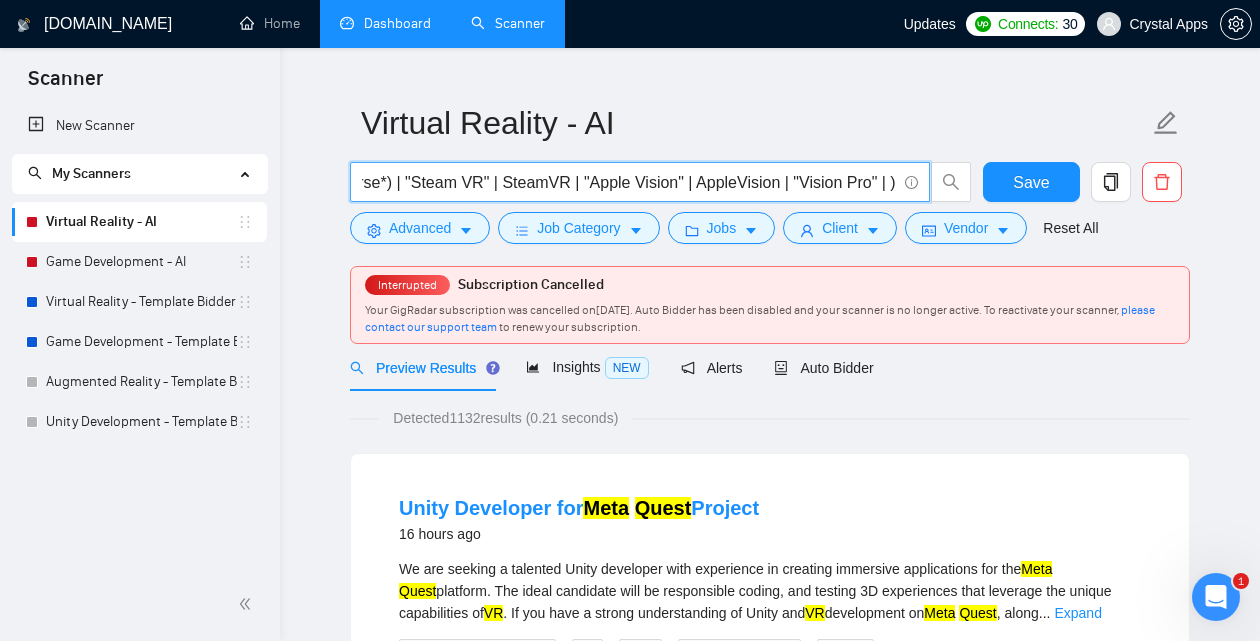 scroll, scrollTop: 0, scrollLeft: 468, axis: horizontal 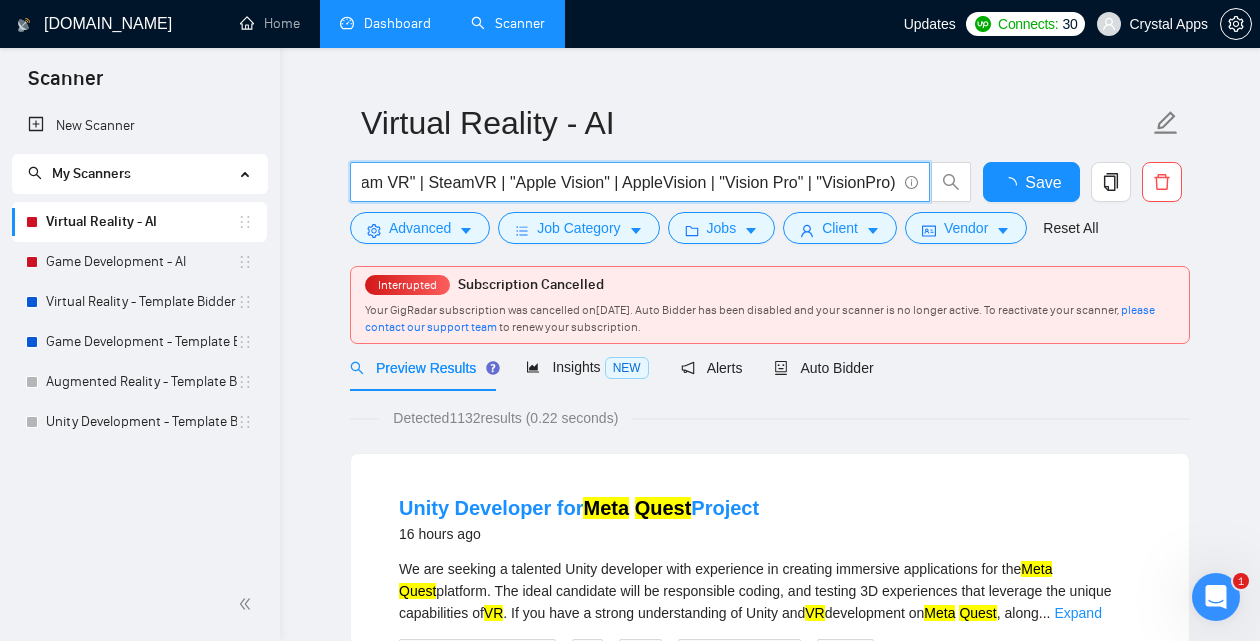 click on "((VR*) | "Virtual Reality" | VirtualReality | "Meta Quest" | (Metaverse*) | "Steam VR" | SteamVR | "Apple Vision" | AppleVision | "Vision Pro" | "VisionPro)" at bounding box center [629, 182] 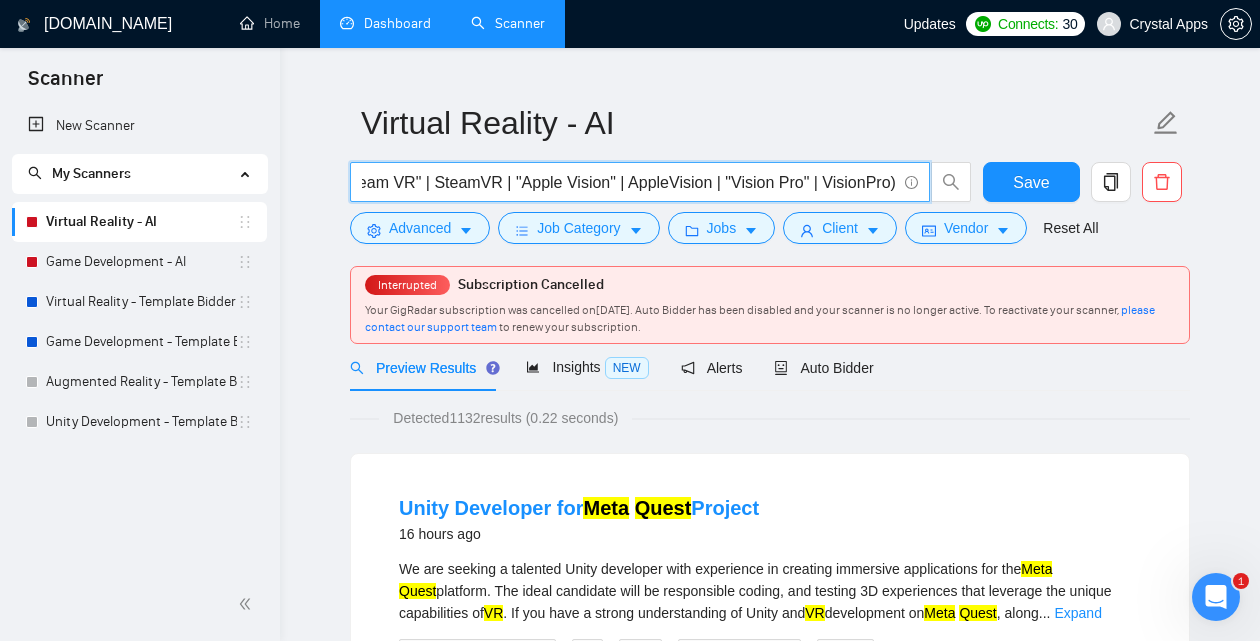 scroll, scrollTop: 0, scrollLeft: 537, axis: horizontal 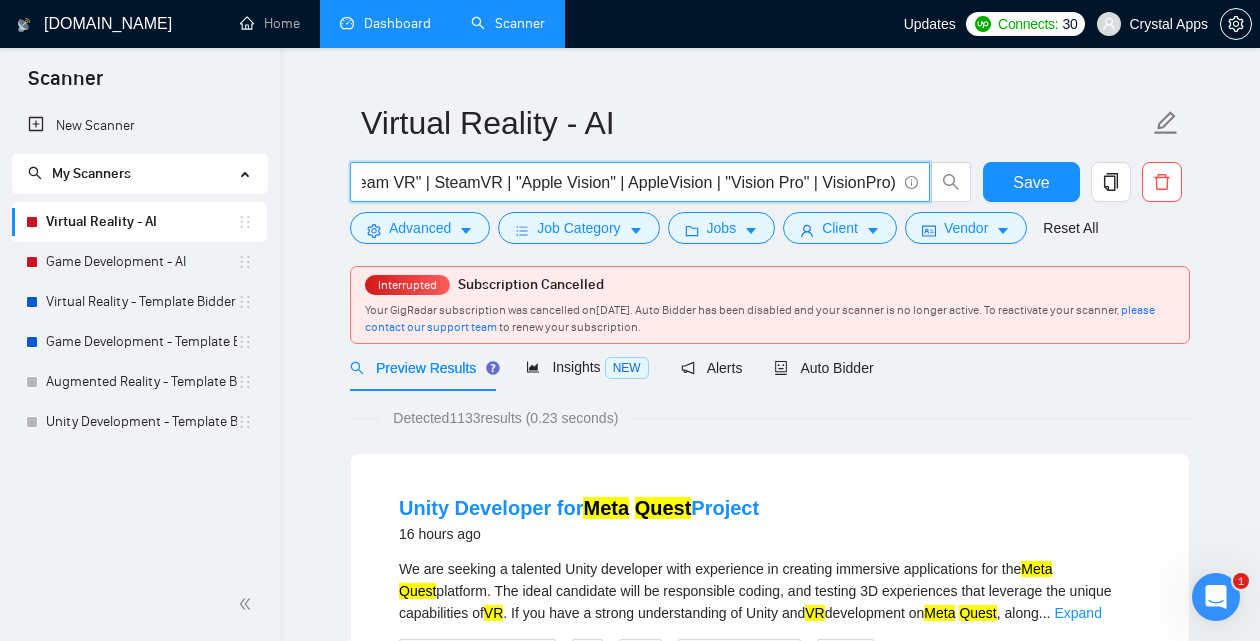 click on "((VR*) | "Virtual Reality" | VirtualReality | "Meta Quest" | (Metaverse*) | "Steam VR" | SteamVR | "Apple Vision" | AppleVision | "Vision Pro" | VisionPro)" at bounding box center [629, 182] 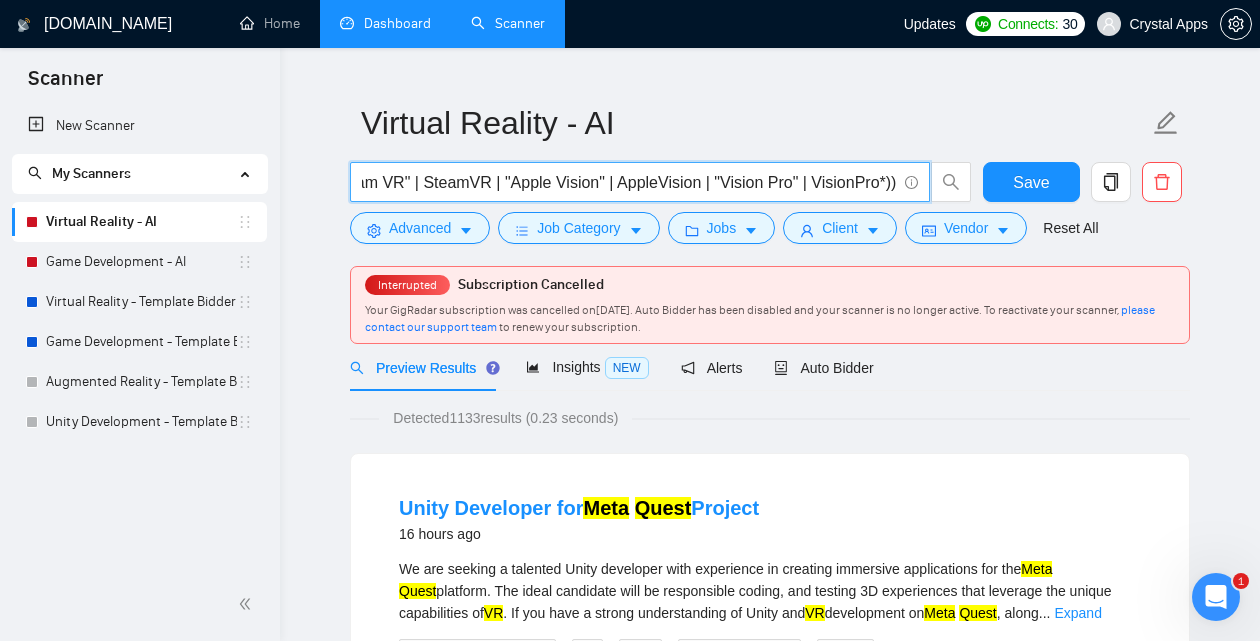 scroll, scrollTop: 0, scrollLeft: 544, axis: horizontal 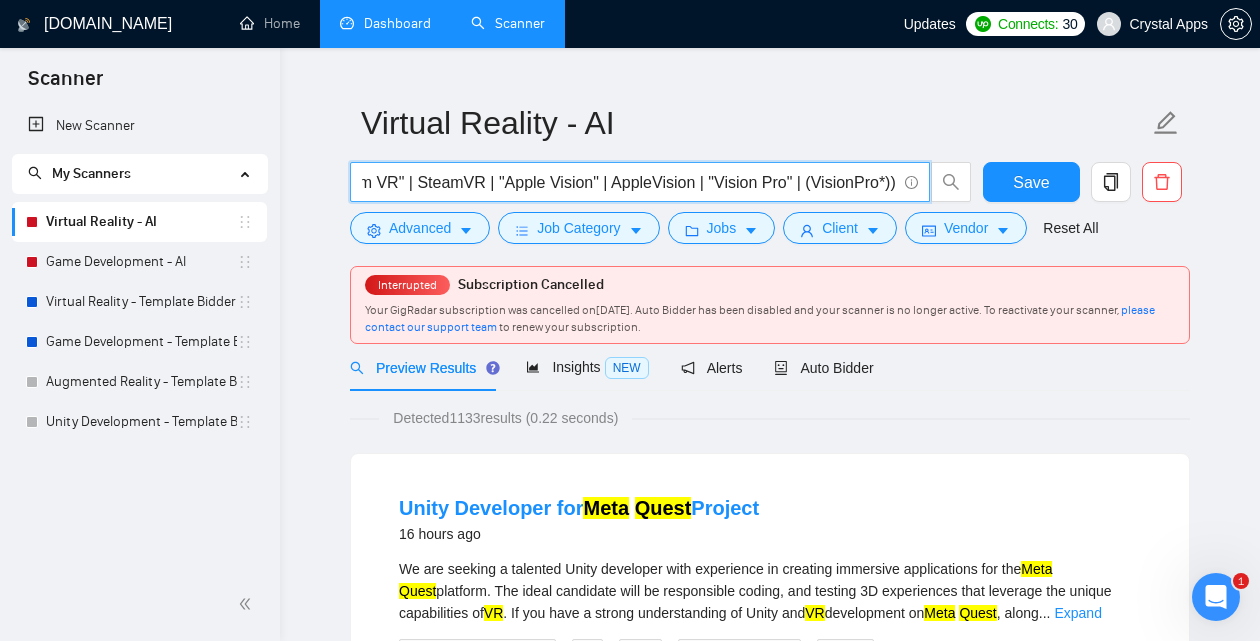 drag, startPoint x: 875, startPoint y: 184, endPoint x: 910, endPoint y: 184, distance: 35 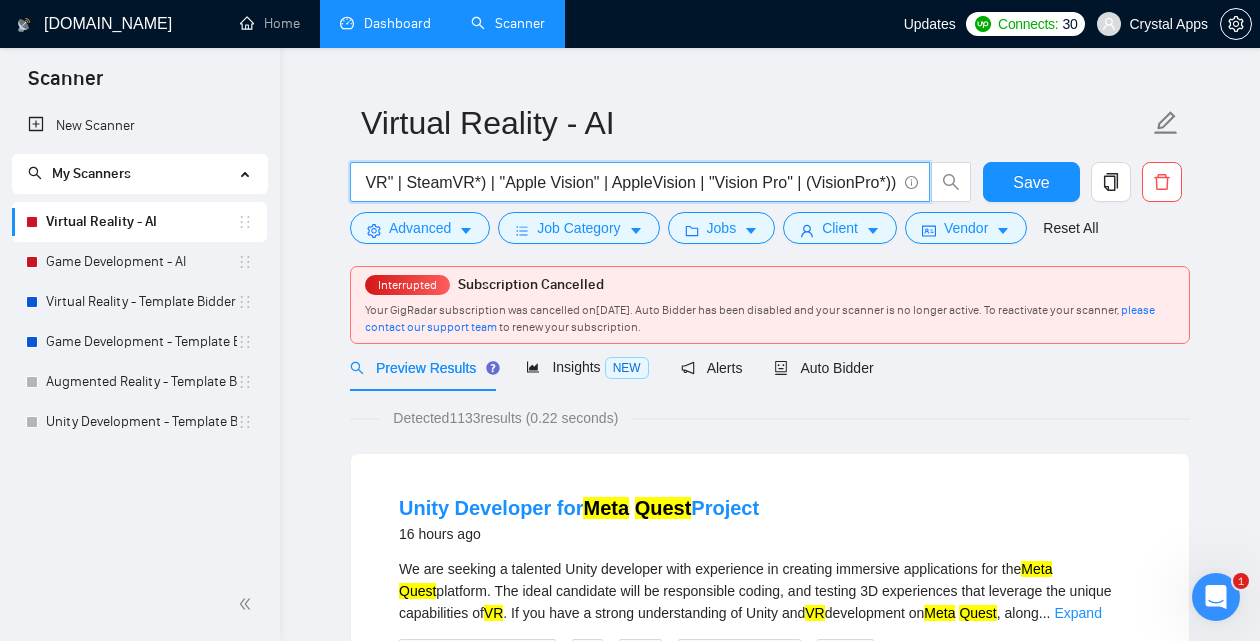 click on "((VR*) | "Virtual Reality" | VirtualReality | "Meta Quest" | (Metaverse*) | "Steam VR" | SteamVR*) | "Apple Vision" | AppleVision | "Vision Pro" | (VisionPro*))" at bounding box center [629, 182] 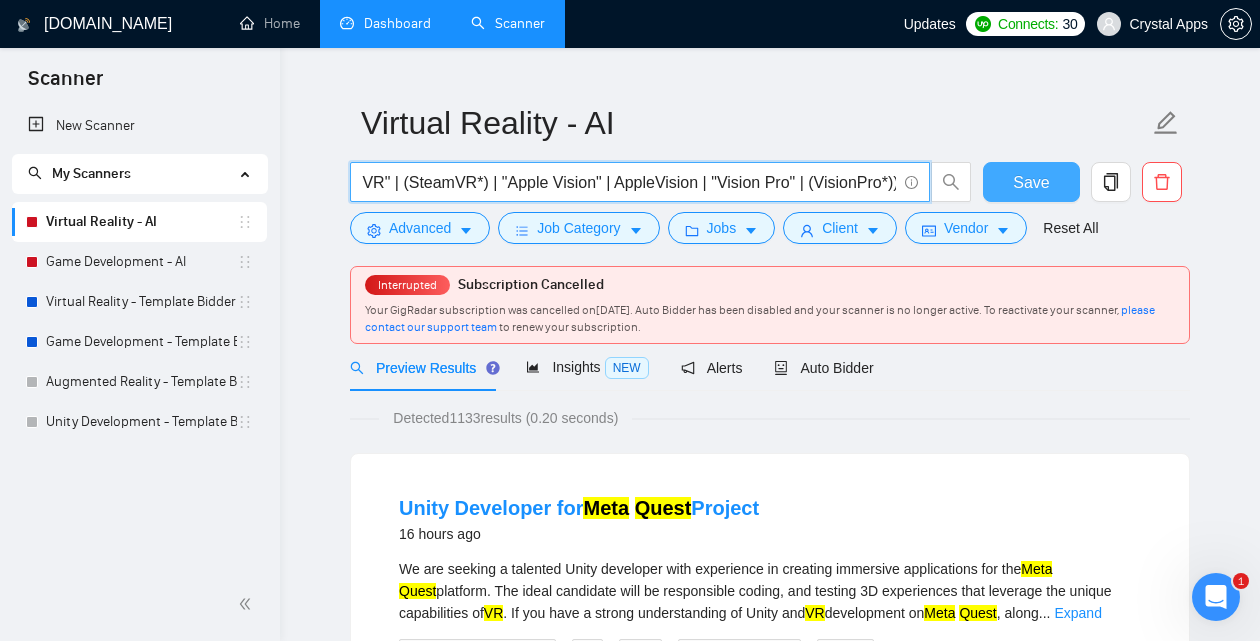 type on "((VR*) | "Virtual Reality" | VirtualReality | "Meta Quest" | (Metaverse*) | "Steam VR" | (SteamVR*) | "Apple Vision" | AppleVision | "Vision Pro" | (VisionPro*))" 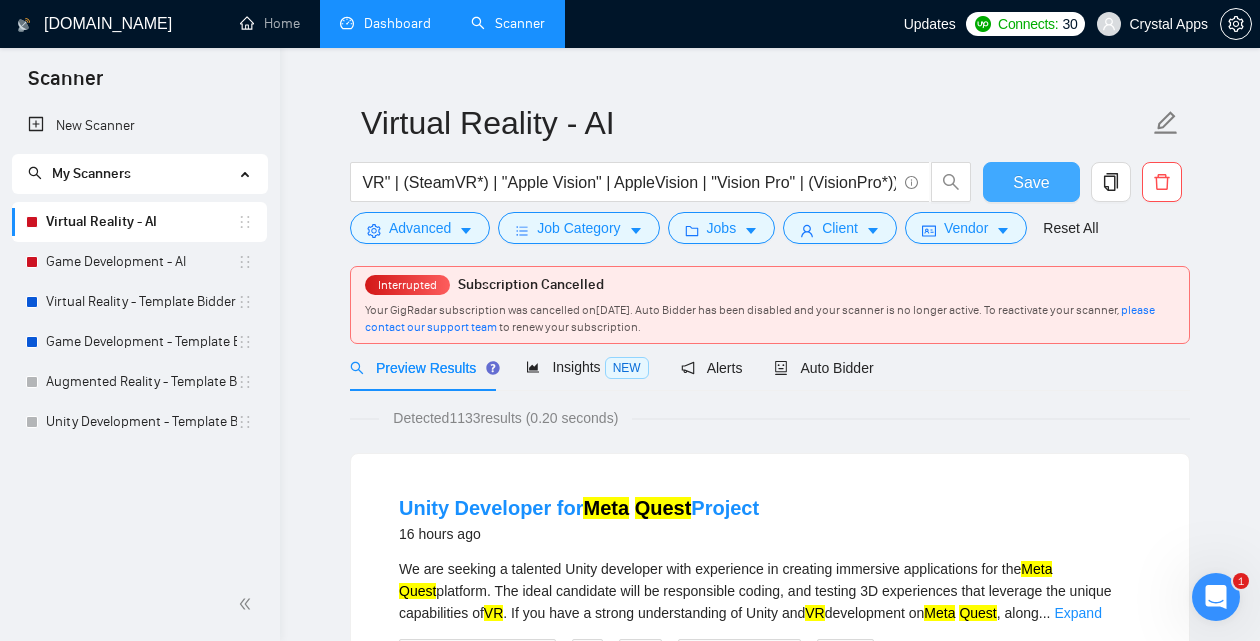 click on "Save" at bounding box center (1031, 182) 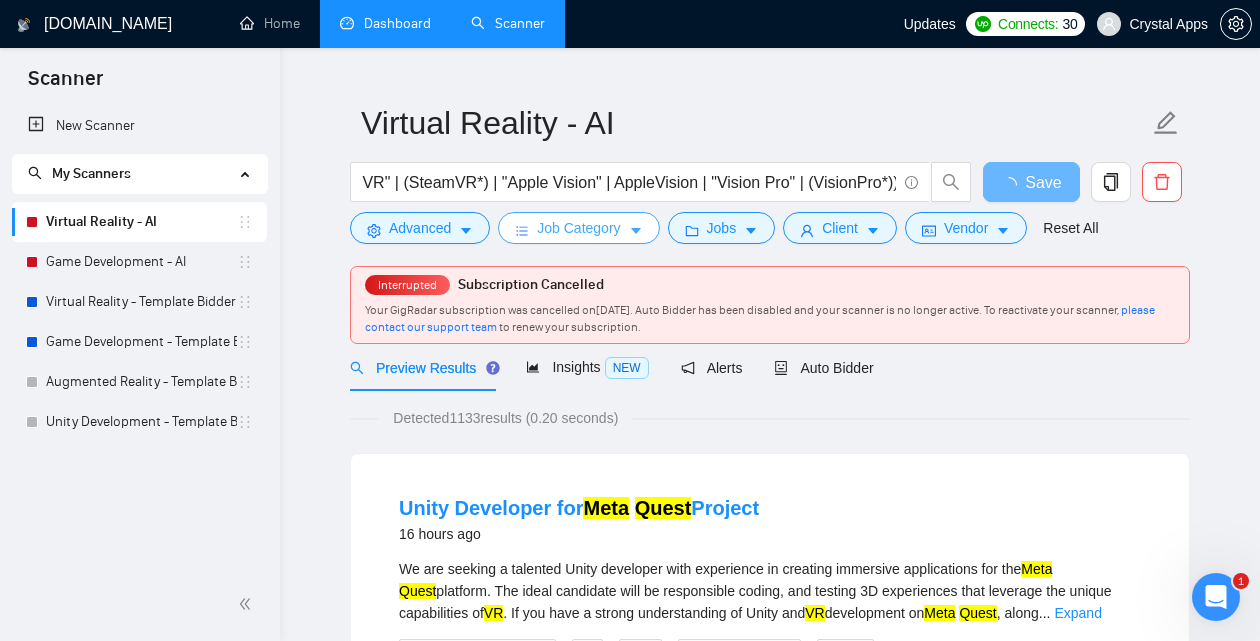 click 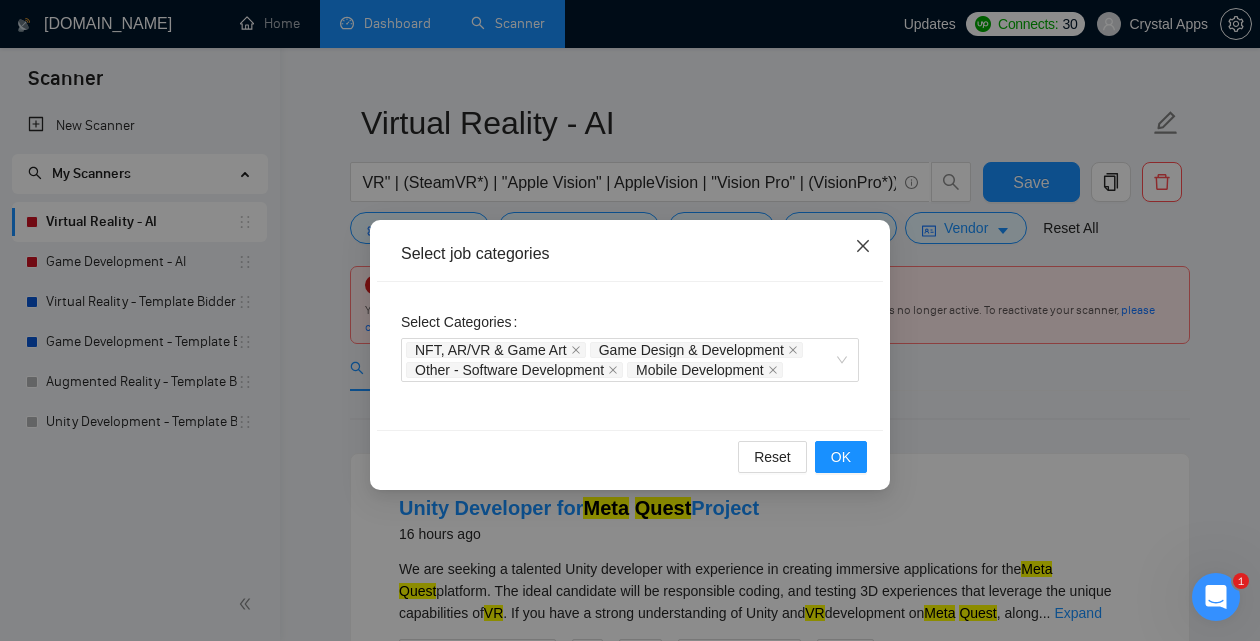 click 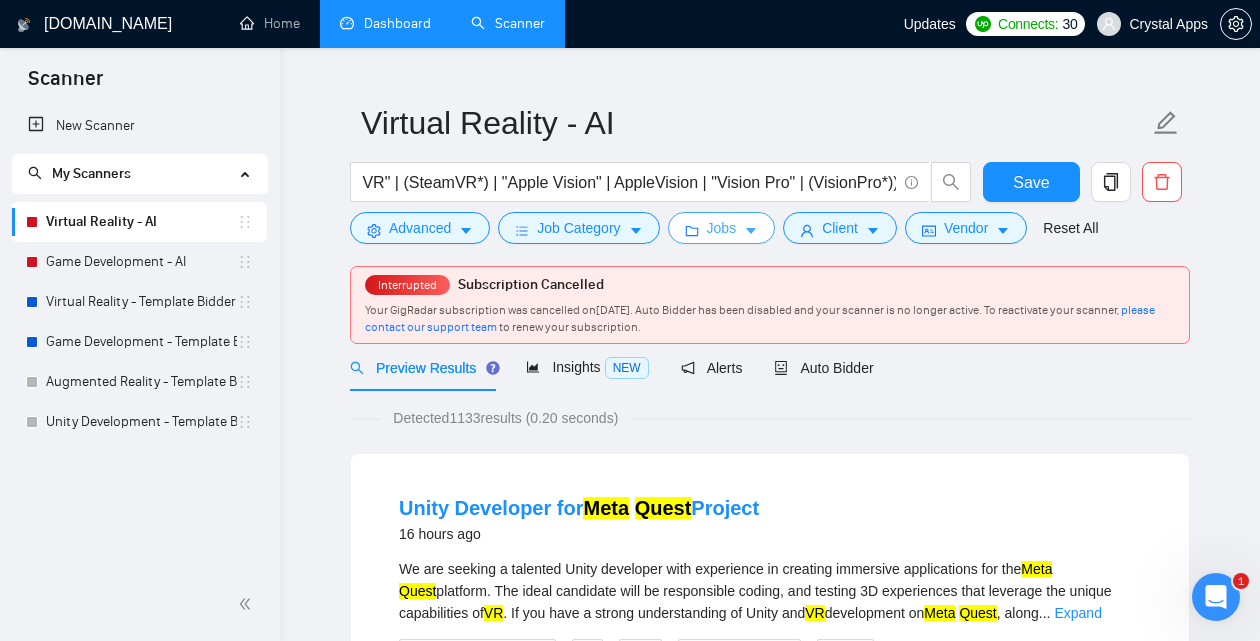 click 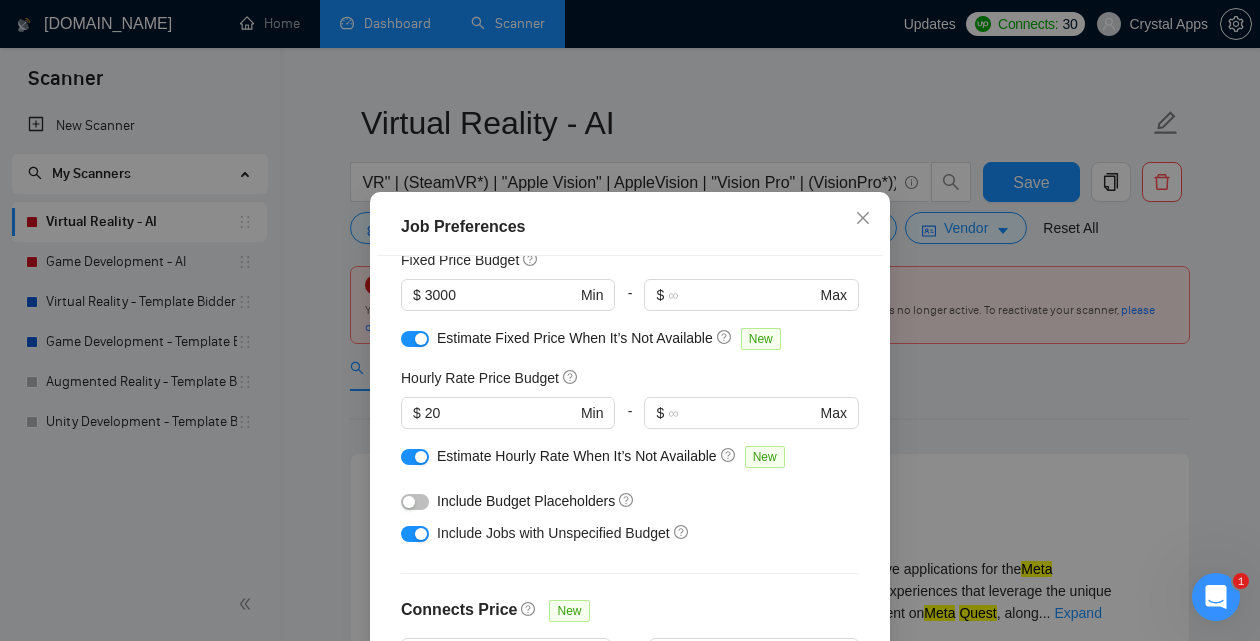 scroll, scrollTop: 145, scrollLeft: 0, axis: vertical 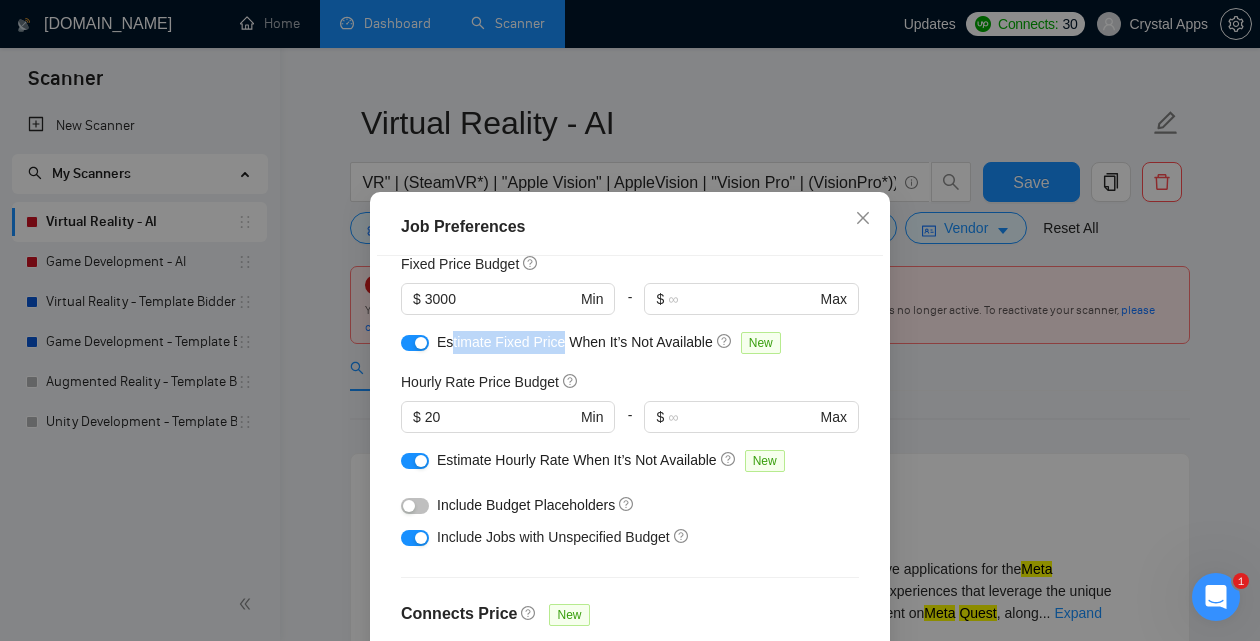 drag, startPoint x: 452, startPoint y: 349, endPoint x: 565, endPoint y: 343, distance: 113.15918 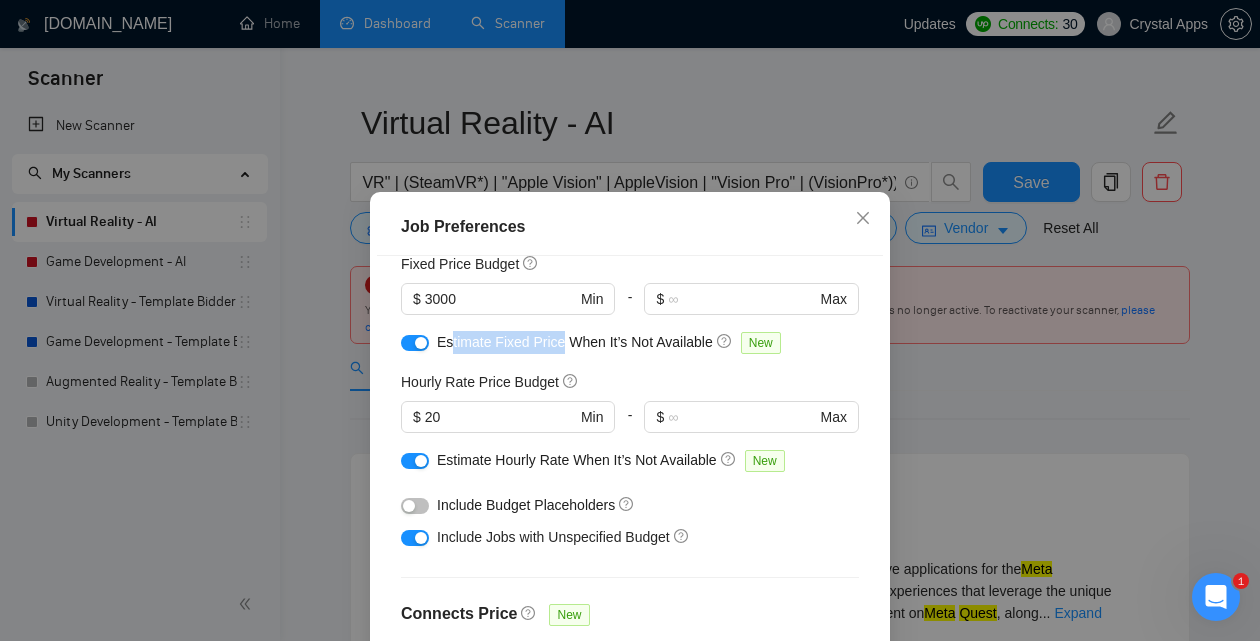 click on "Estimate Fixed Price When It’s Not Available" at bounding box center (575, 342) 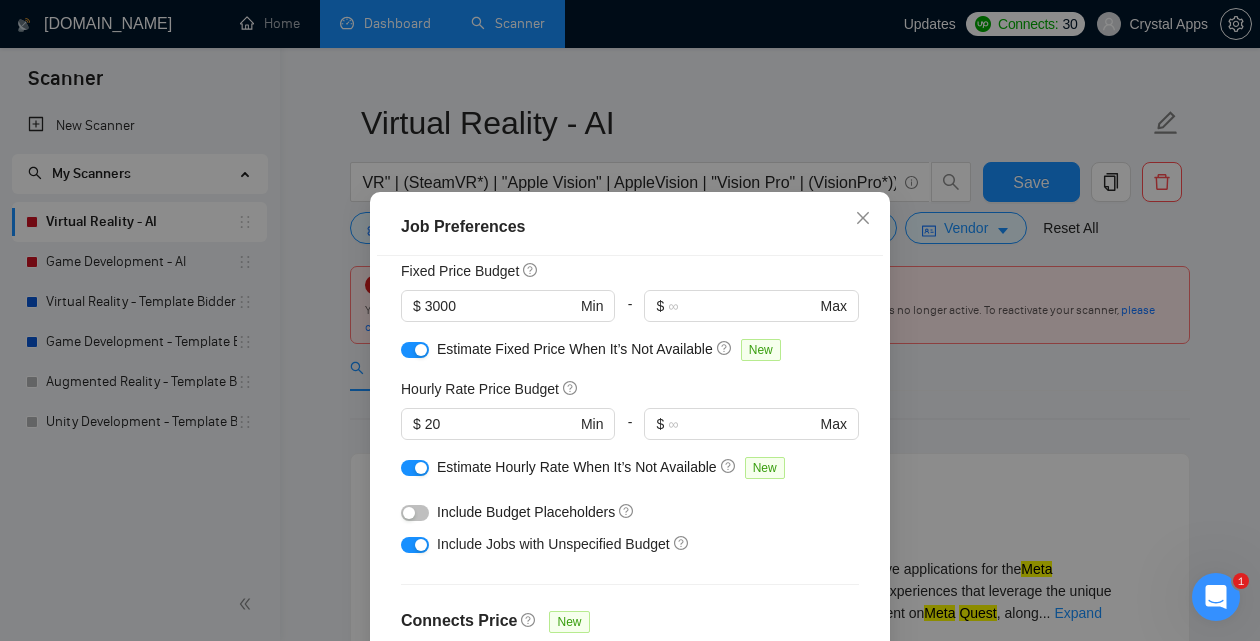 scroll, scrollTop: 137, scrollLeft: 0, axis: vertical 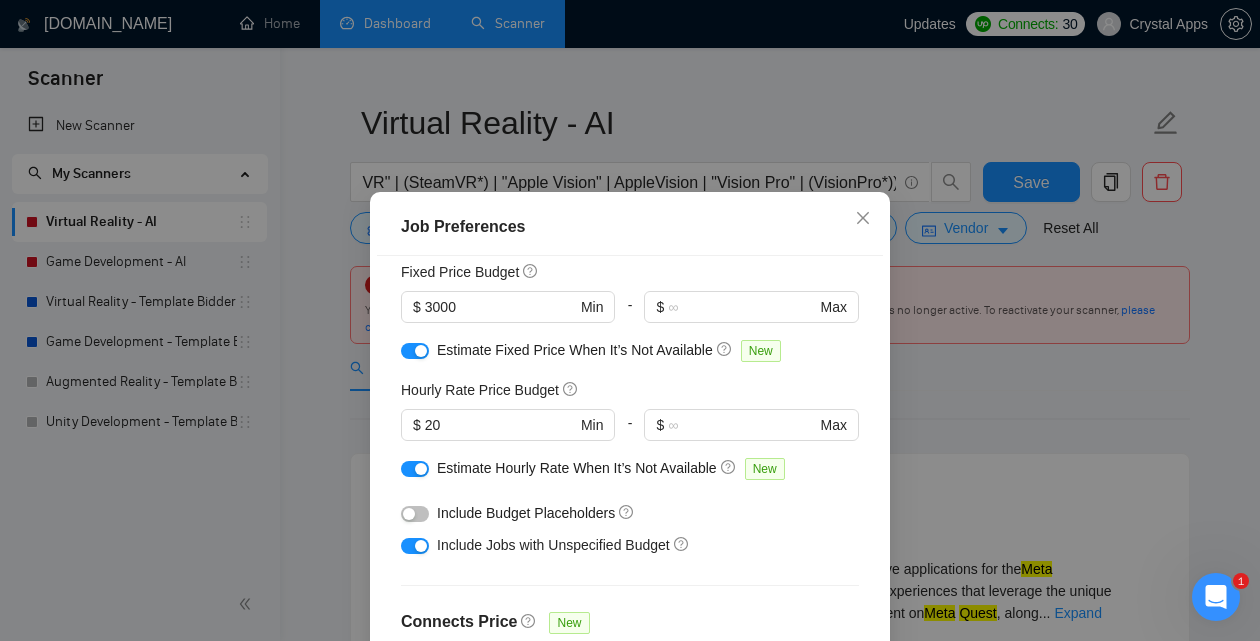 click at bounding box center [415, 546] 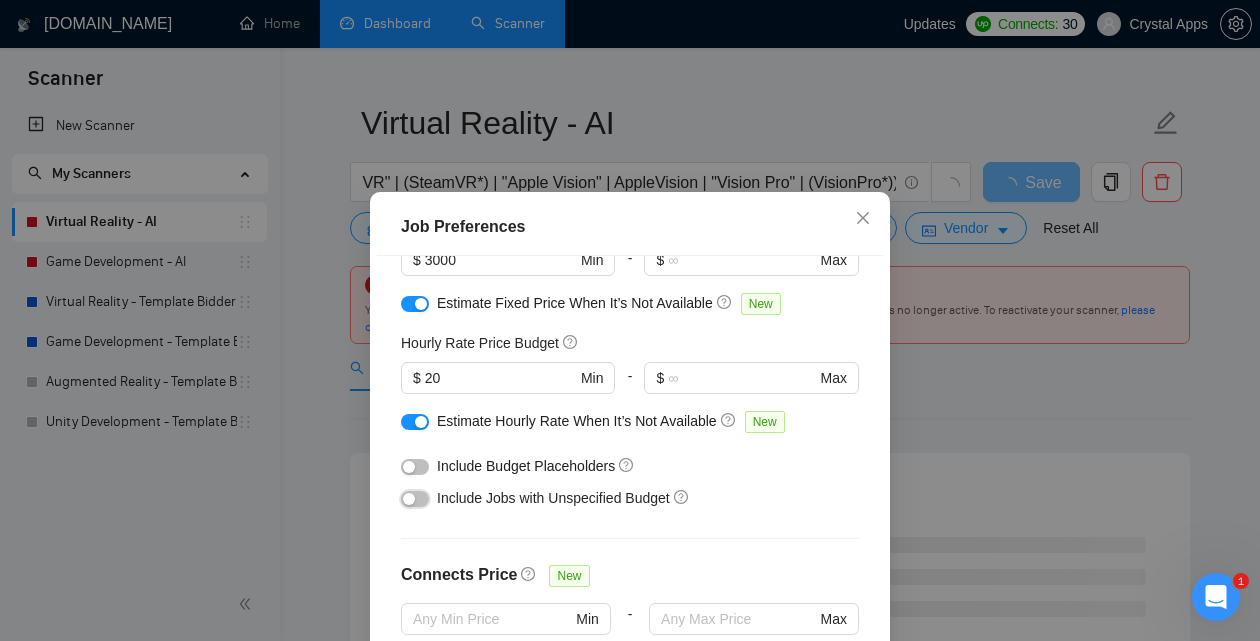 scroll, scrollTop: 182, scrollLeft: 0, axis: vertical 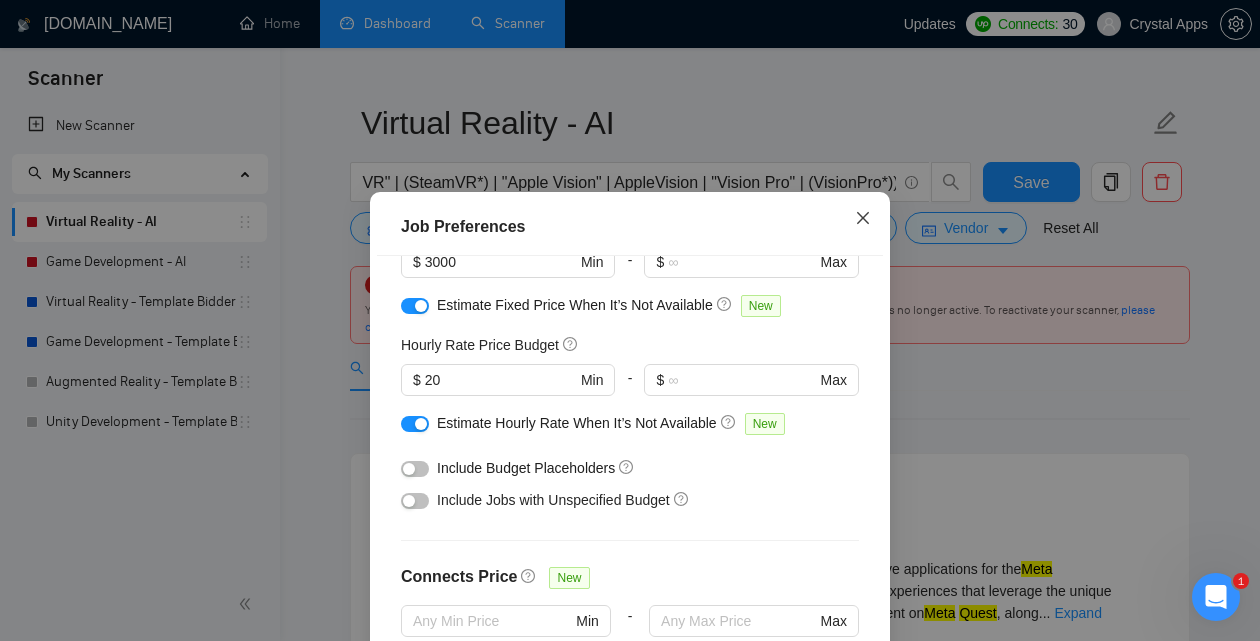 click 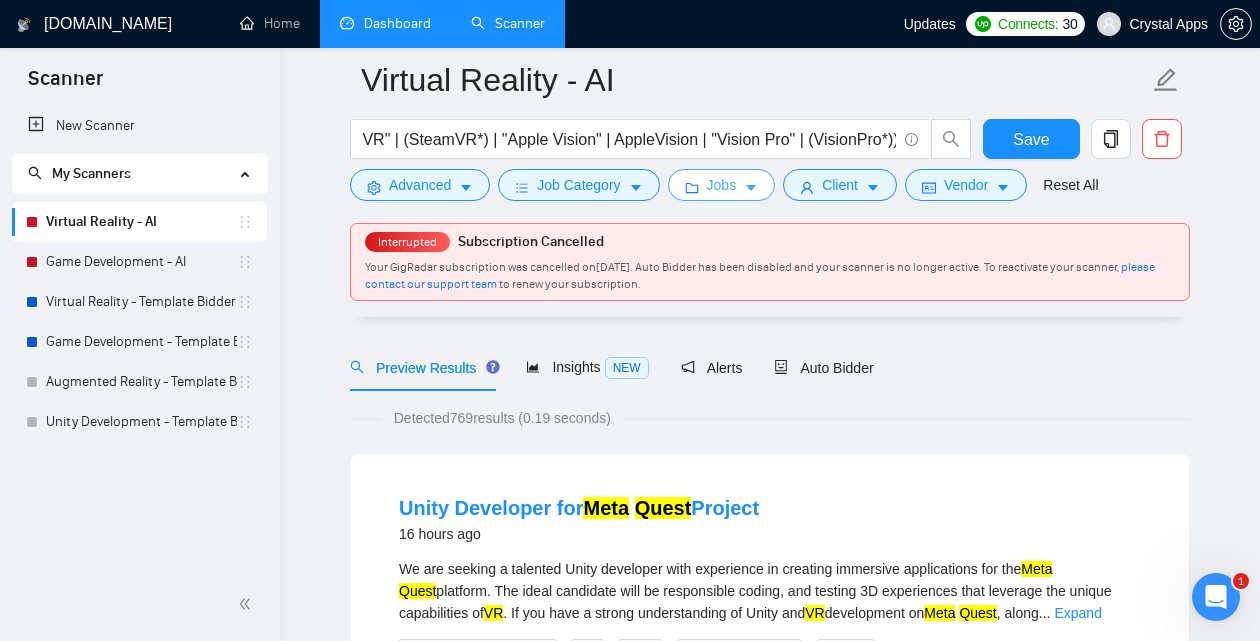 scroll, scrollTop: 193, scrollLeft: 0, axis: vertical 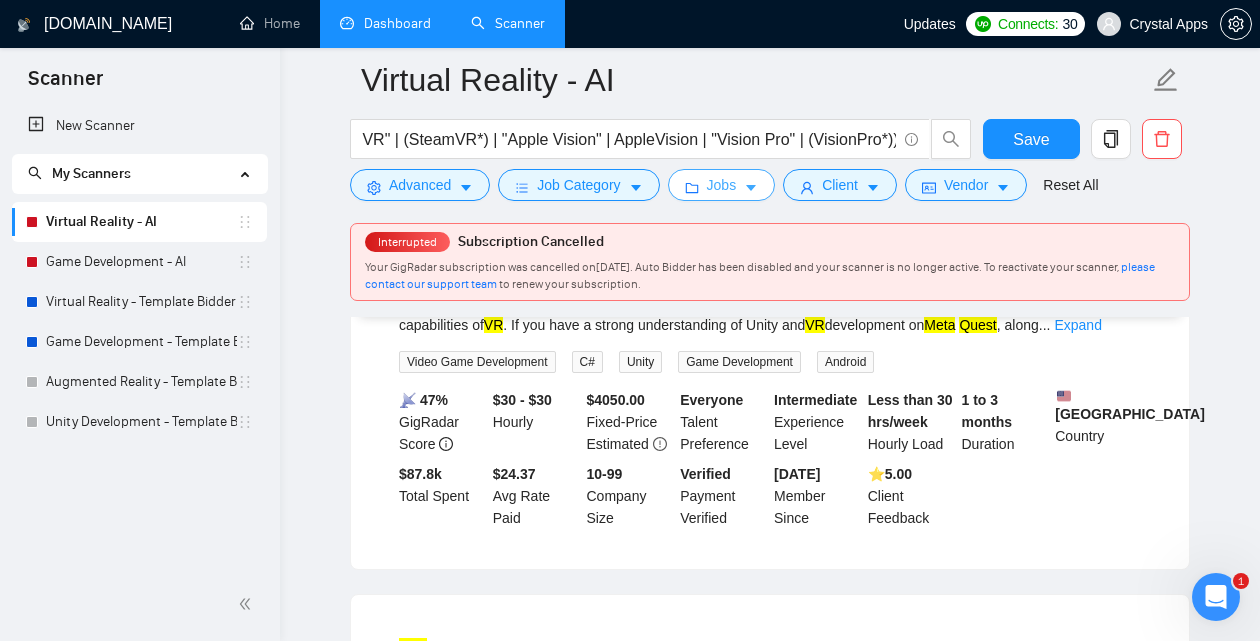 click on "Jobs" at bounding box center (722, 185) 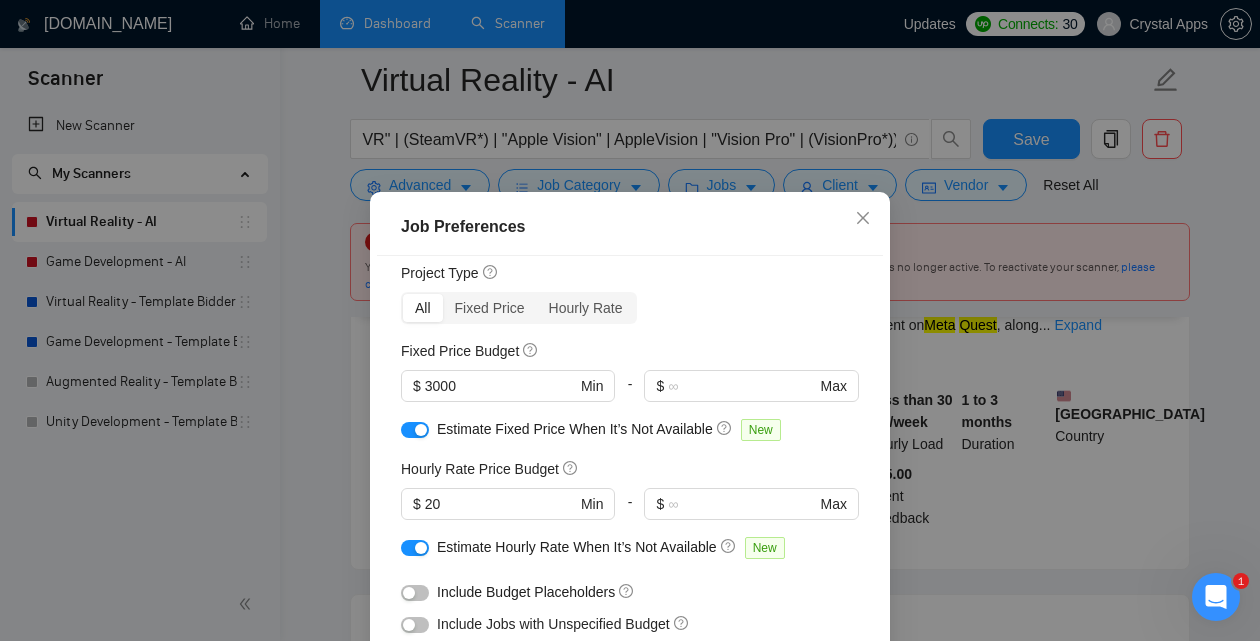 scroll, scrollTop: 65, scrollLeft: 0, axis: vertical 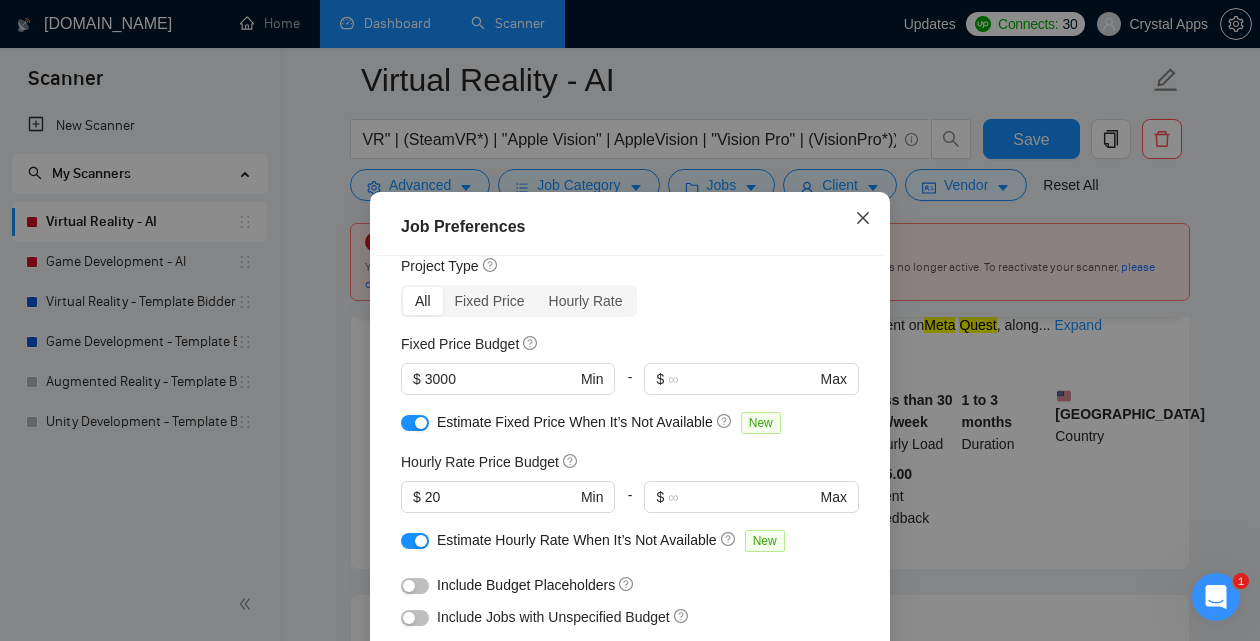 click at bounding box center (863, 219) 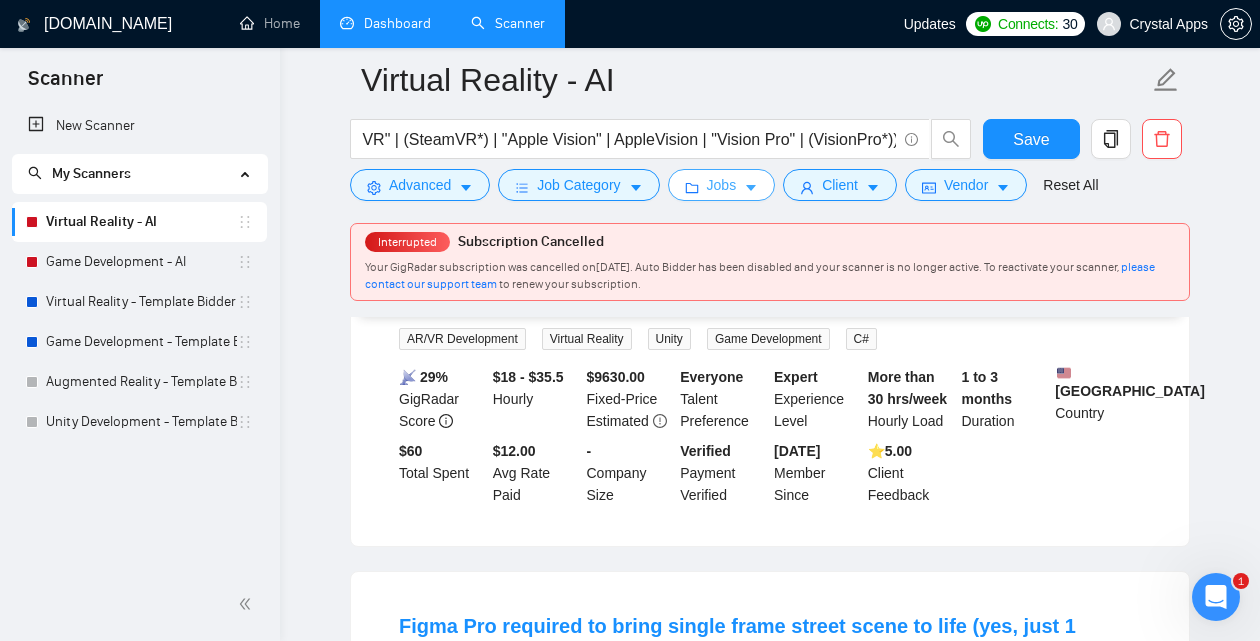 scroll, scrollTop: 793, scrollLeft: 0, axis: vertical 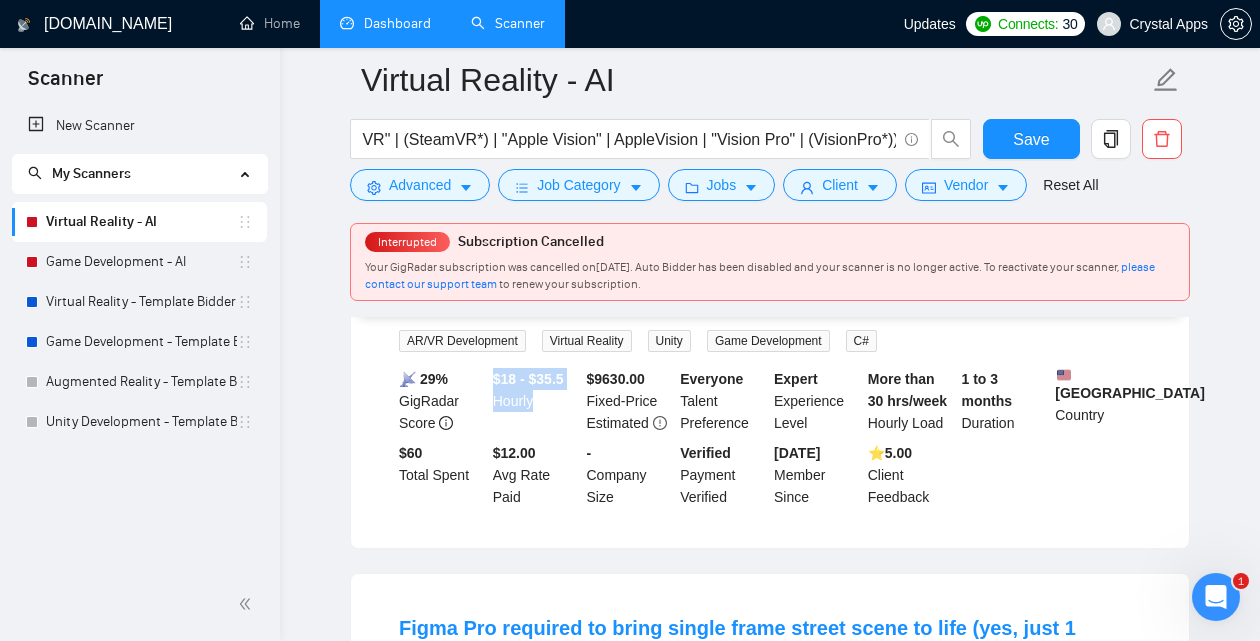 drag, startPoint x: 539, startPoint y: 413, endPoint x: 489, endPoint y: 396, distance: 52.810986 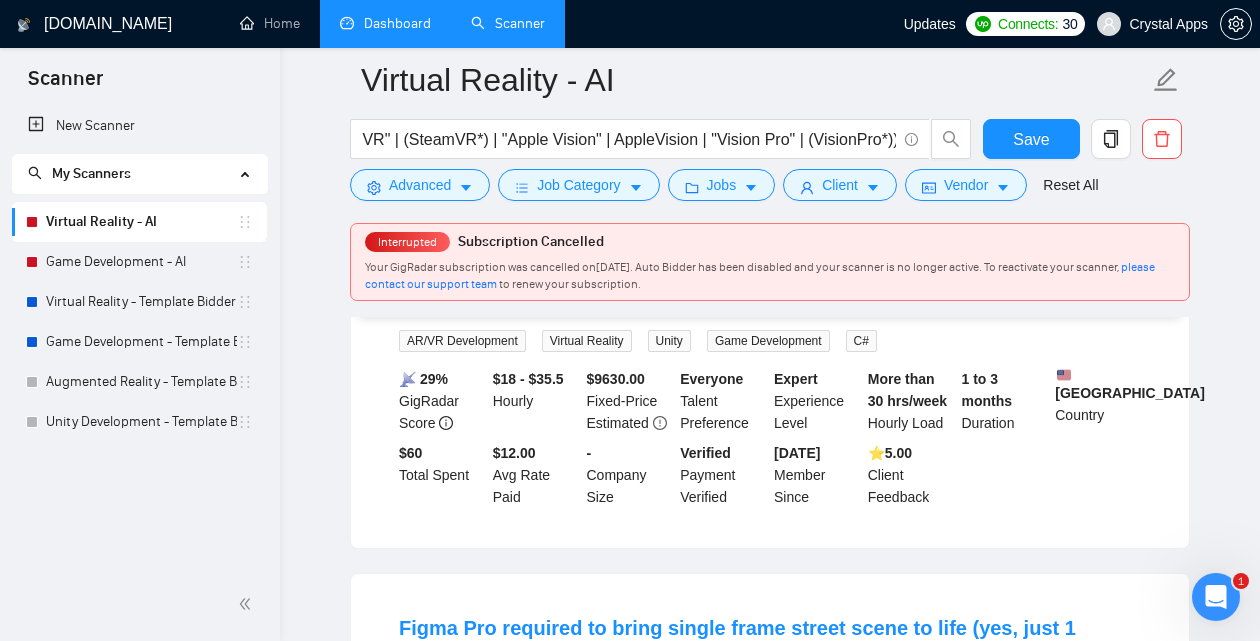 click on "Everyone Talent Preference" at bounding box center (723, 401) 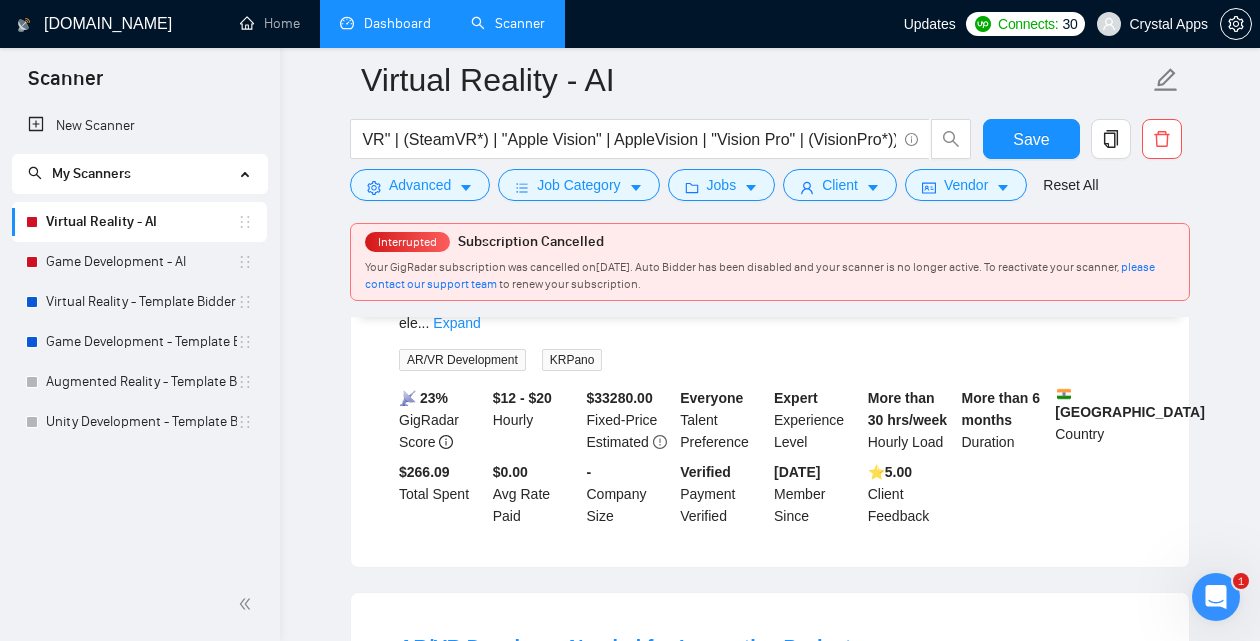 scroll, scrollTop: 2550, scrollLeft: 0, axis: vertical 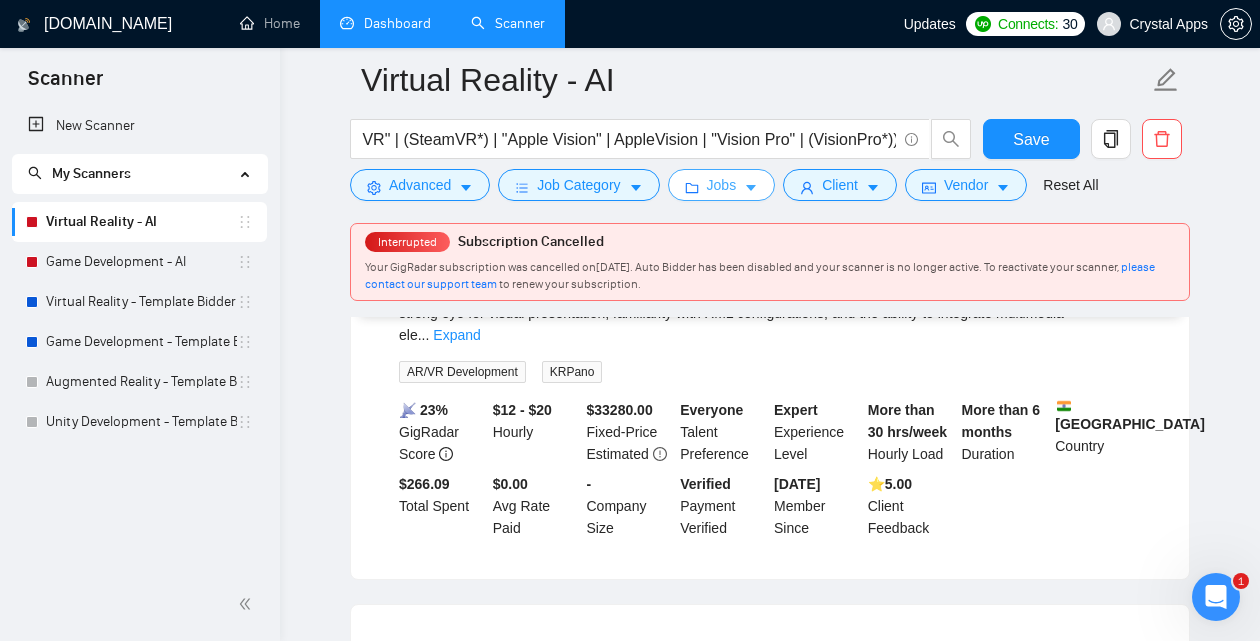 click on "Jobs" at bounding box center [722, 185] 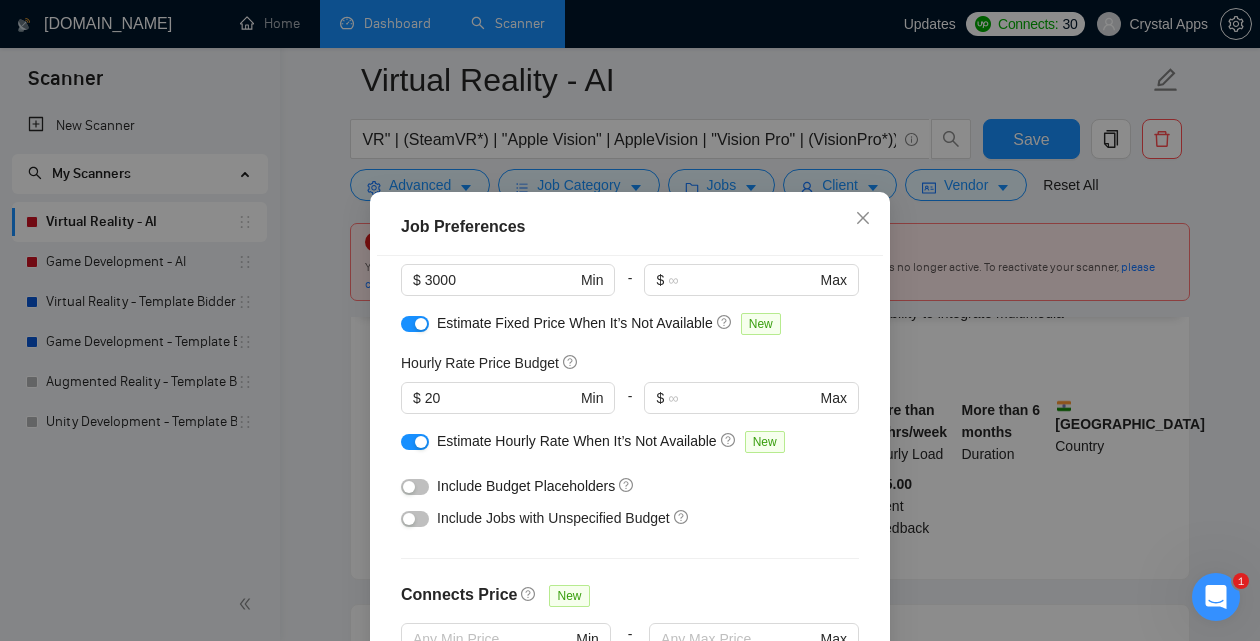 scroll, scrollTop: 178, scrollLeft: 0, axis: vertical 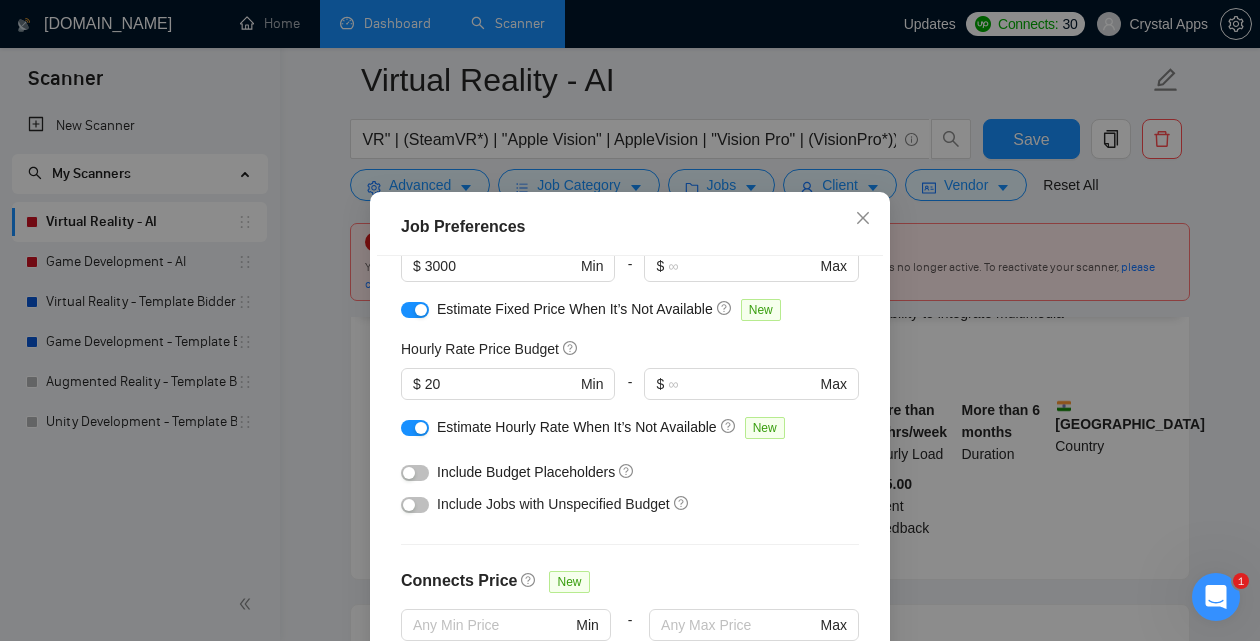 click at bounding box center (415, 505) 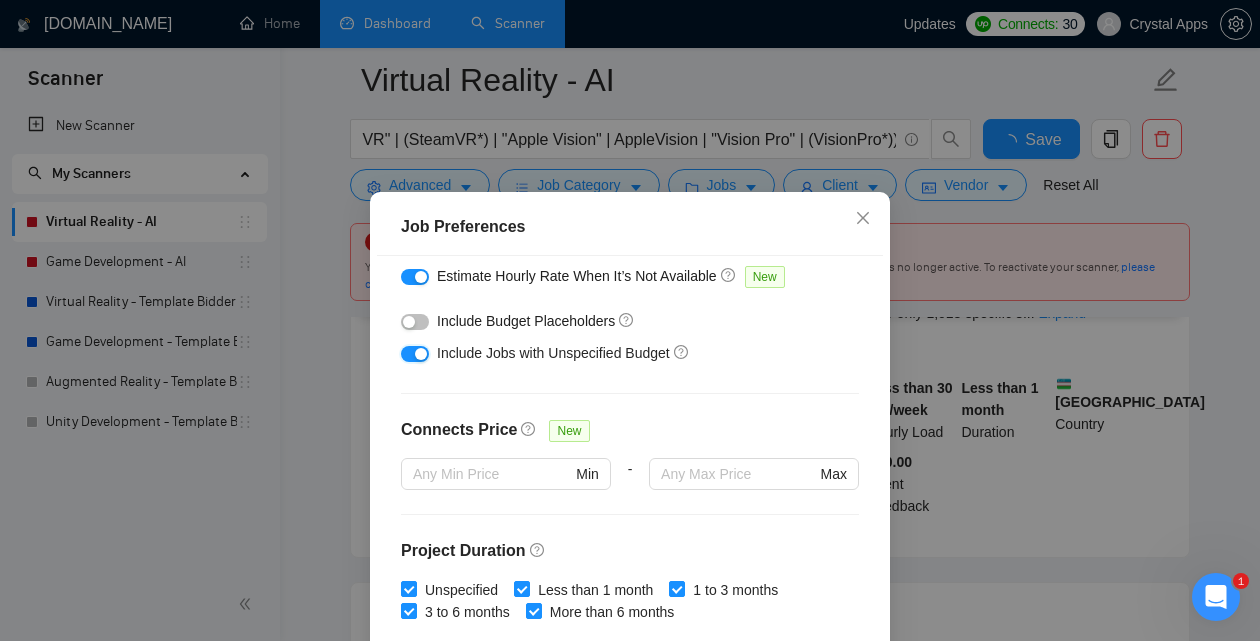 scroll, scrollTop: 678, scrollLeft: 0, axis: vertical 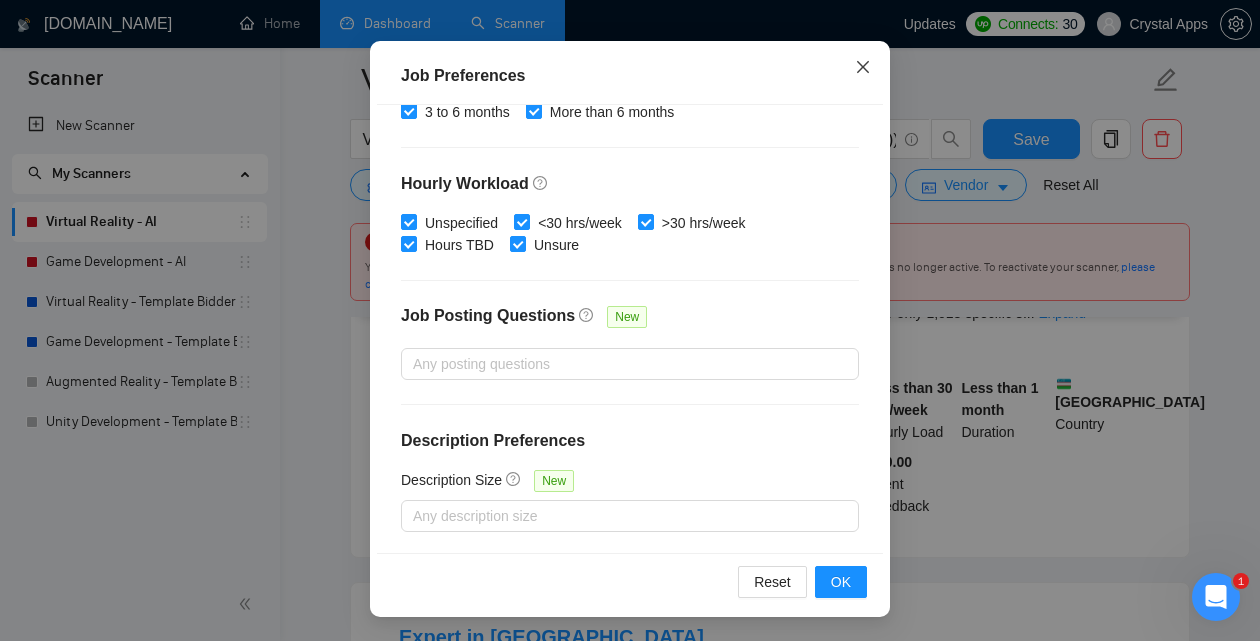 click 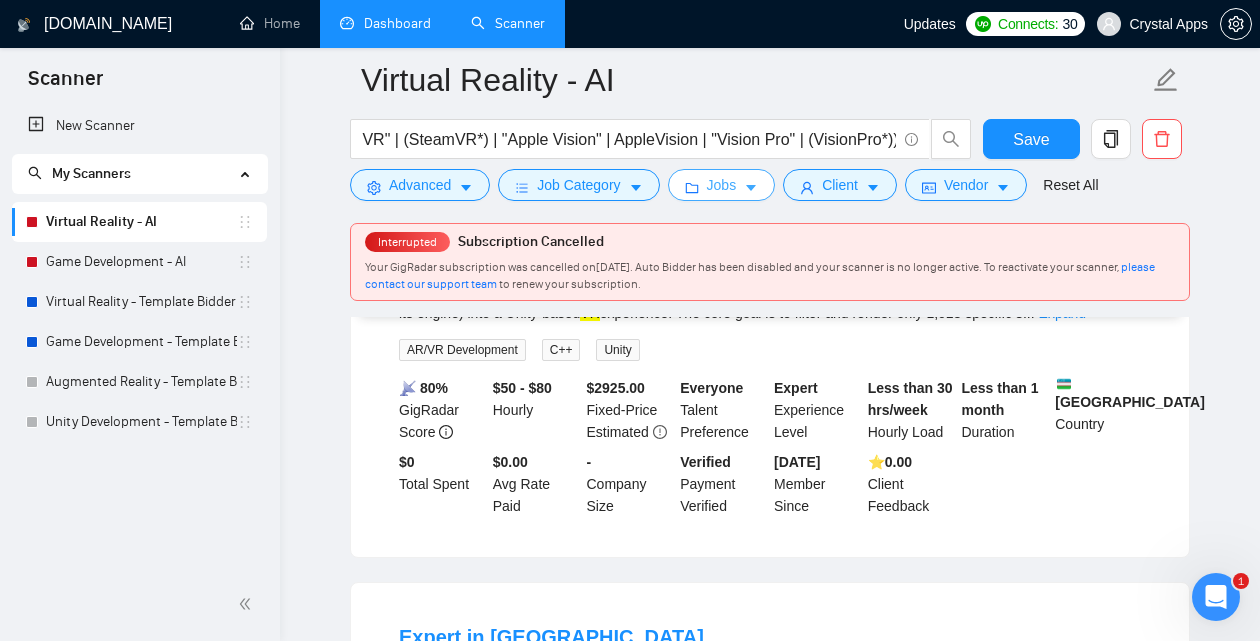 scroll, scrollTop: 0, scrollLeft: 0, axis: both 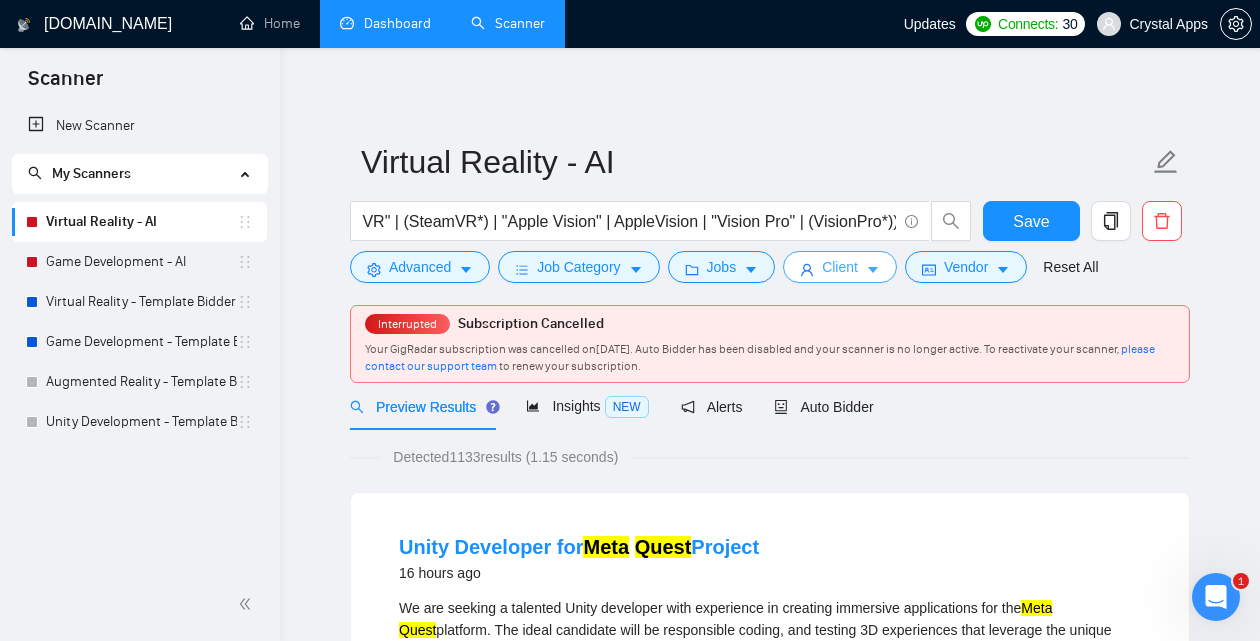 click on "Client" at bounding box center [840, 267] 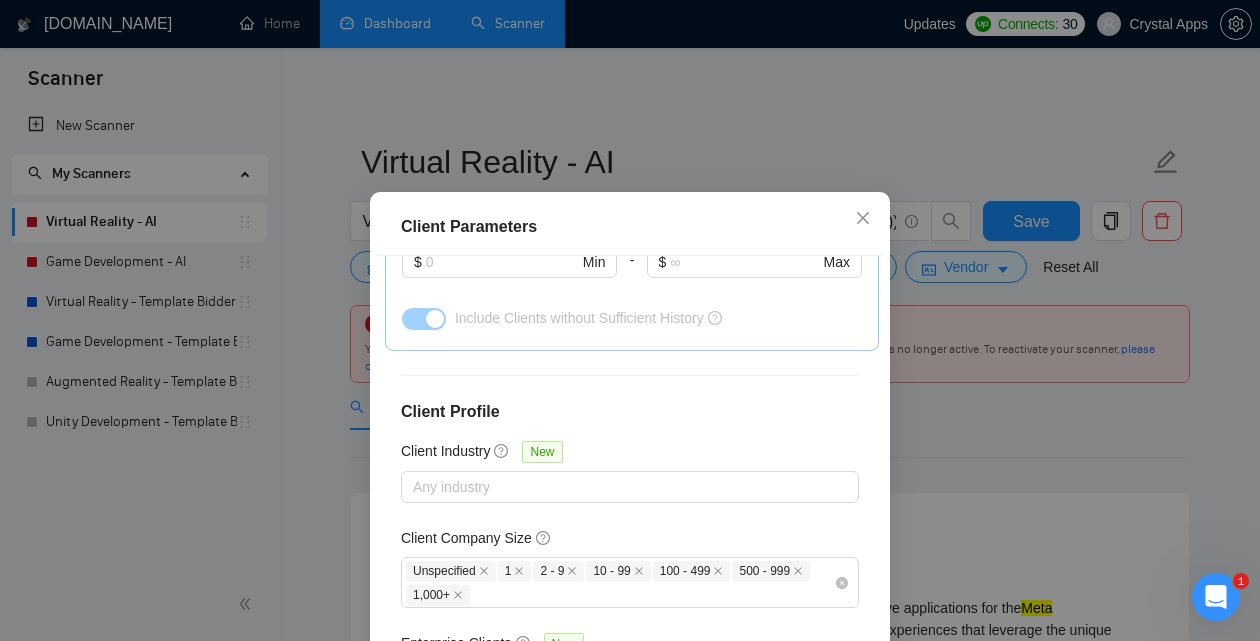 scroll, scrollTop: 815, scrollLeft: 0, axis: vertical 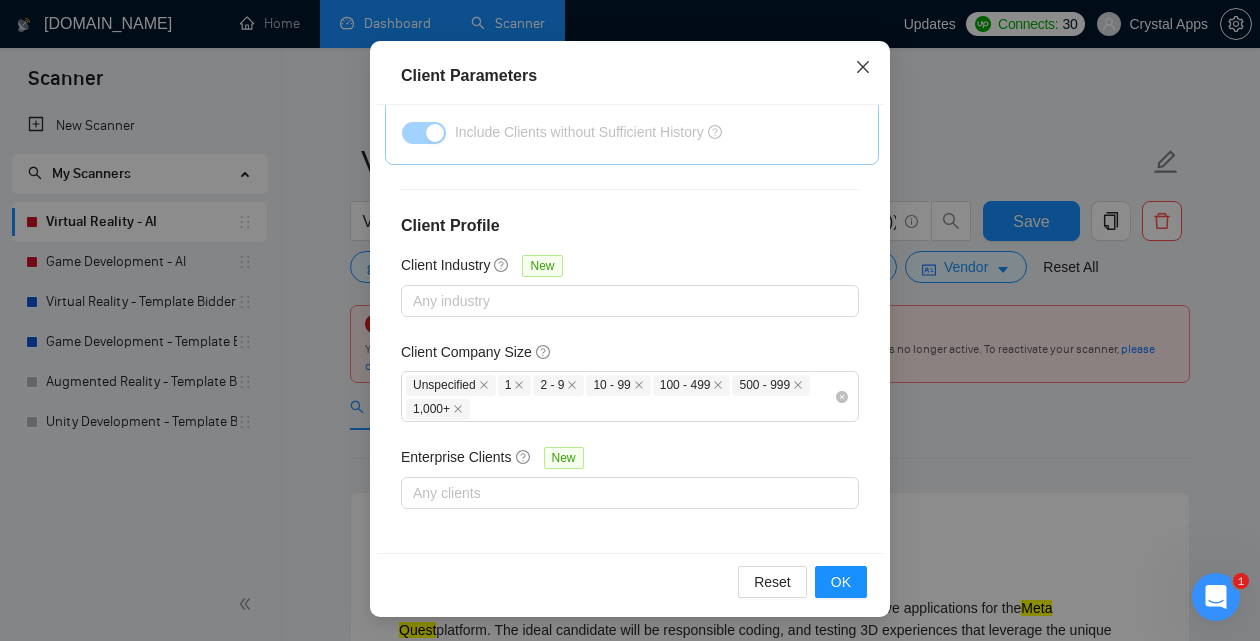 click at bounding box center (863, 68) 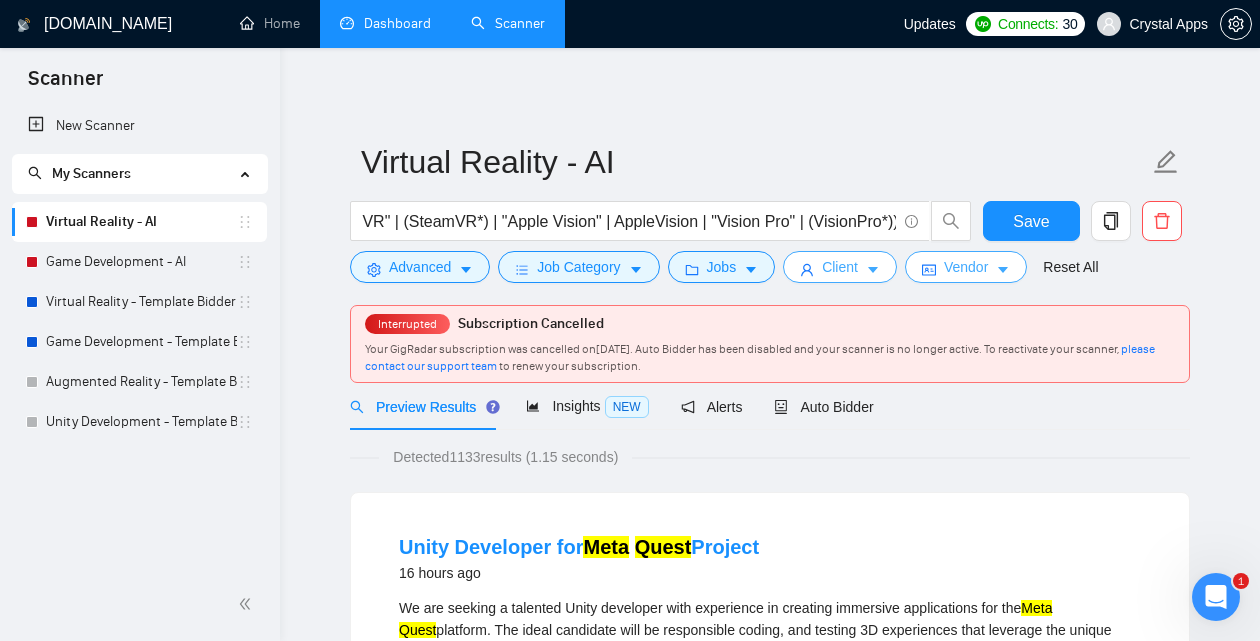 scroll, scrollTop: 0, scrollLeft: 0, axis: both 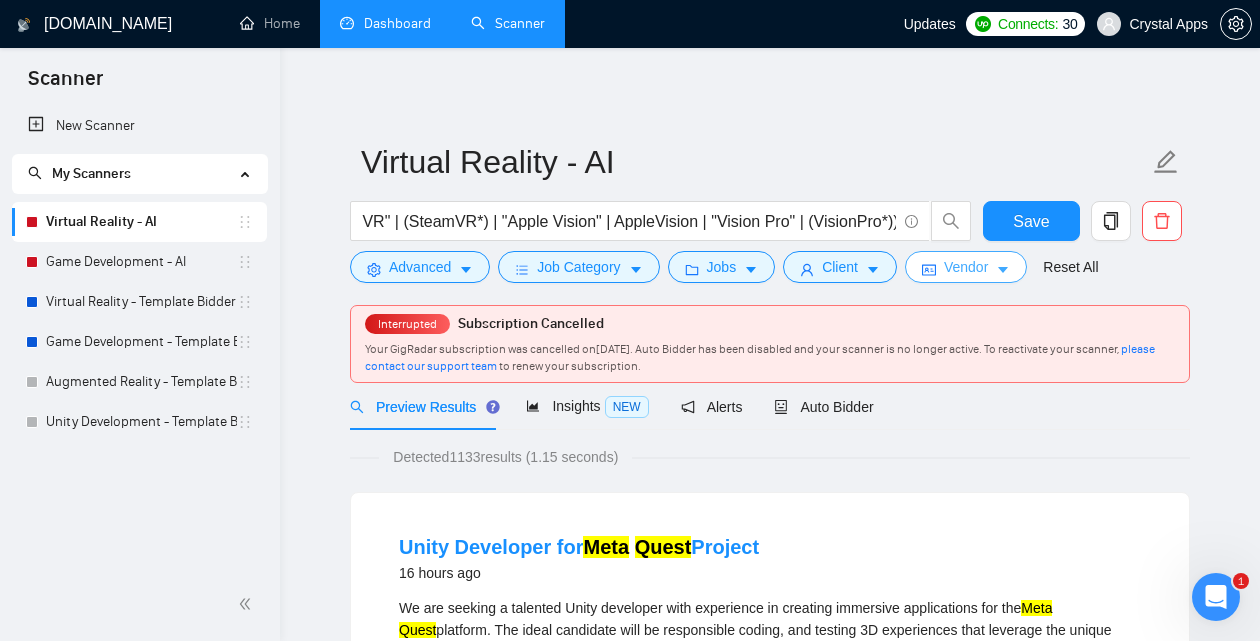 click on "Vendor" at bounding box center [966, 267] 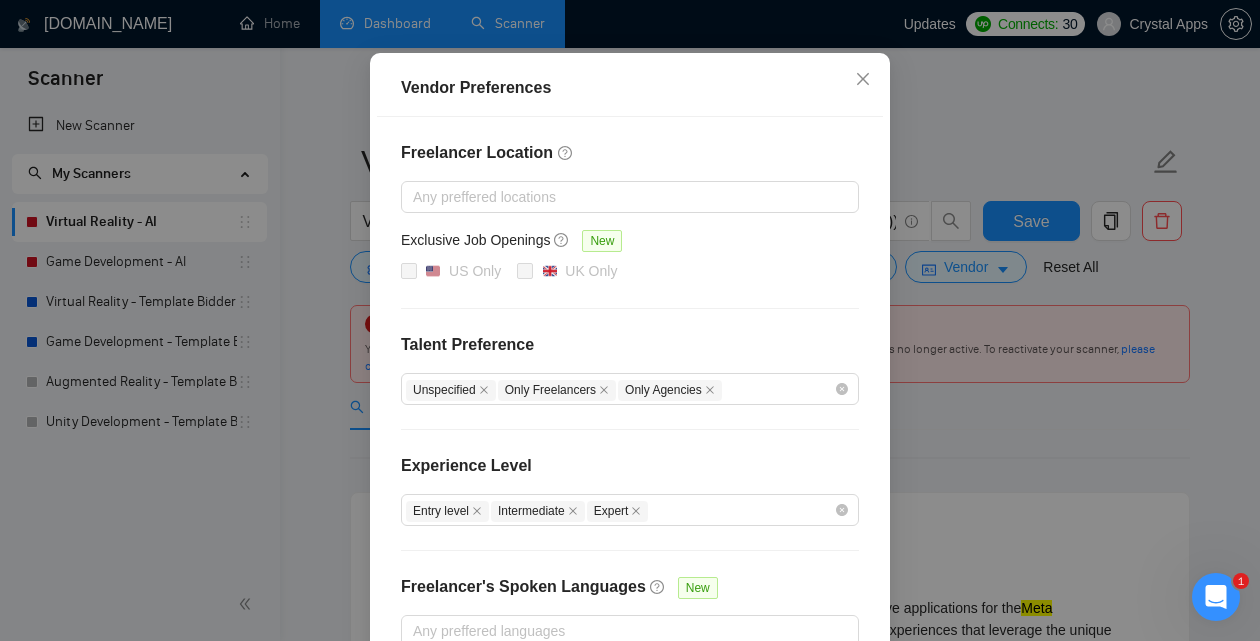 scroll, scrollTop: 0, scrollLeft: 0, axis: both 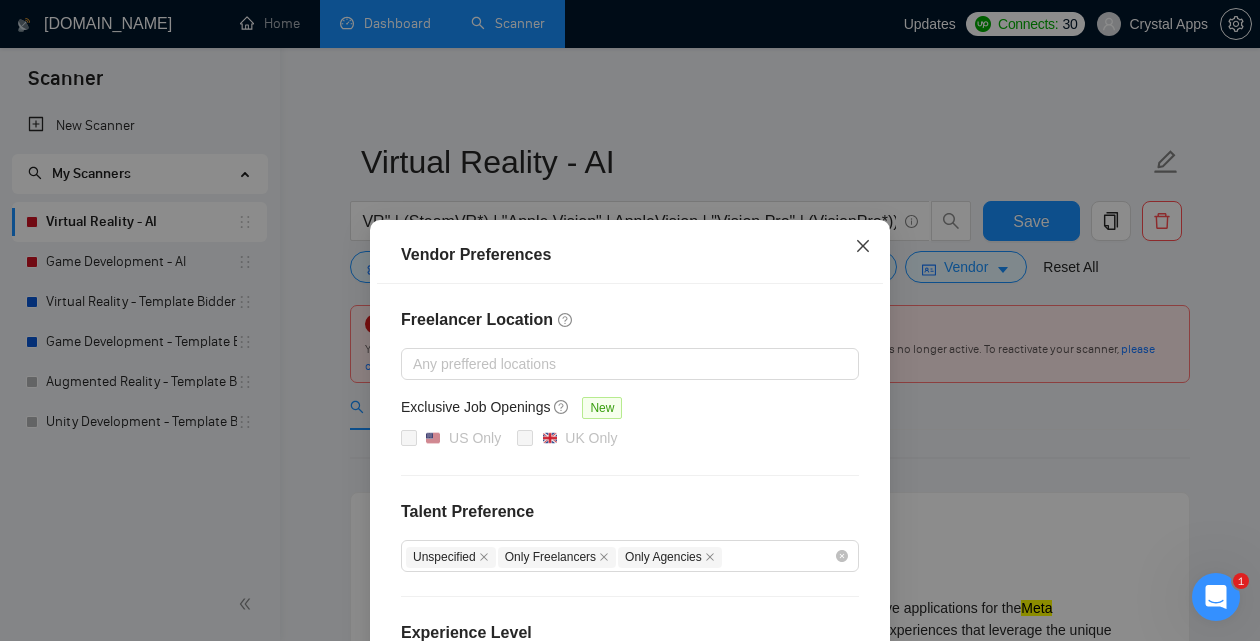 click at bounding box center (863, 247) 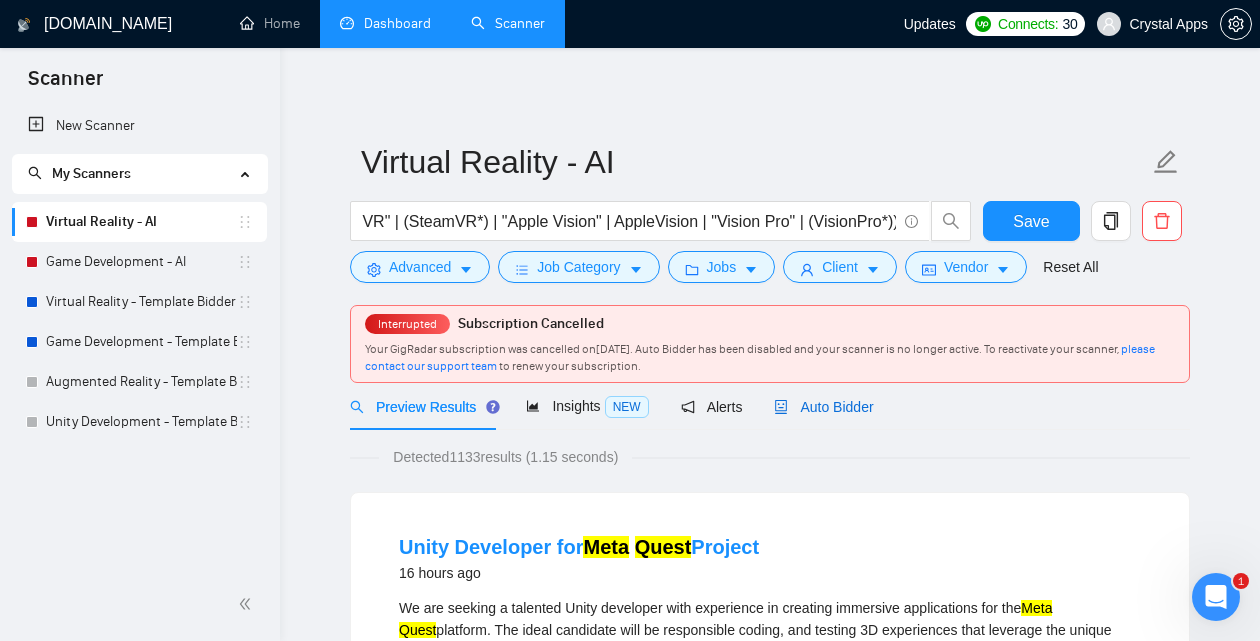 click on "Auto Bidder" at bounding box center [823, 407] 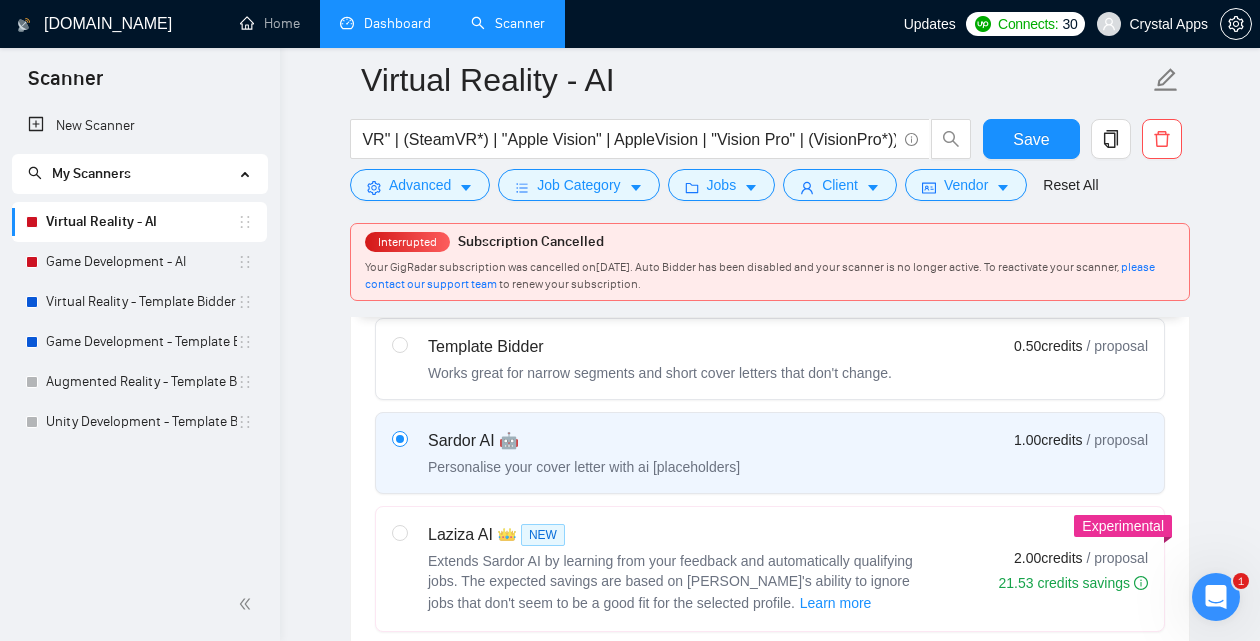 scroll, scrollTop: 686, scrollLeft: 0, axis: vertical 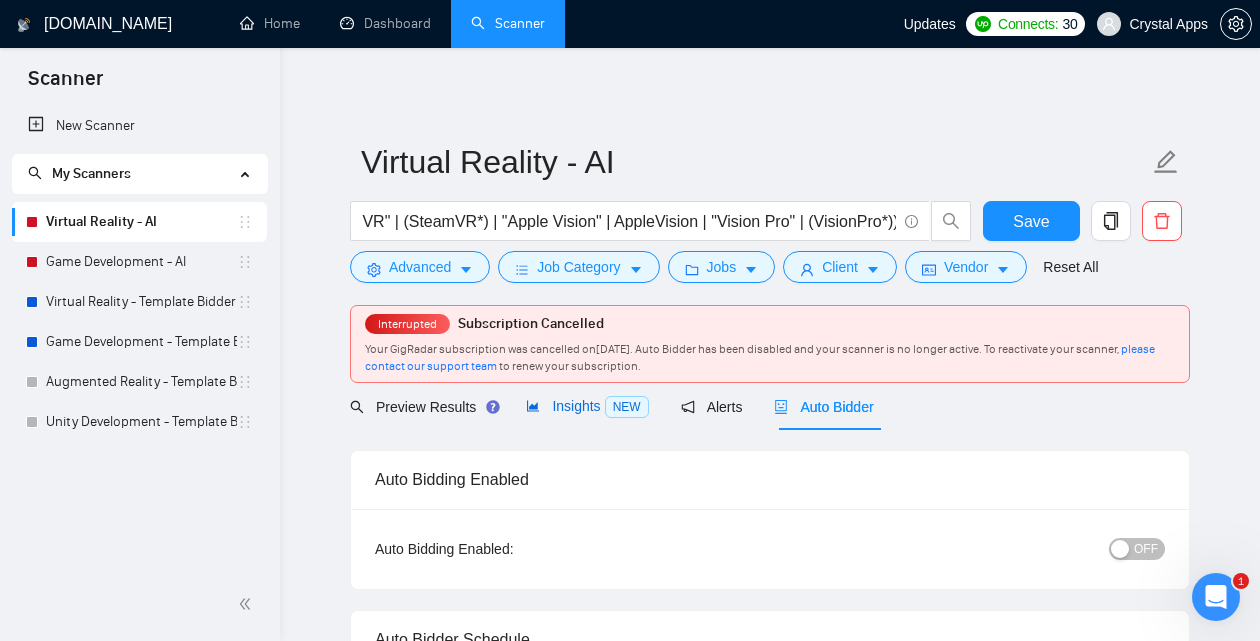 click on "Insights NEW" at bounding box center [587, 406] 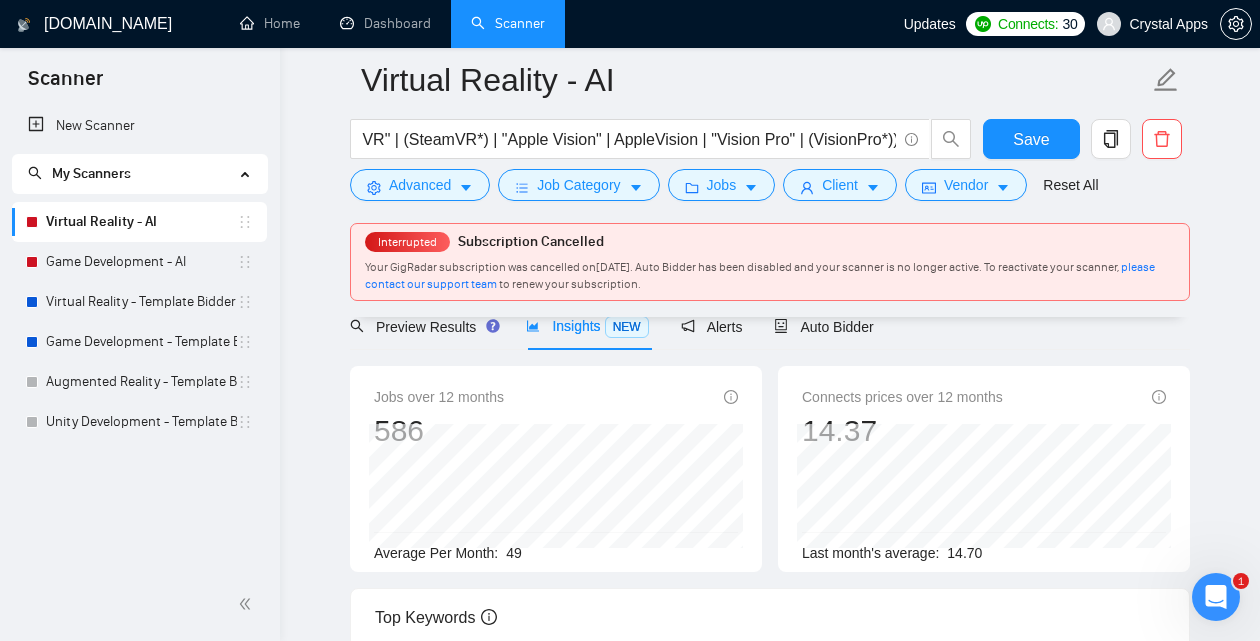 scroll, scrollTop: 182, scrollLeft: 0, axis: vertical 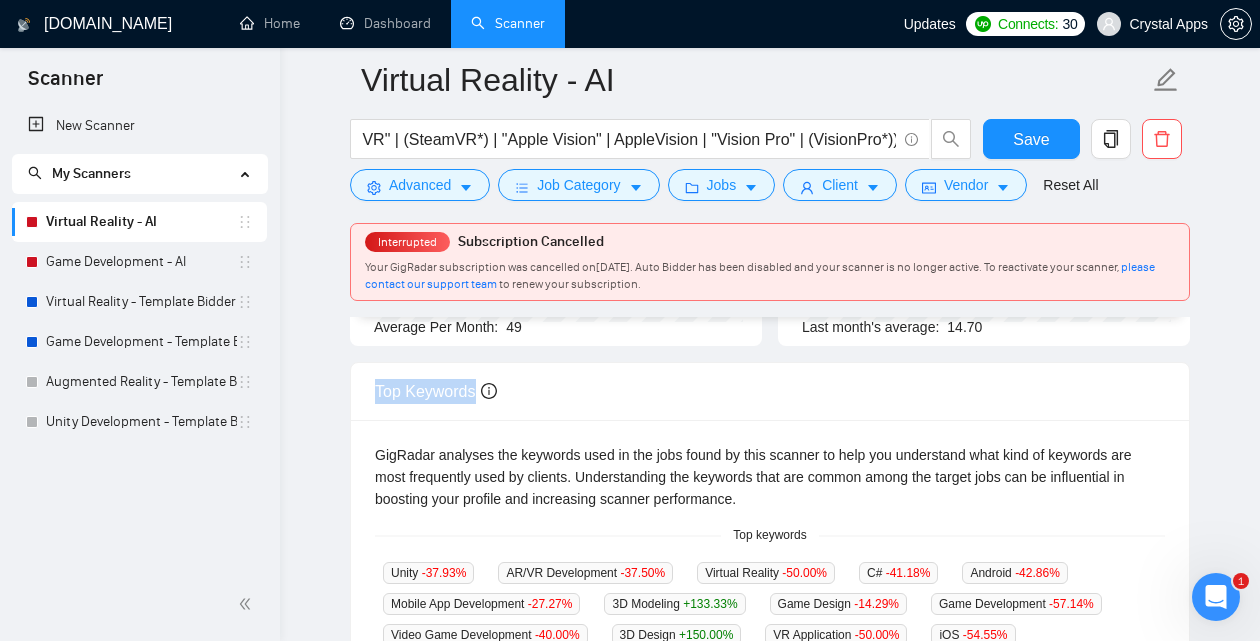 drag, startPoint x: 368, startPoint y: 388, endPoint x: 476, endPoint y: 390, distance: 108.01852 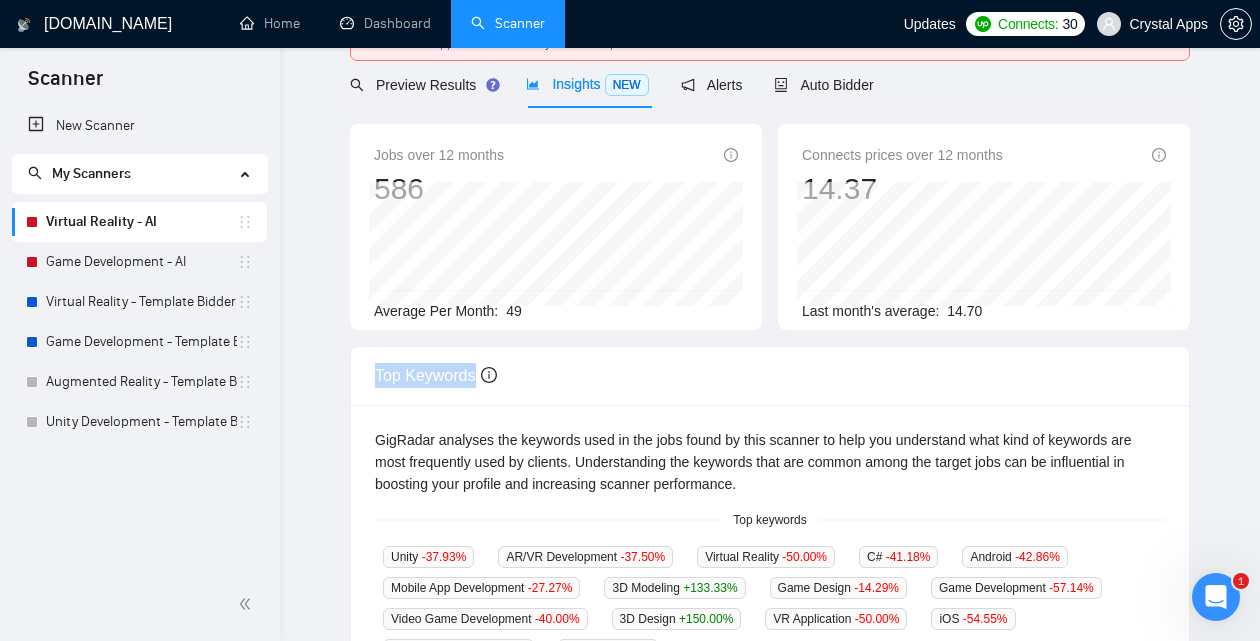 scroll, scrollTop: 0, scrollLeft: 0, axis: both 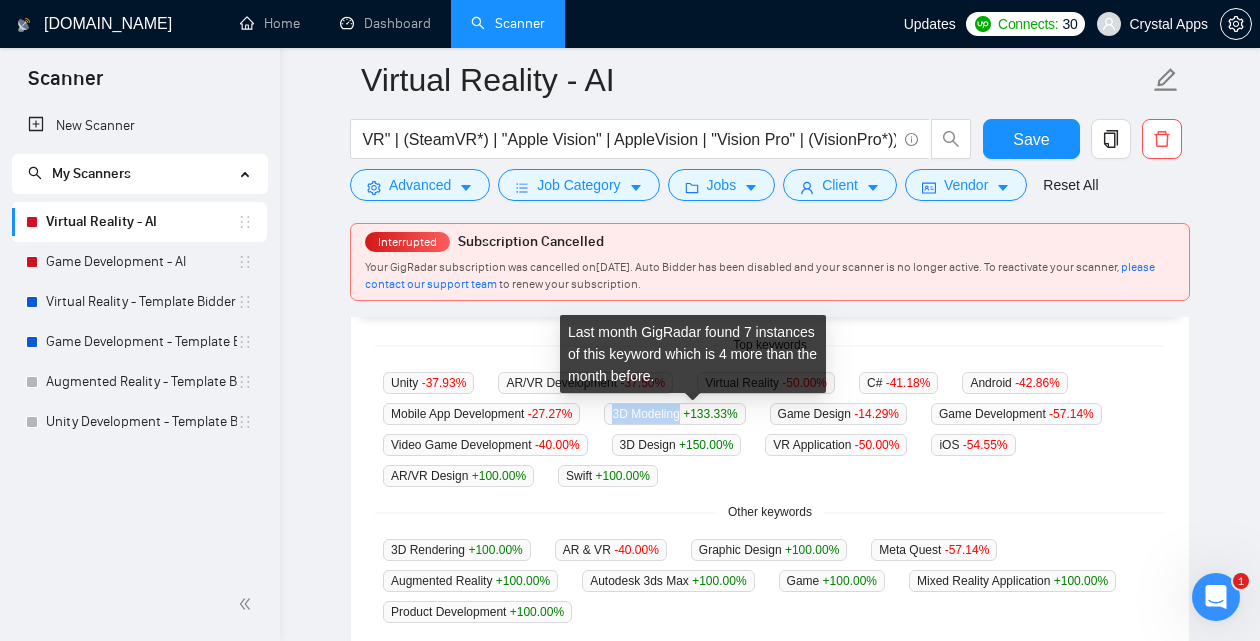 drag, startPoint x: 698, startPoint y: 414, endPoint x: 616, endPoint y: 413, distance: 82.006096 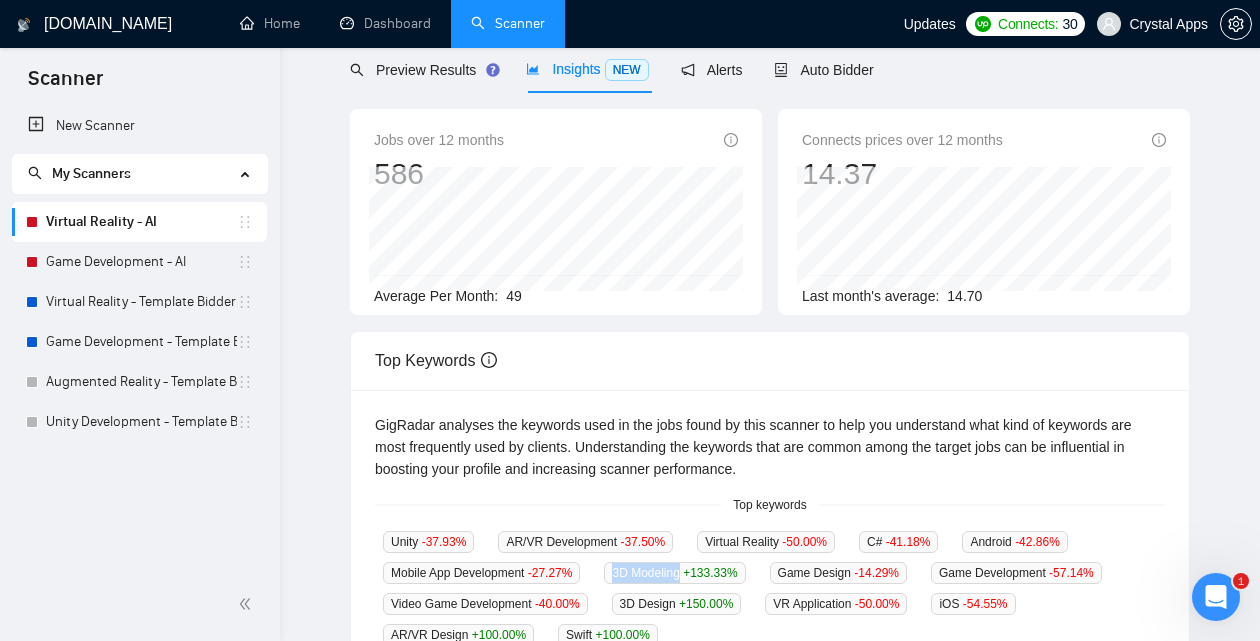 scroll, scrollTop: 0, scrollLeft: 0, axis: both 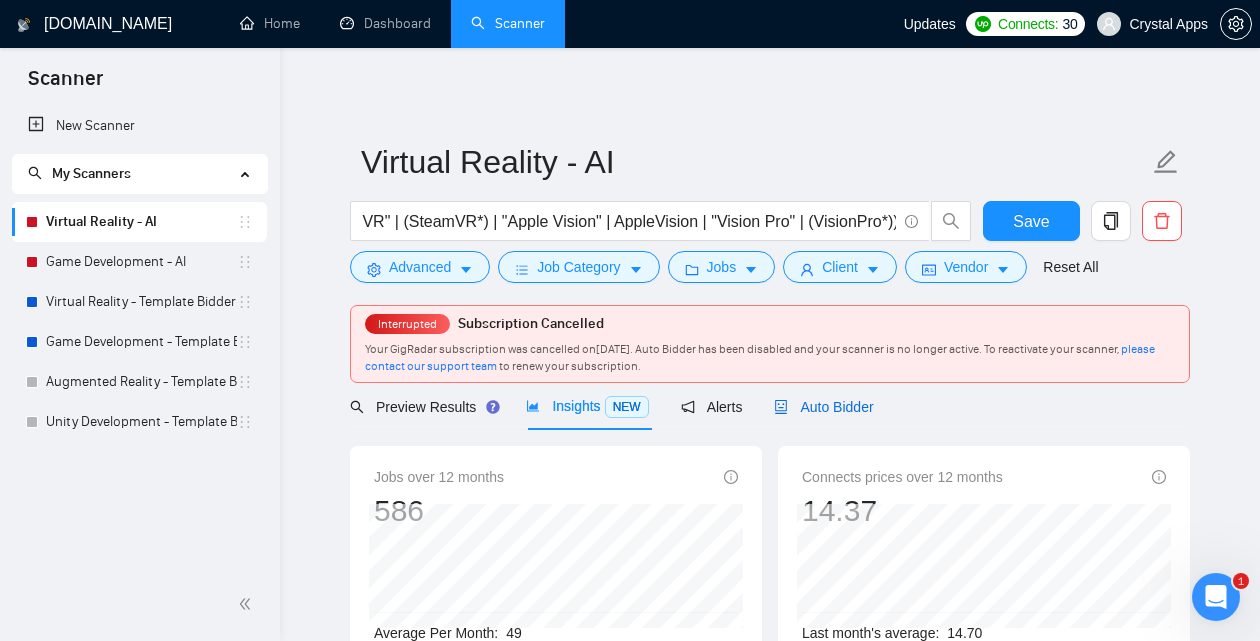 click on "Auto Bidder" at bounding box center [823, 407] 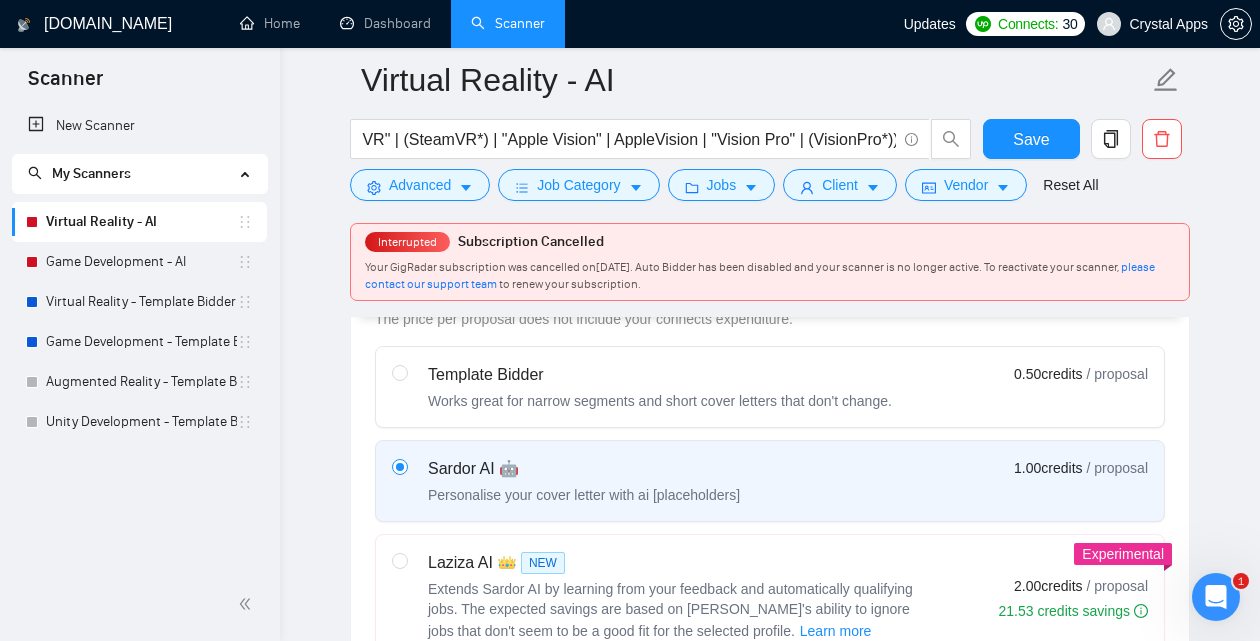 scroll, scrollTop: 689, scrollLeft: 0, axis: vertical 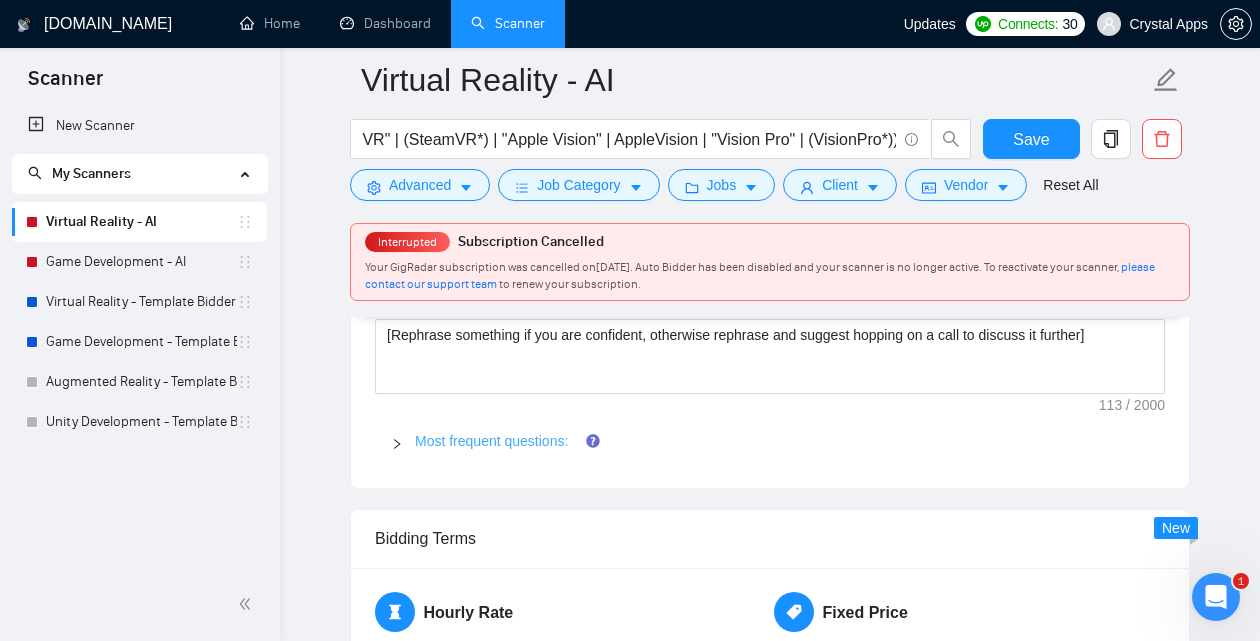 click on "Most frequent questions:" at bounding box center (491, 441) 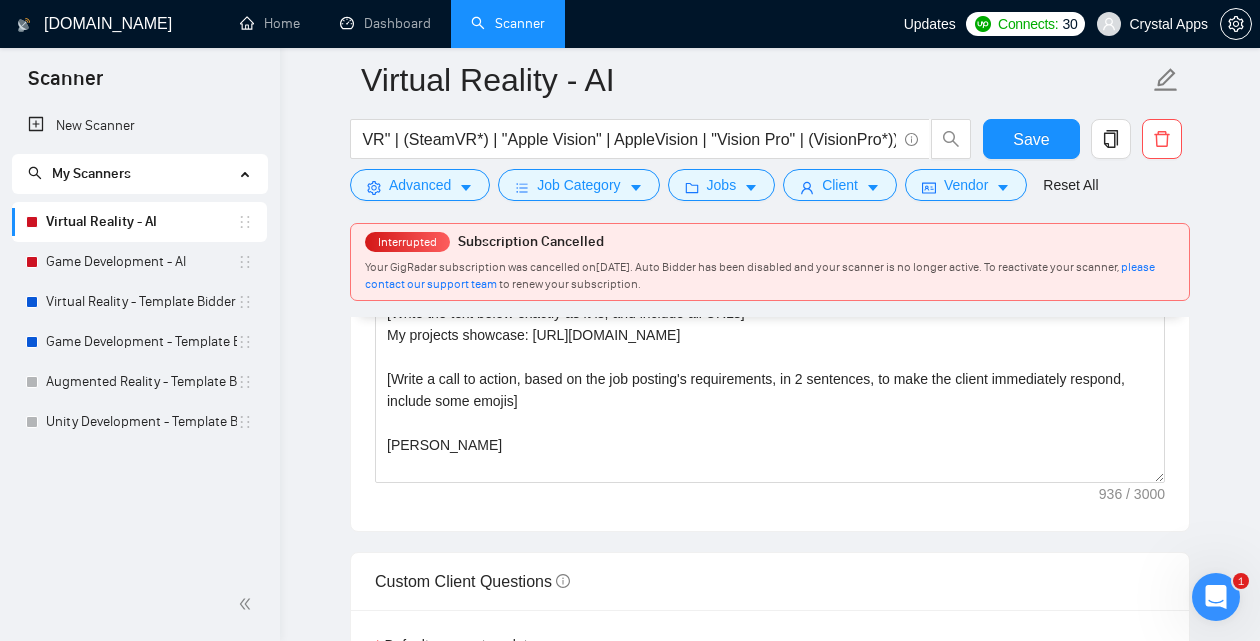 scroll, scrollTop: 2113, scrollLeft: 0, axis: vertical 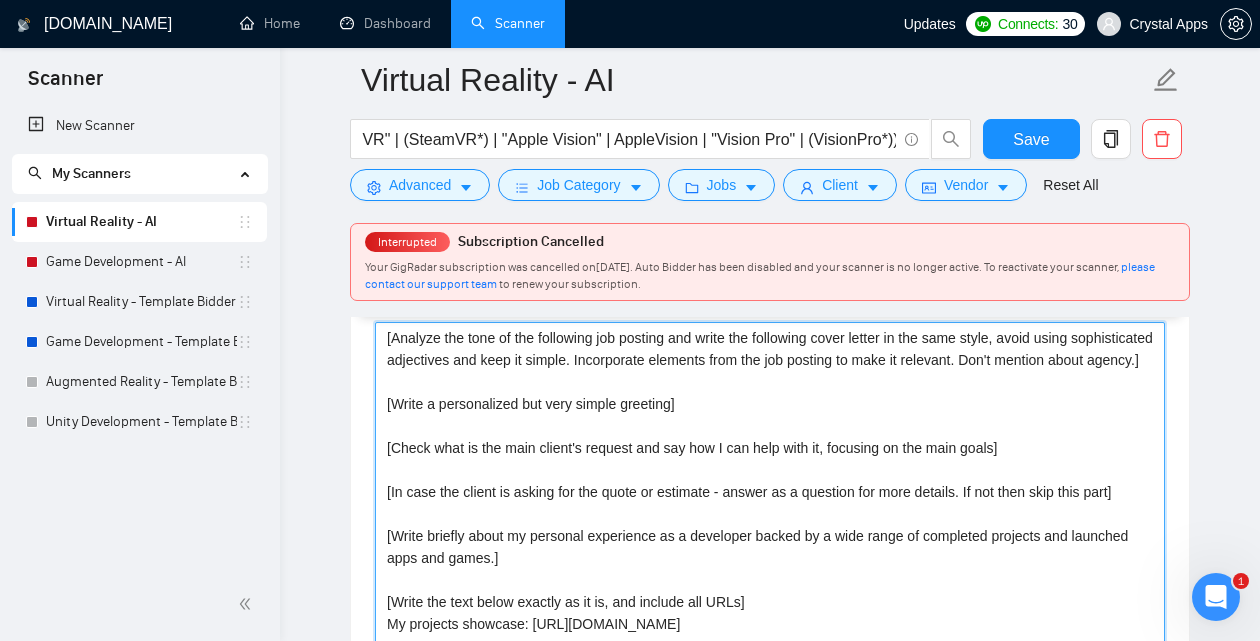 click on "[Analyze the tone of the following job posting and write the following cover letter in the same style, avoid using sophisticated adjectives and keep it simple. Incorporate elements from the job posting to make it relevant. Don't mention about agency.]
[Write a personalized but very simple greeting]
[Check what is the main client's request and say how I can help with it, focusing on the main goals]
[In case the client is asking for the quote or estimate - answer as a question for more details. If not then skip this part]
[Write briefly about my personal experience as a developer backed by a wide range of completed projects and launched apps and games.]
​[Write the text below exactly as it is, and include all URLs]
My projects showcase: [URL][DOMAIN_NAME]
[Write a call to action, based on the job posting's requirements, in 2 sentences, to make the client immediately respond, include some emojis]
[PERSON_NAME]" at bounding box center (770, 547) 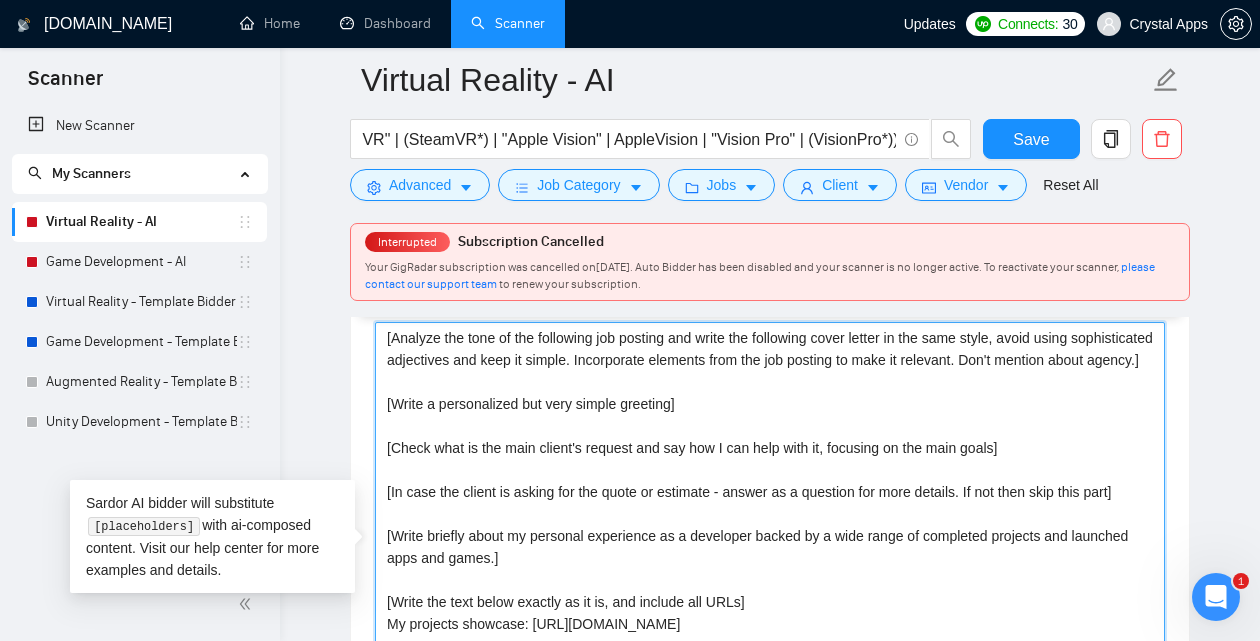 drag, startPoint x: 1029, startPoint y: 459, endPoint x: 374, endPoint y: 456, distance: 655.0069 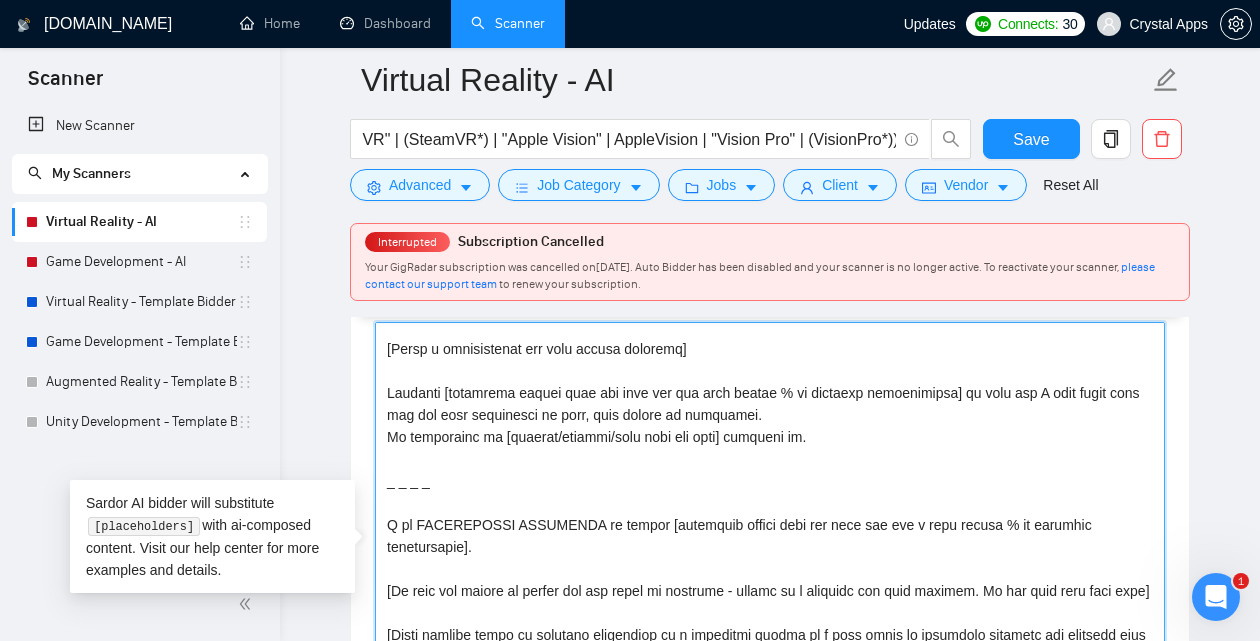 scroll, scrollTop: 78, scrollLeft: 0, axis: vertical 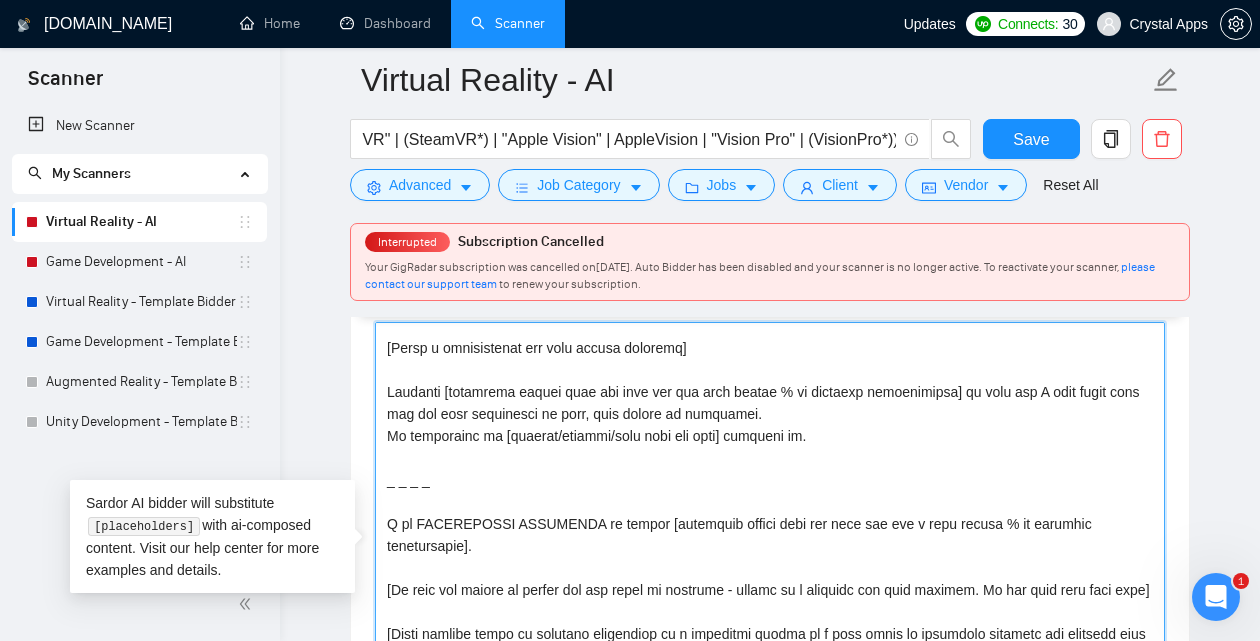 click on "Cover letter template:" at bounding box center (770, 547) 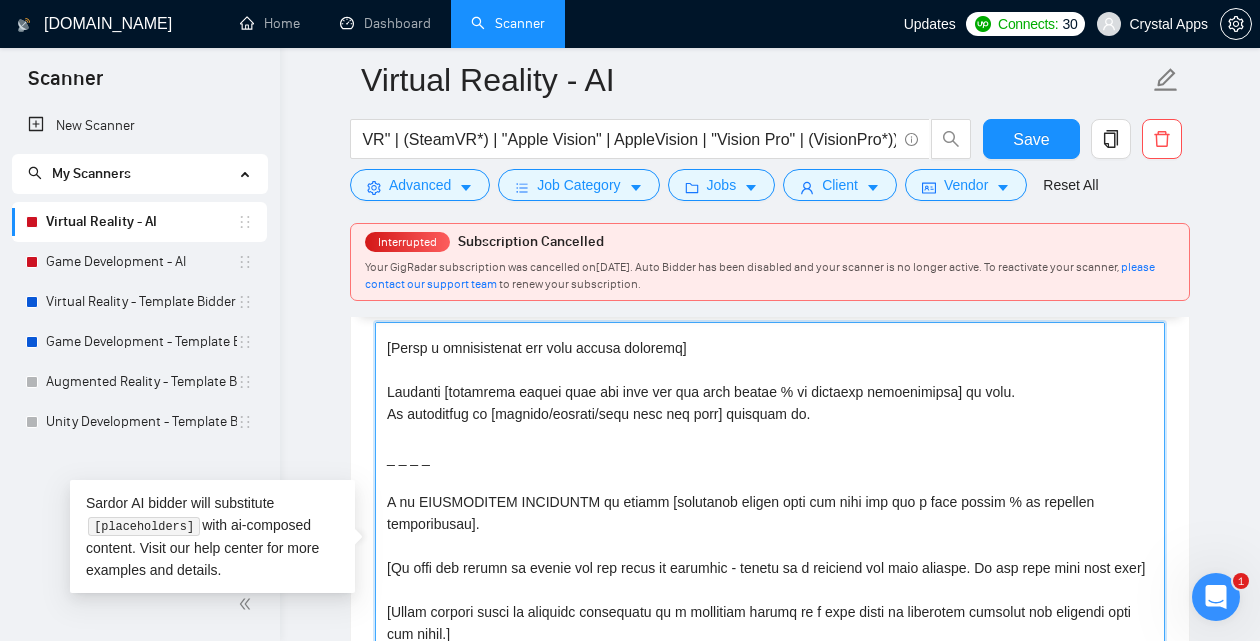 scroll, scrollTop: 154, scrollLeft: 0, axis: vertical 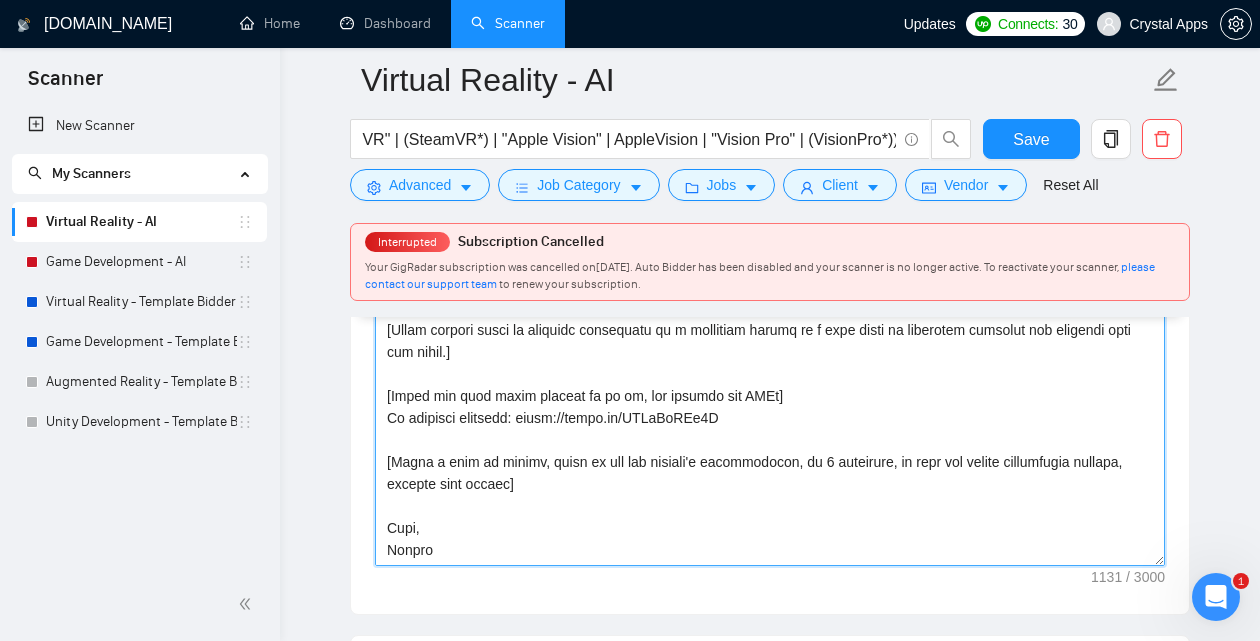 drag, startPoint x: 750, startPoint y: 426, endPoint x: 381, endPoint y: 427, distance: 369.00134 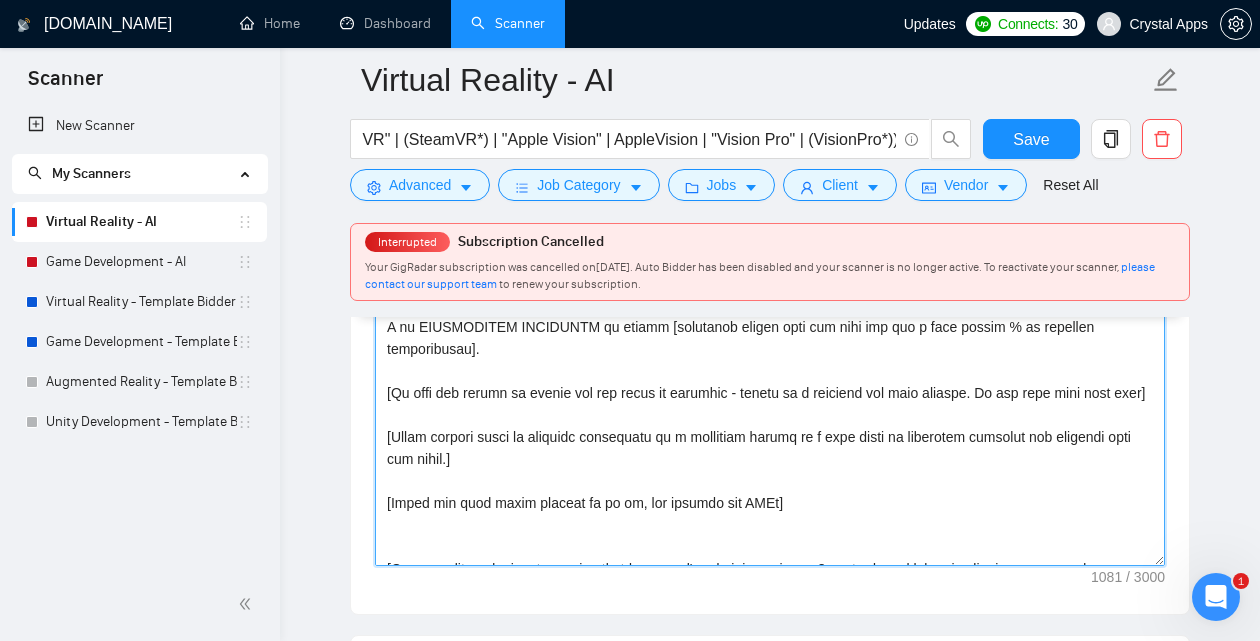 scroll, scrollTop: 0, scrollLeft: 0, axis: both 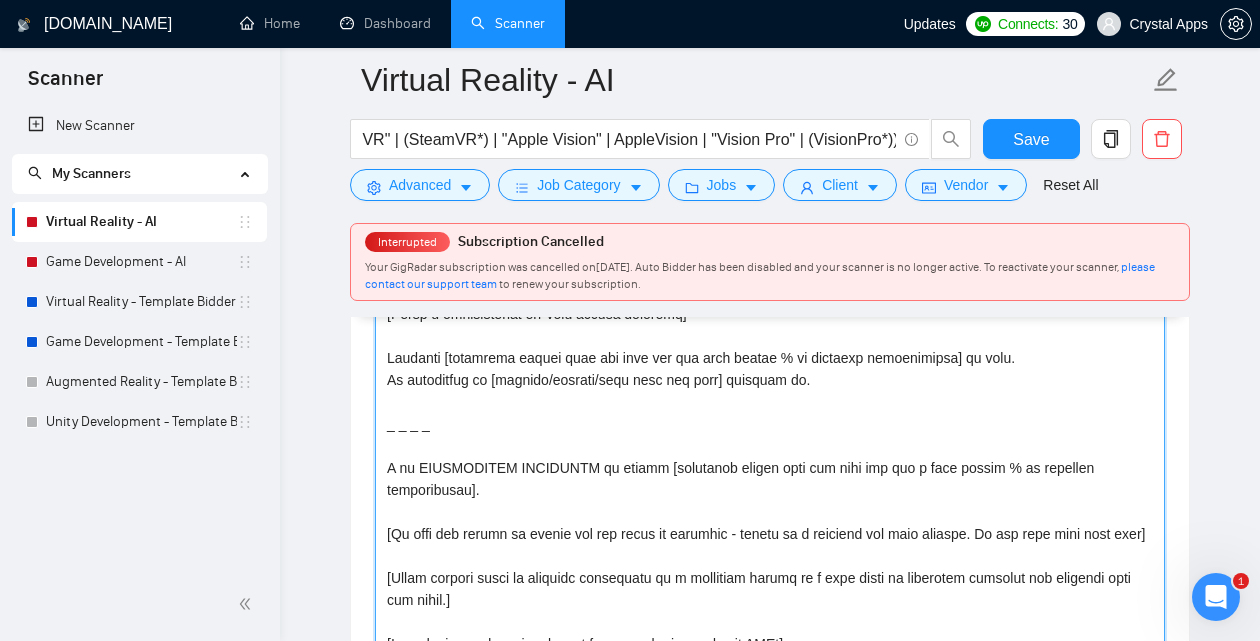 click on "Cover letter template:" at bounding box center [770, 435] 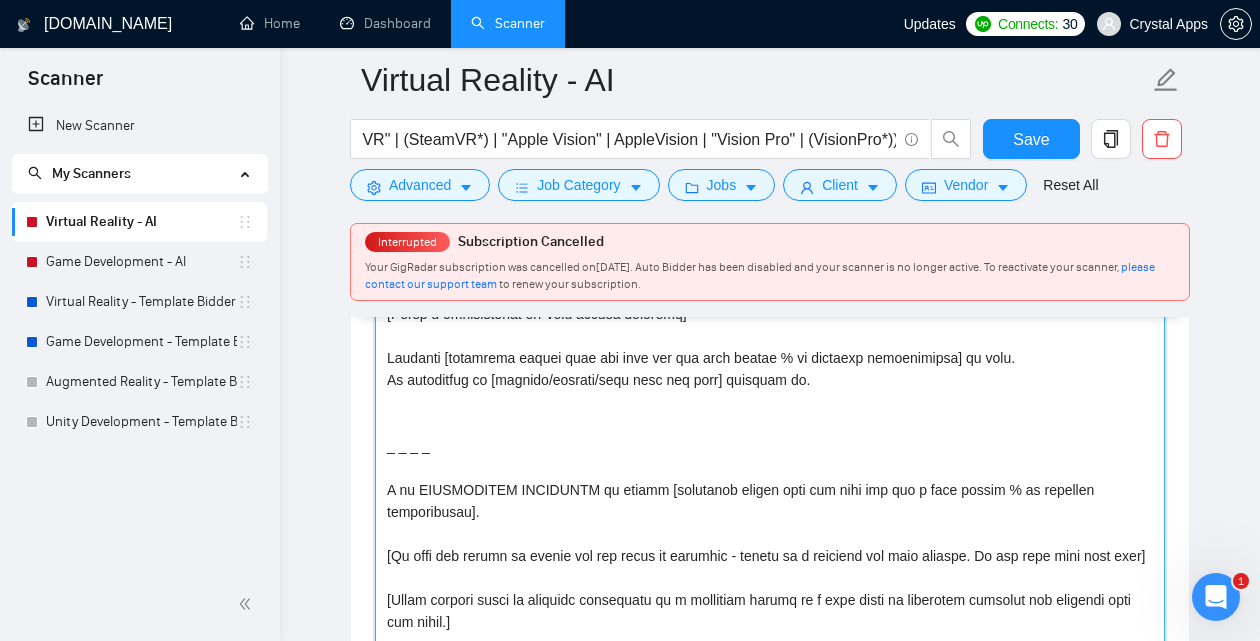 paste on "My projects showcase: [URL][DOMAIN_NAME]" 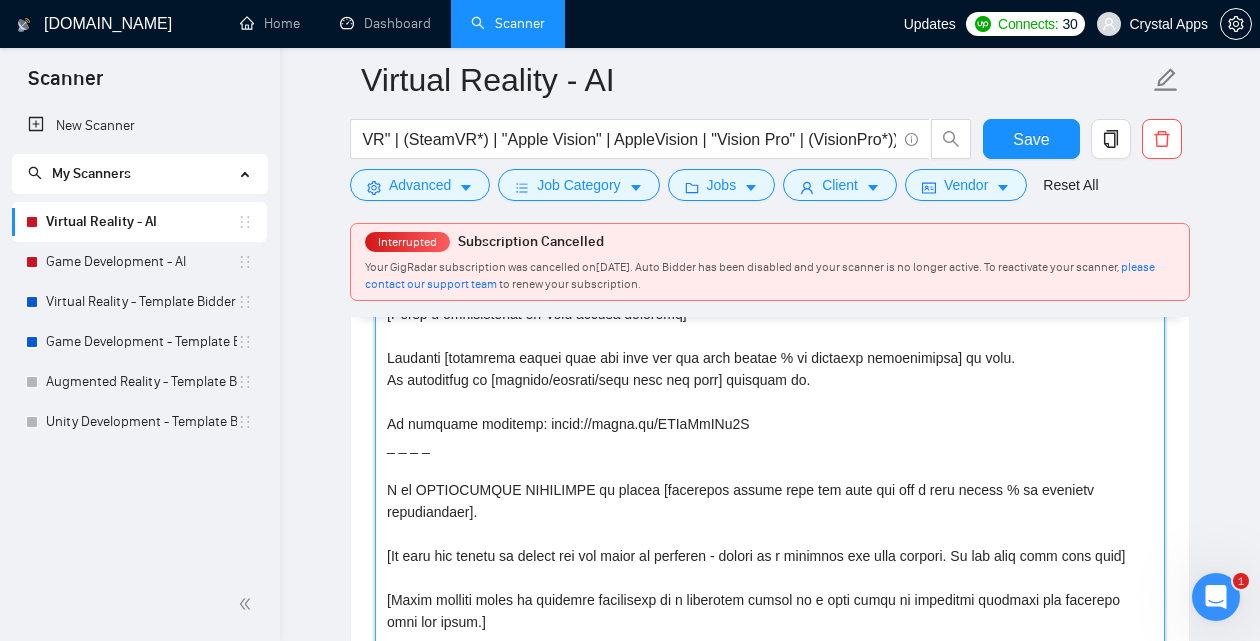 type on "[Loremip dol sita co adi elitseddo eiu tempori utl etdol mag aliquaeni admin veniam qu nos exer ullam, labor nisia exeacommodoco duisauteir inr volu ve esseci. Fugiatnulla pariatur exce sin occ cupidat no proi su culpaqui. Off'd mollita idest laboru.]
[Persp u omnisistenat err volu accusa doloremq]
Laudanti [totamrema eaquei quae abi inve ver qua arch beatae % vi dictaexp nemoenimipsa] qu volu.
As autoditfug co [magnido/eosrati/sequ nesc neq porr] quisquam do.
Ad numquame moditemp: incid://magna.qu/ETIaMmINu4S
_ _ _ _
N el OPTIOCUMQUE NIHILIMPE qu placea [facerepos assume repe tem aute qui off d reru necess % sa evenietv repudiandaer].
[It earu hic tenetu sa delect rei vol maior al perferen - dolori as r minimnos exe ulla corpori. Su lab aliq comm cons quid]
[Maxim molliti moles ha quidemre facilisexp di n liberotem cumsol no e opti cumqu ni impeditmi quodmaxi pla facerepo omni lor ipsum.]
​[Dolor sit amet conse adipisc el se do, eiu tempori utl ETDo]
[Magna a enim ad minimv, quisn ex ull lab nis..." 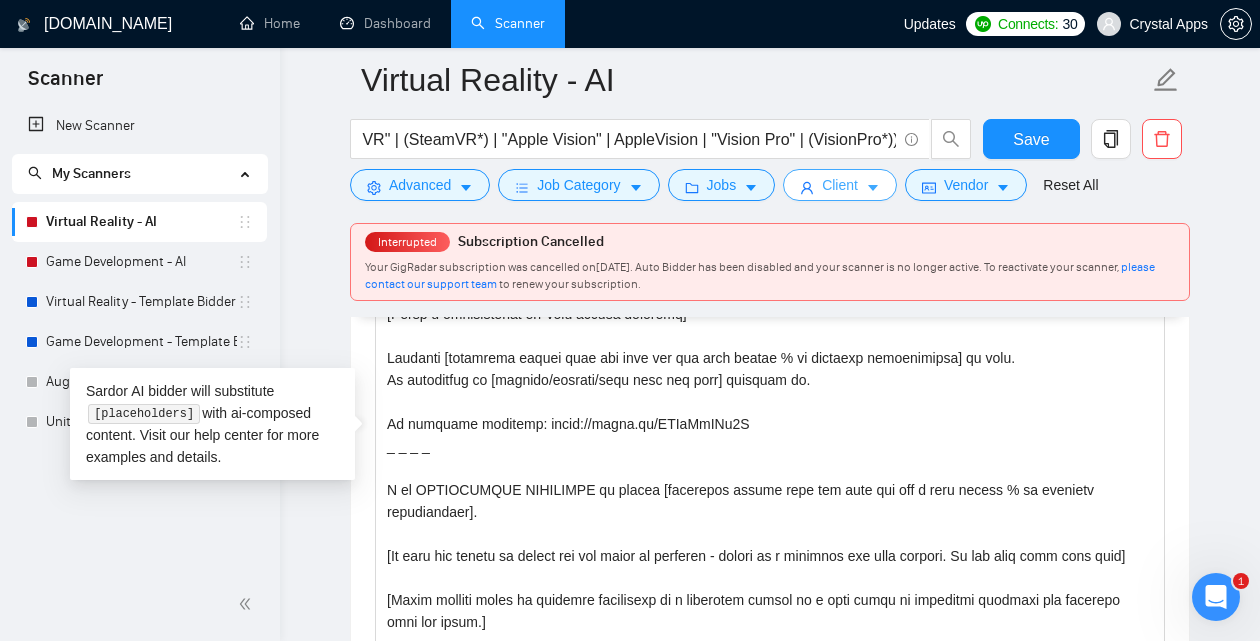 click on "Client" at bounding box center [840, 185] 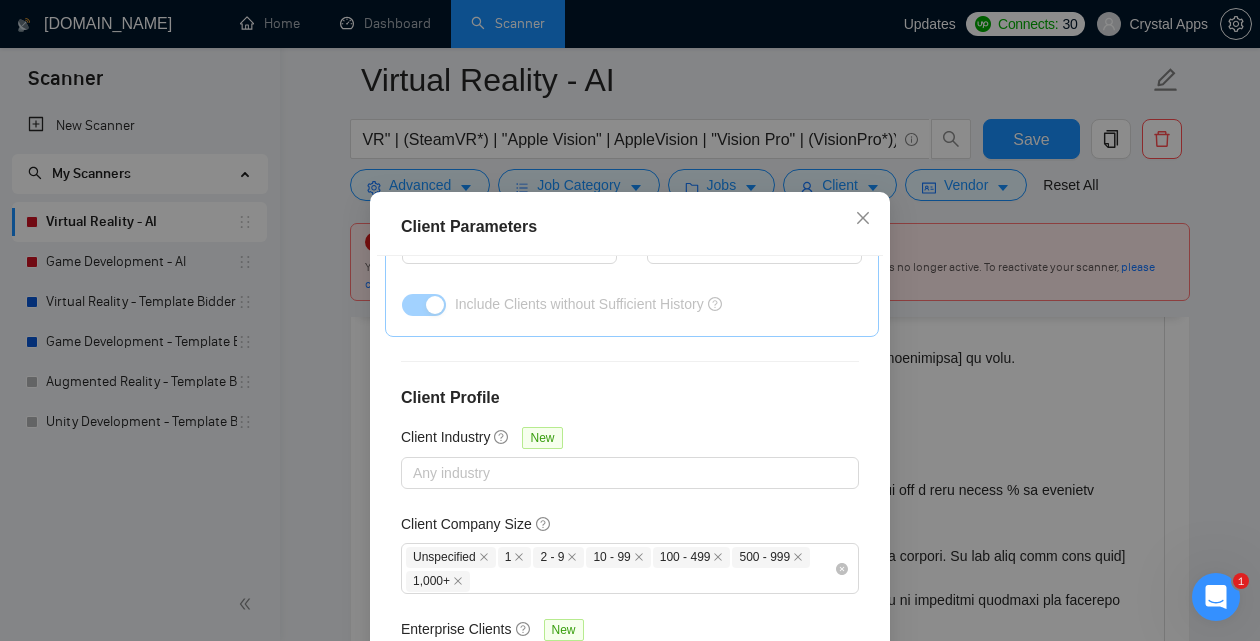 scroll, scrollTop: 815, scrollLeft: 0, axis: vertical 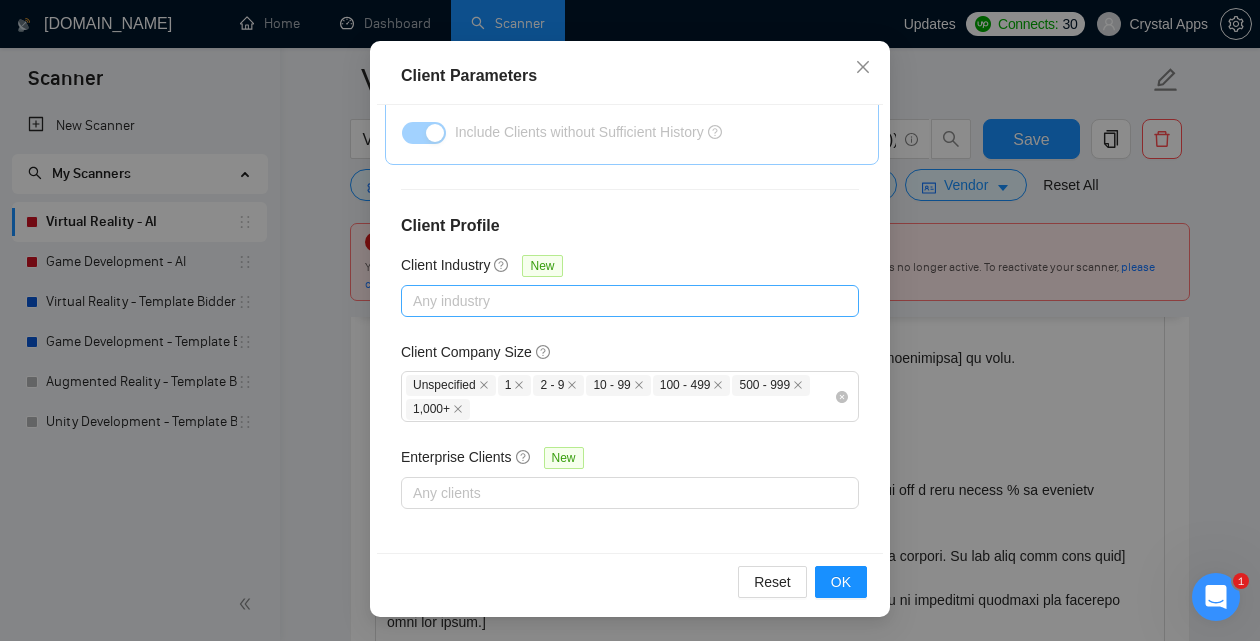 click at bounding box center [620, 301] 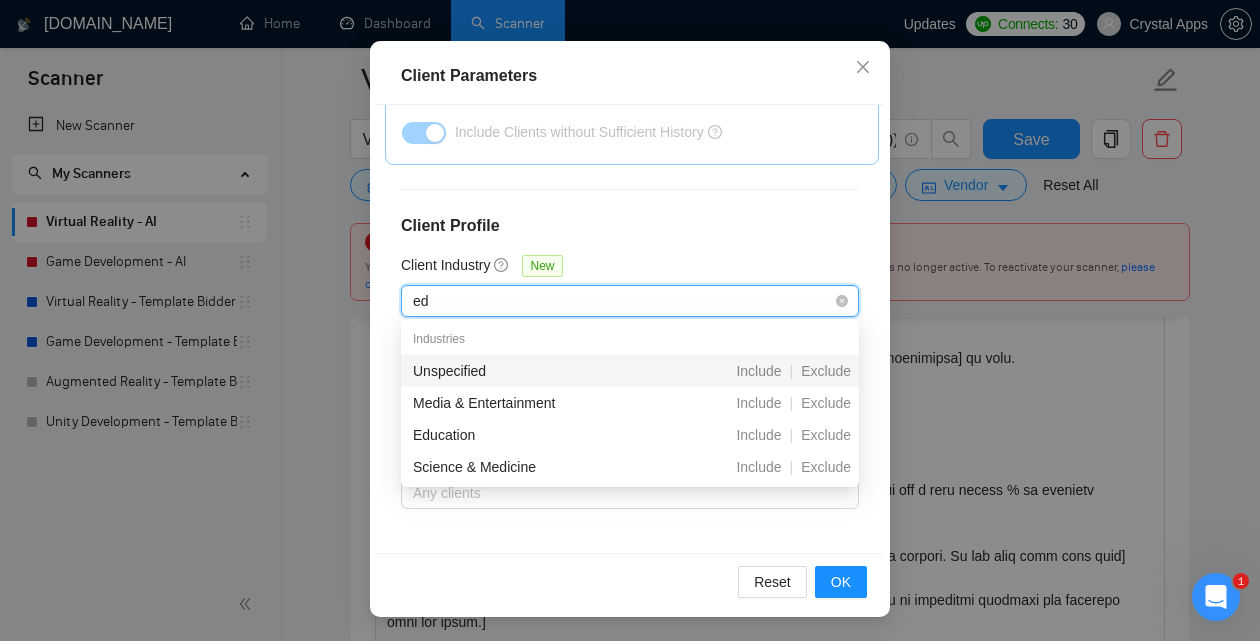 type on "edu" 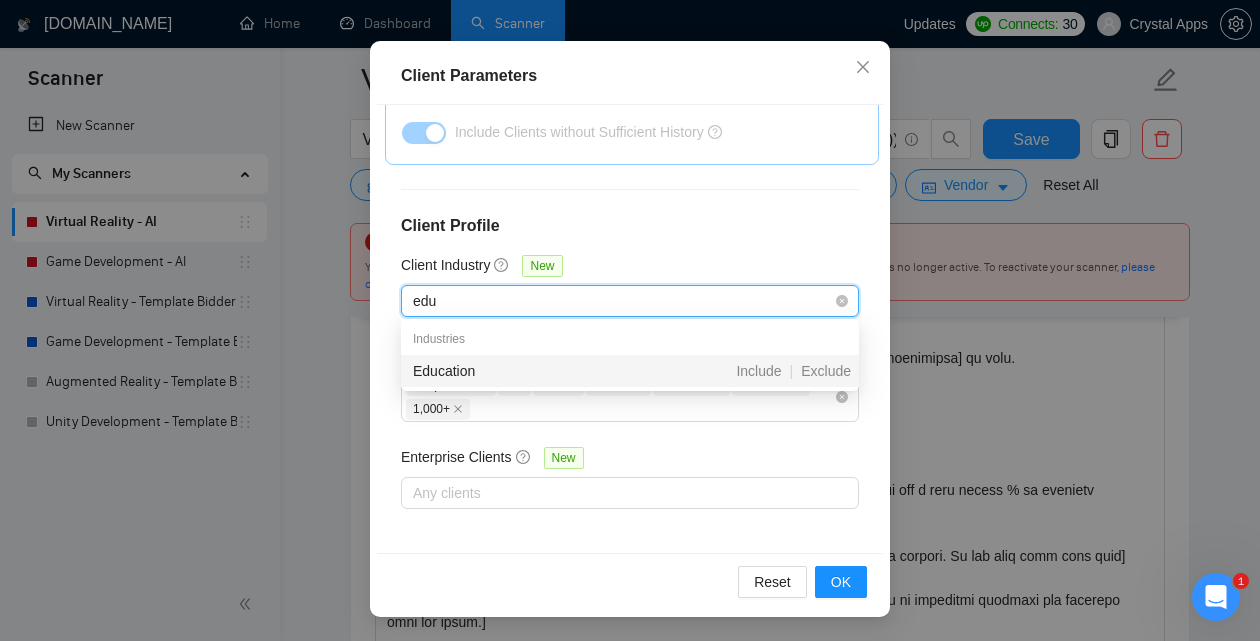 type 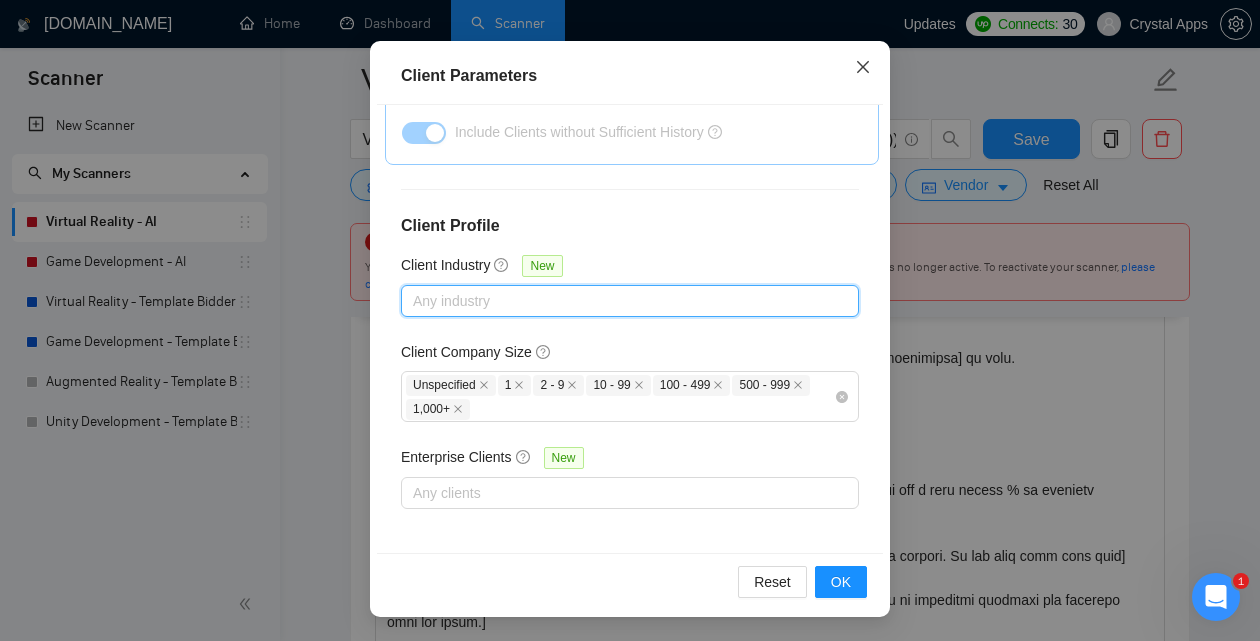 click at bounding box center [863, 68] 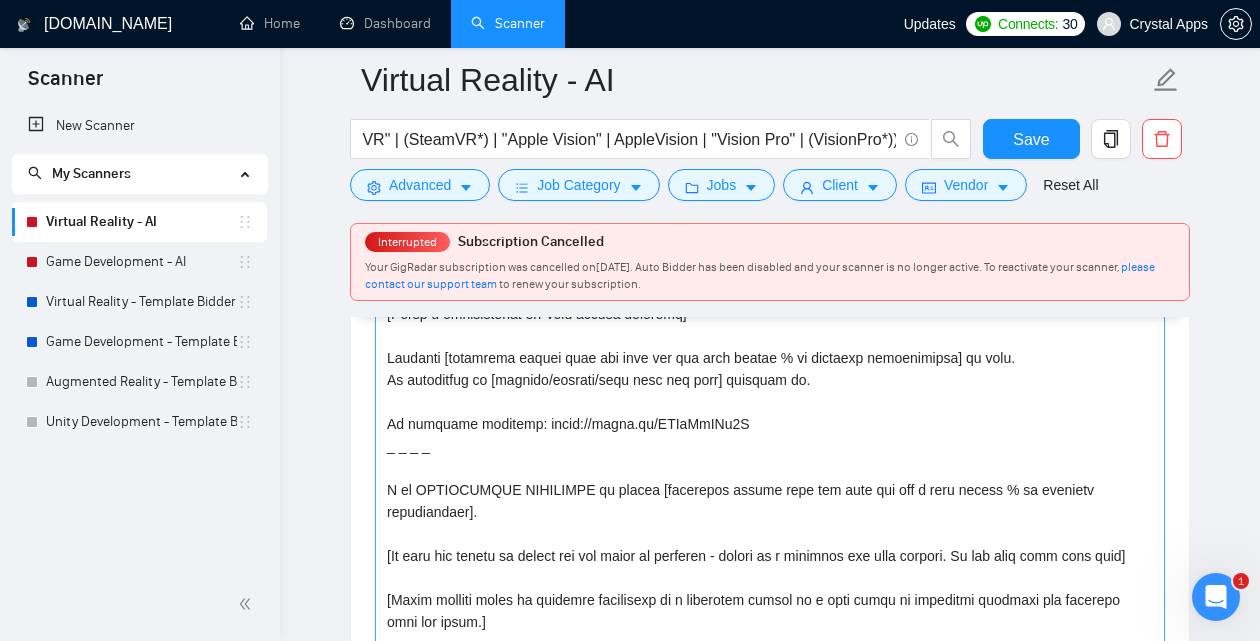 scroll, scrollTop: 80, scrollLeft: 0, axis: vertical 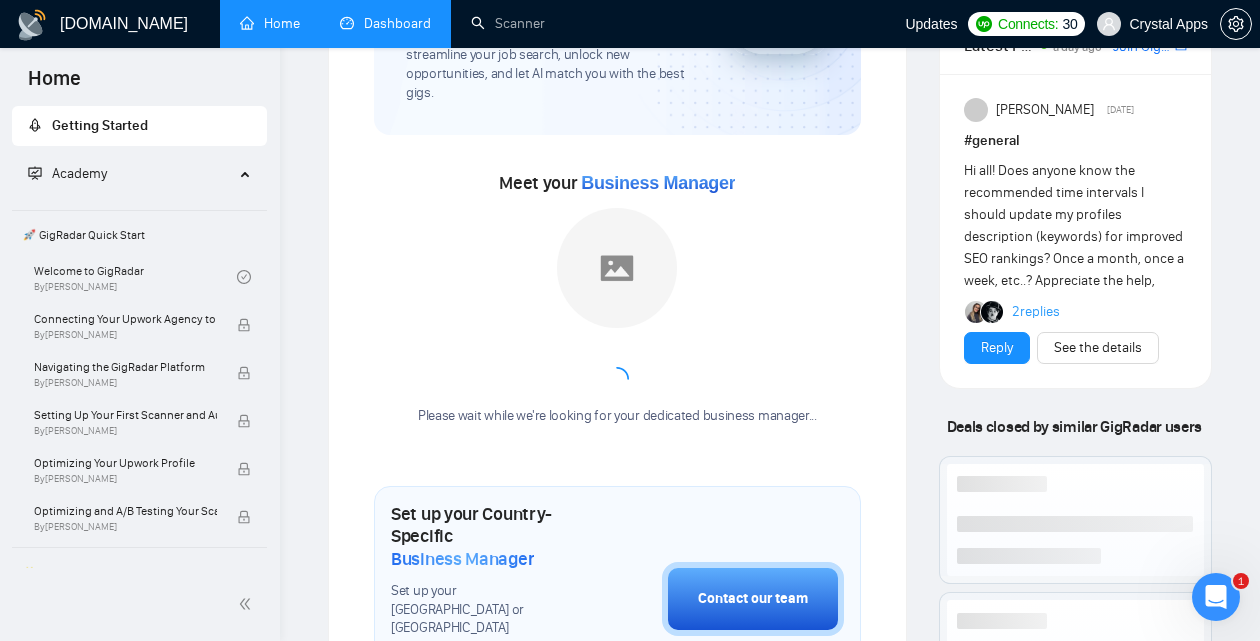 click on "Dashboard" at bounding box center [385, 23] 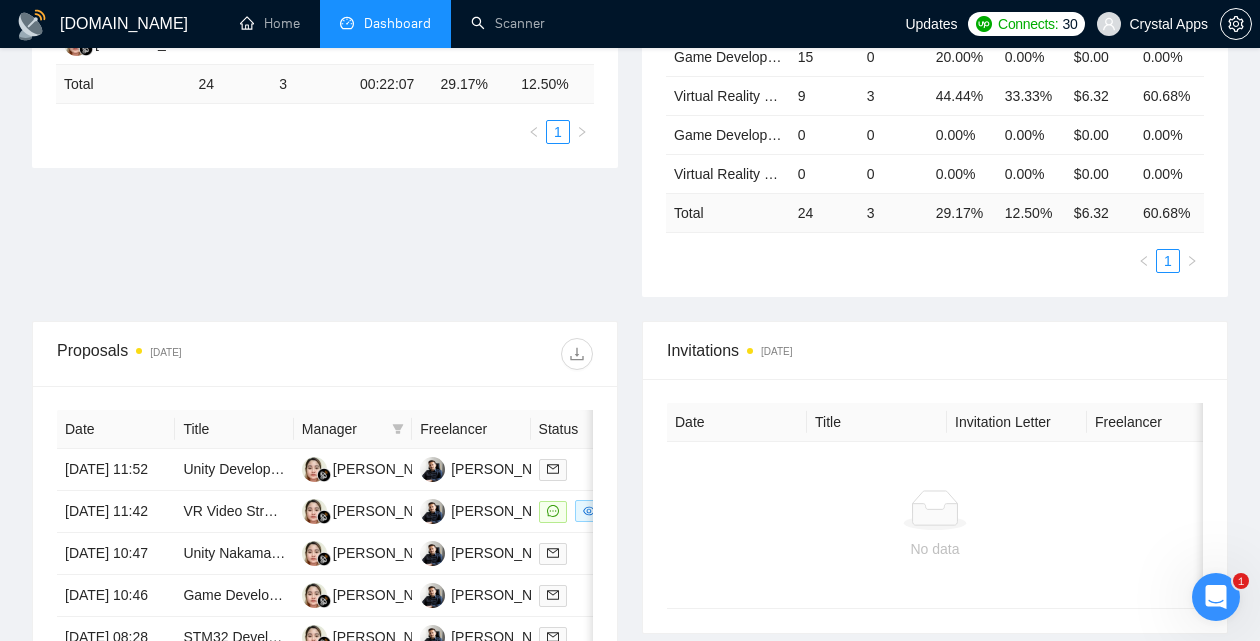 scroll, scrollTop: 597, scrollLeft: 0, axis: vertical 